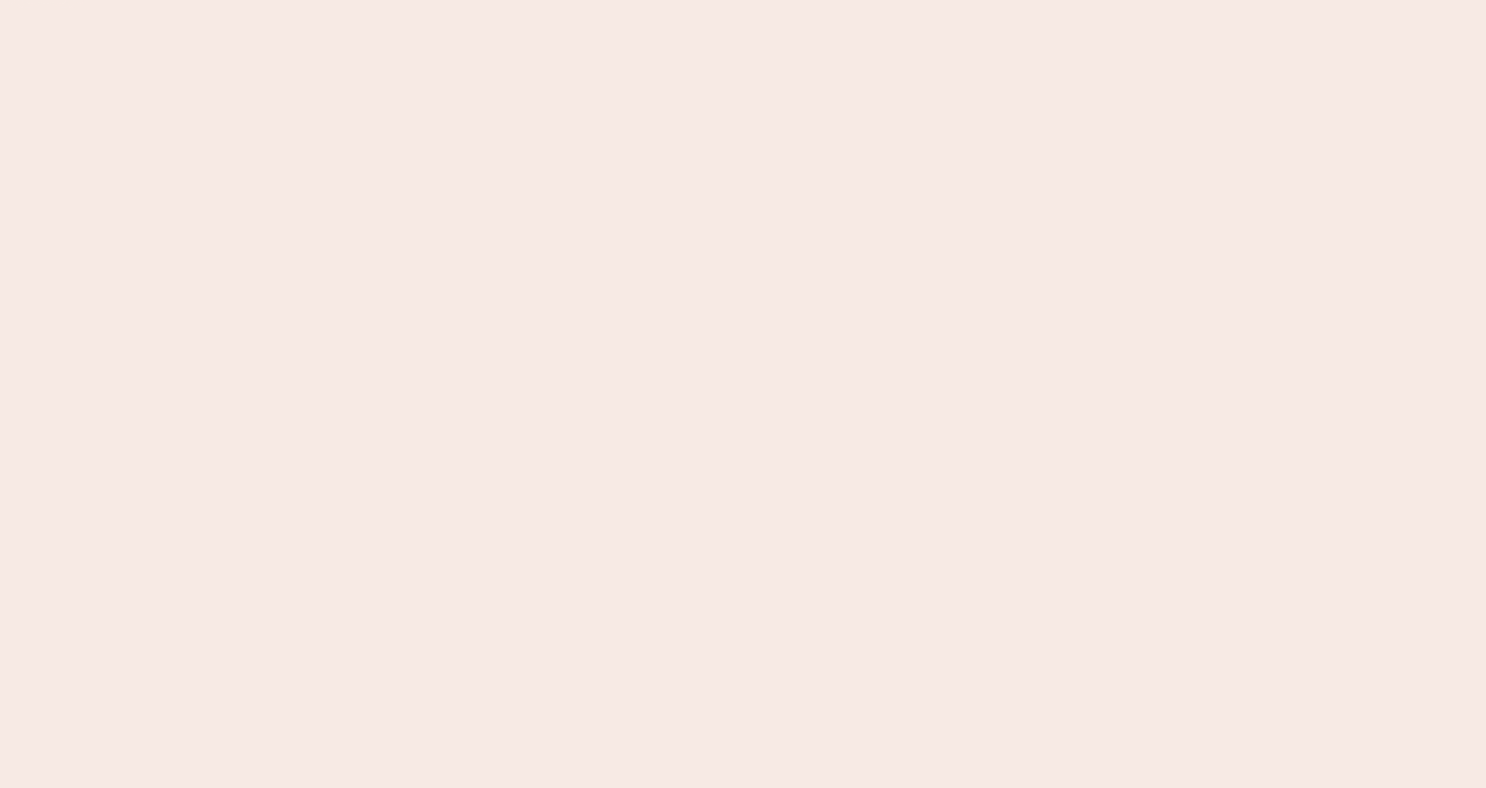 scroll, scrollTop: 0, scrollLeft: 0, axis: both 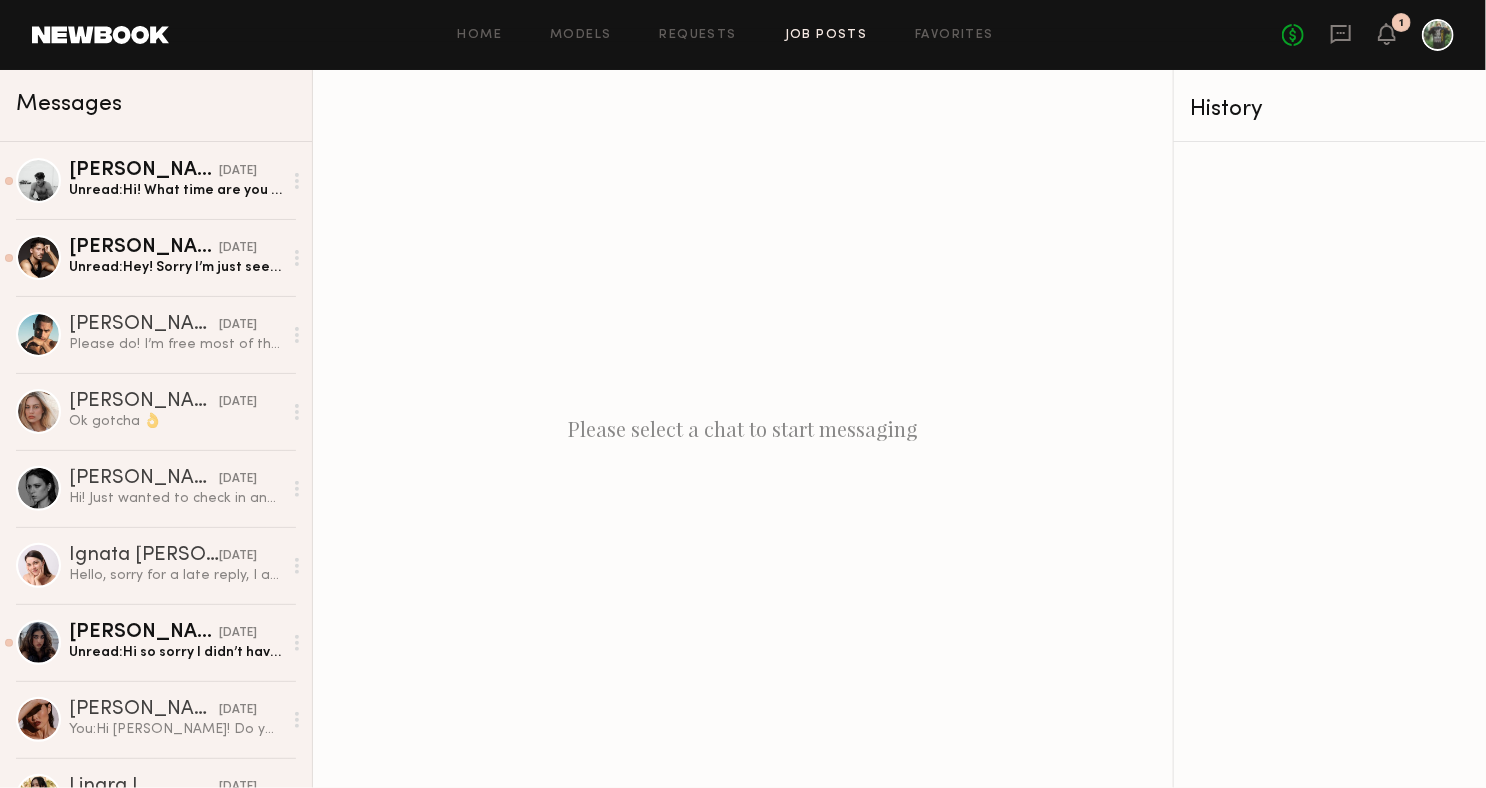 click on "Job Posts" 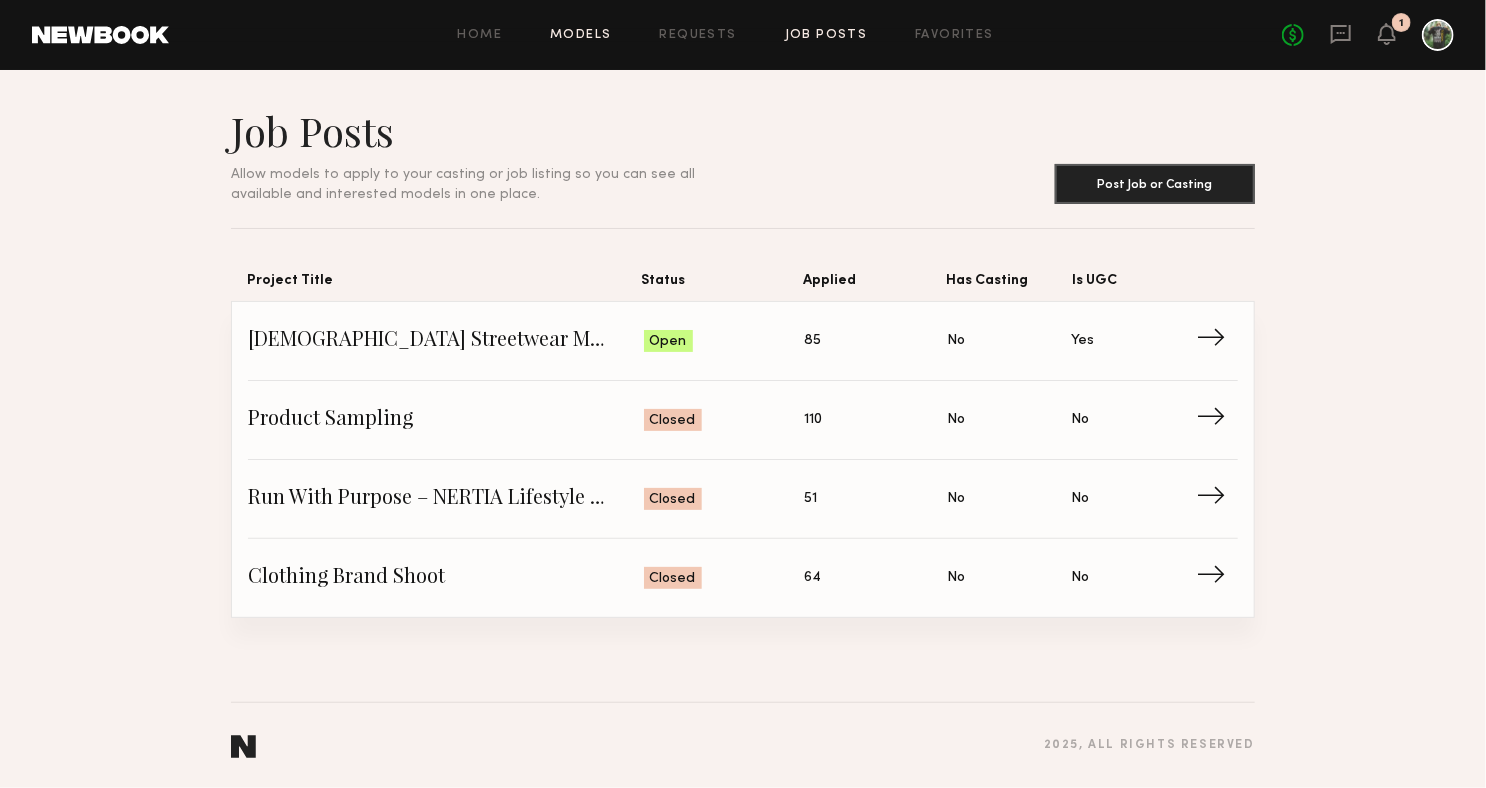 click on "Models" 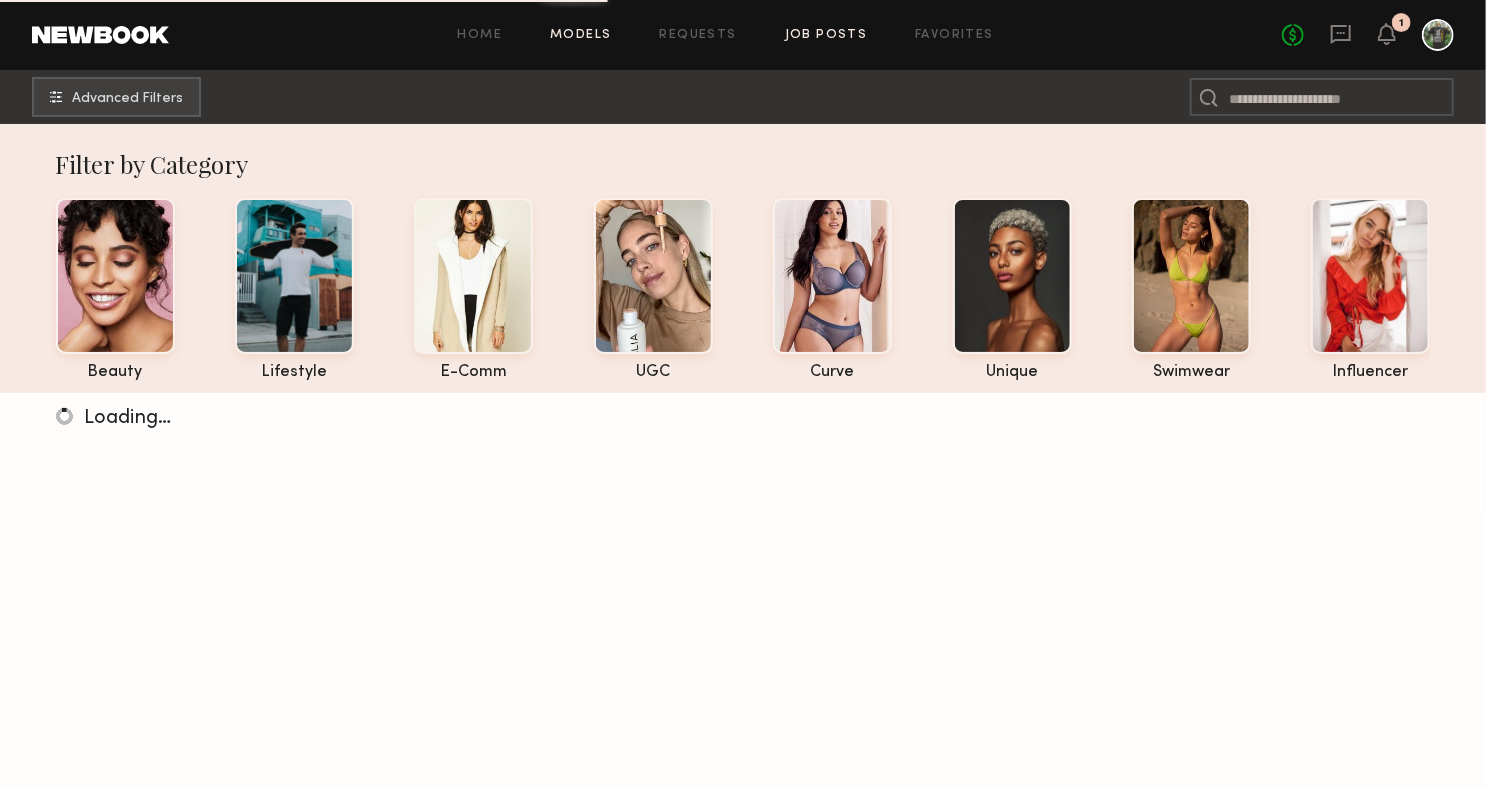 click on "Job Posts" 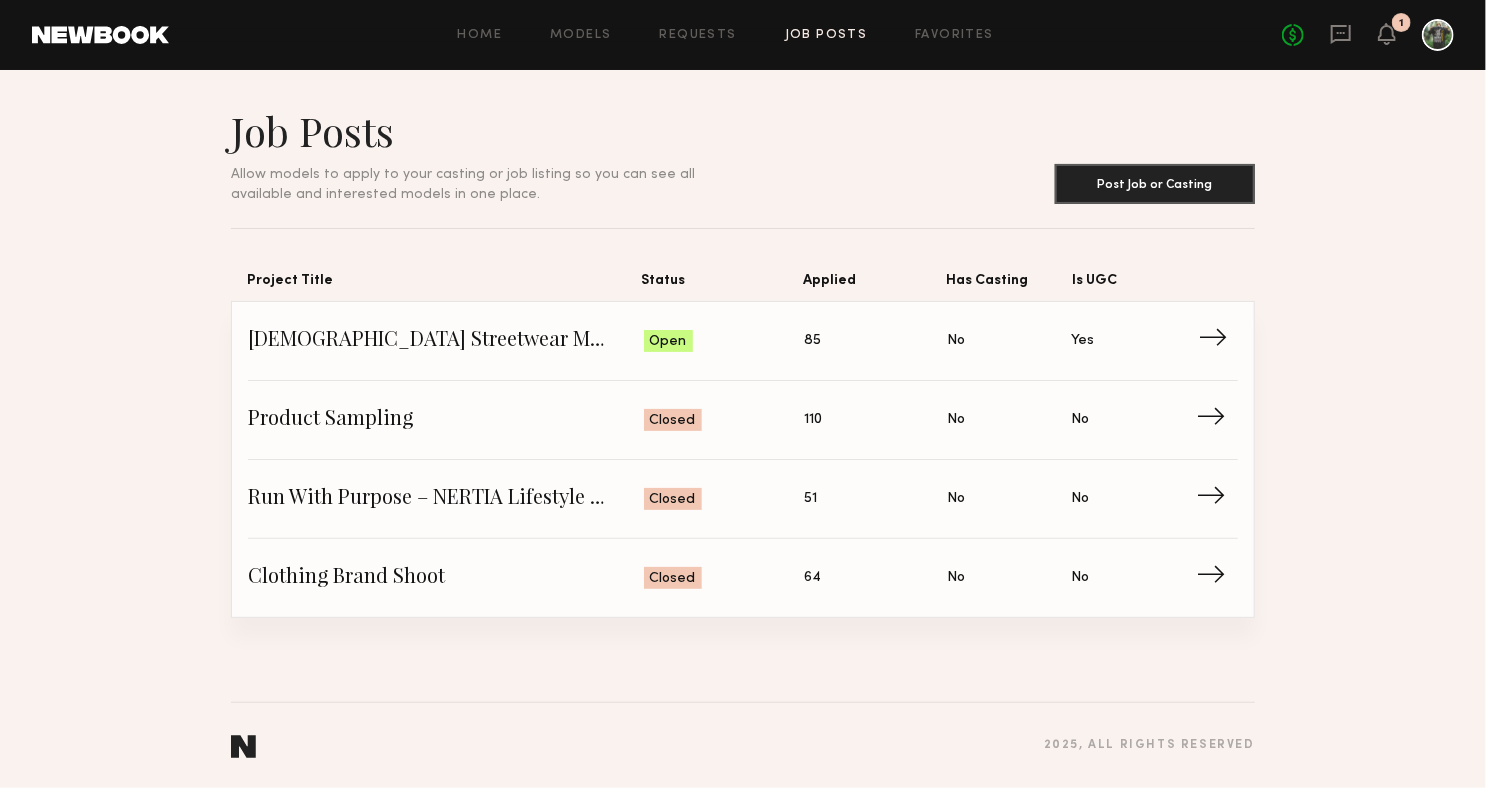click on "Female Streetwear Models for UGC Content" 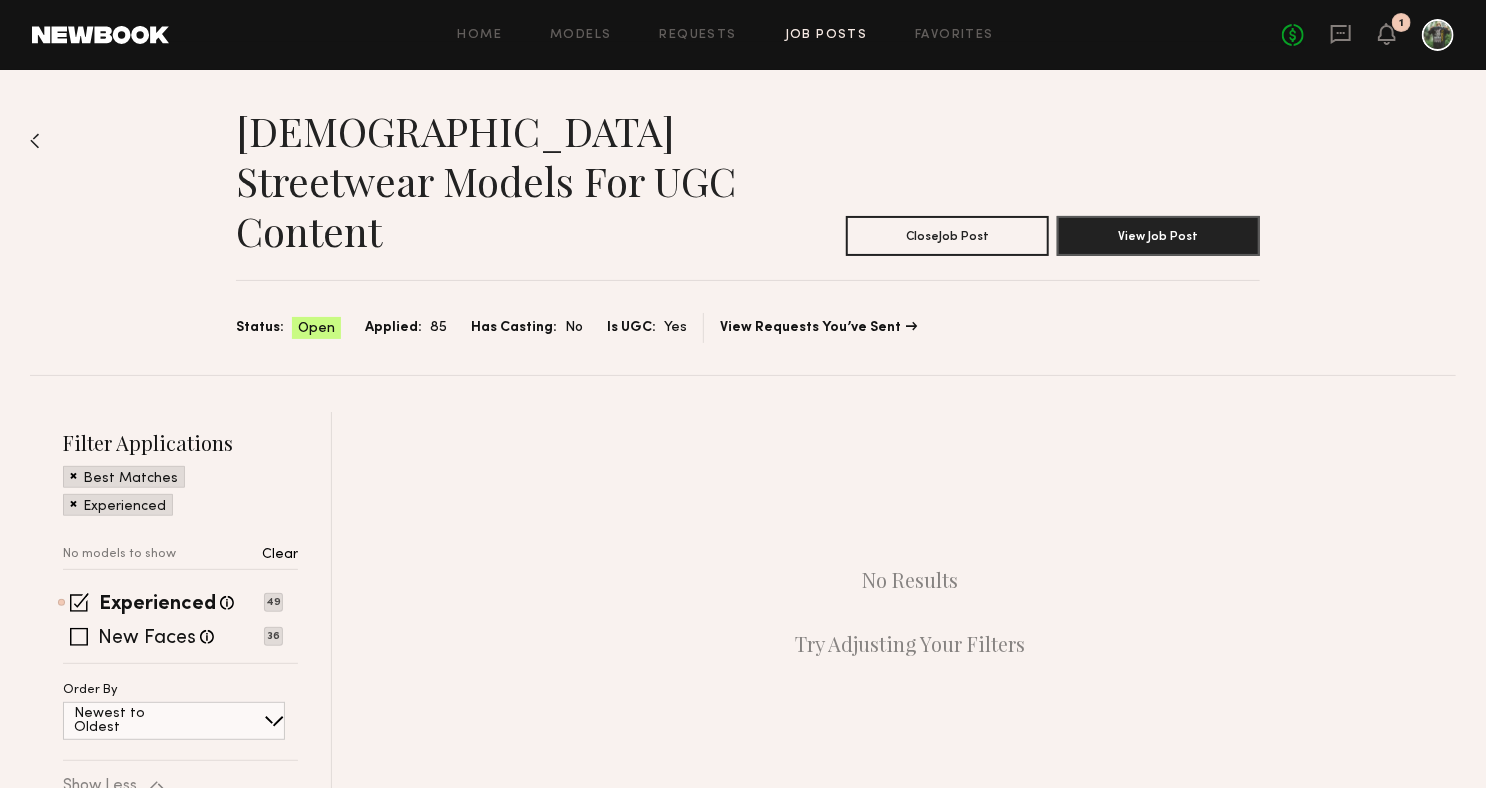 click 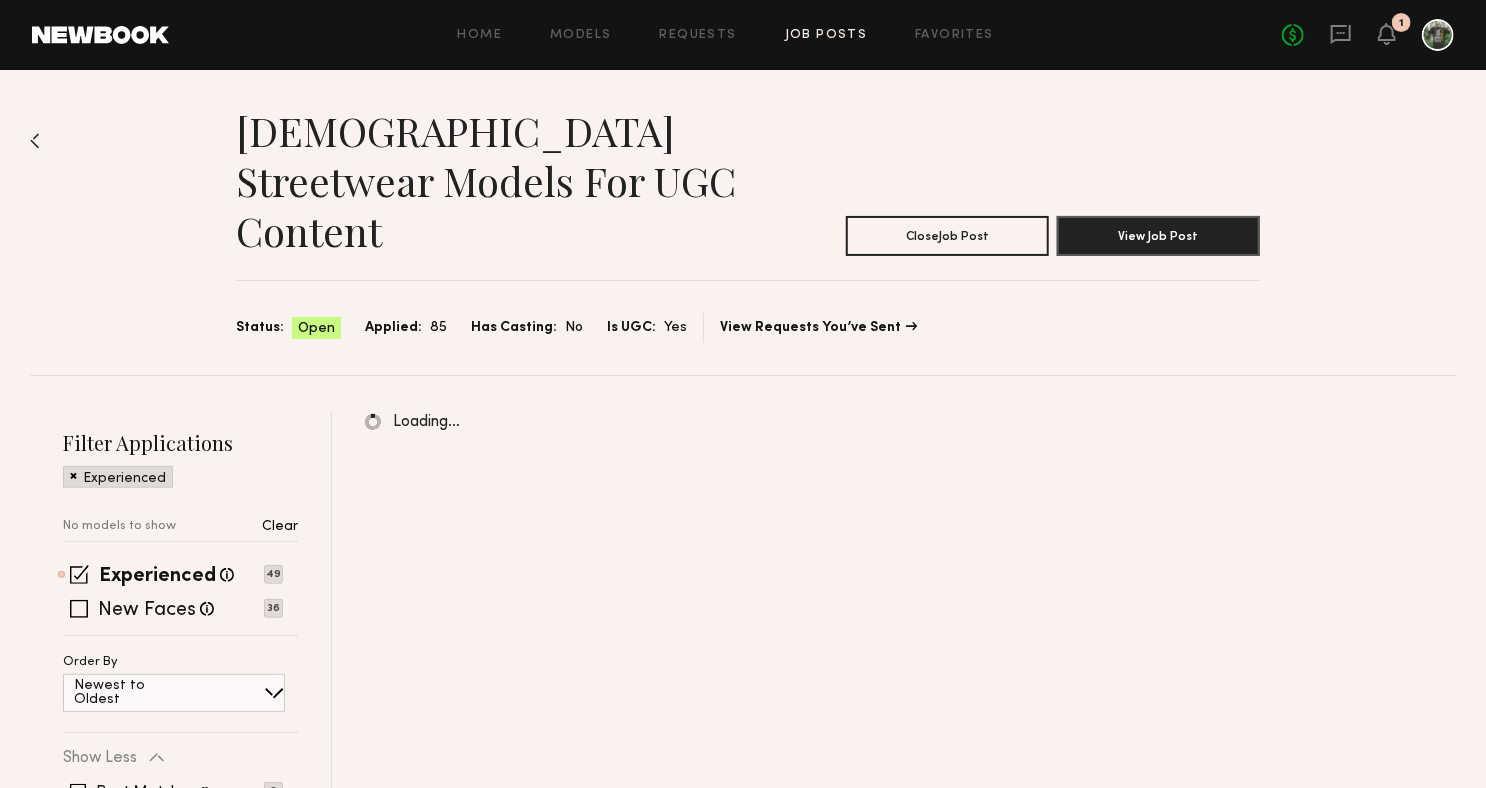 click 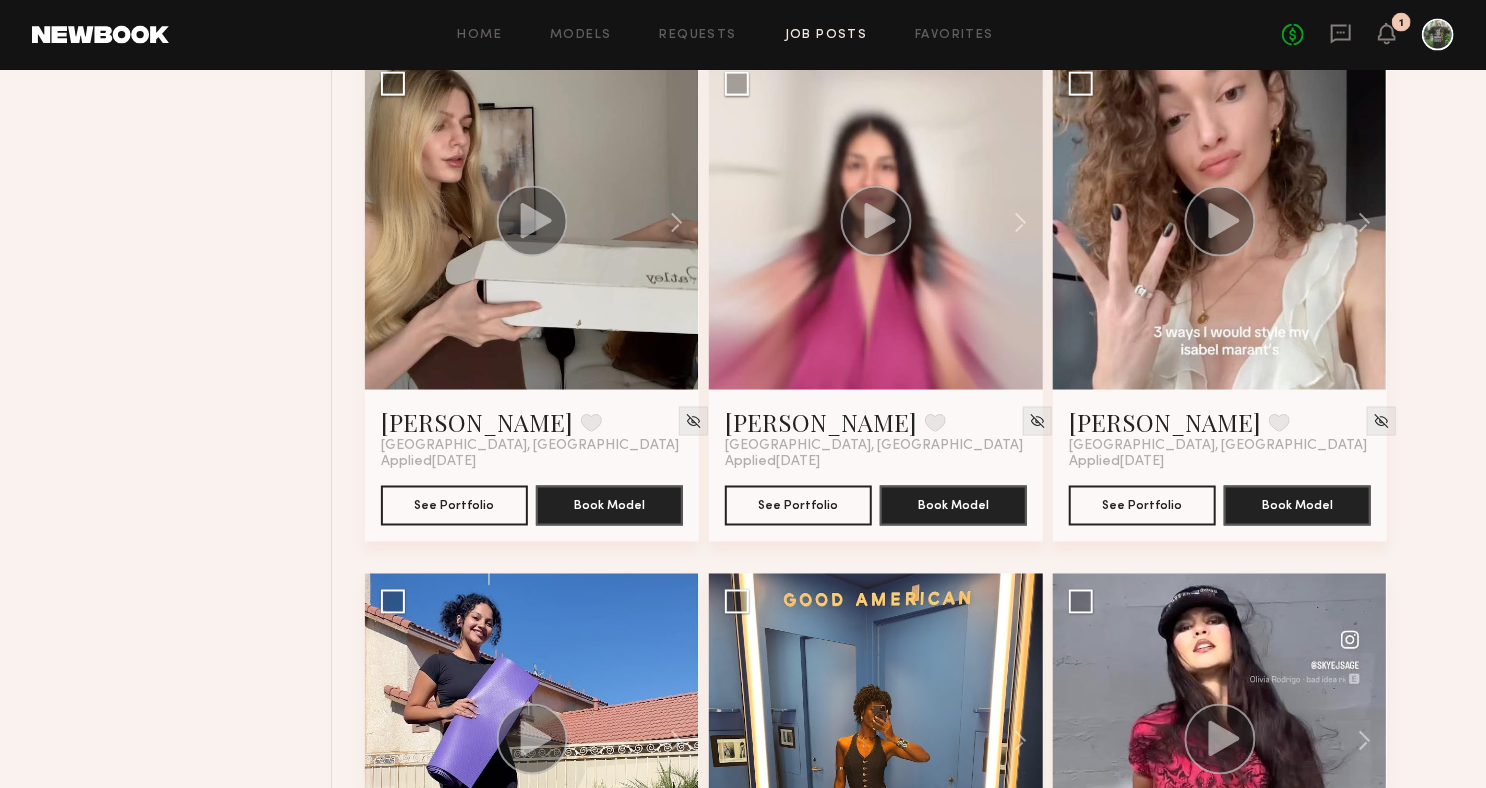 scroll, scrollTop: 1596, scrollLeft: 0, axis: vertical 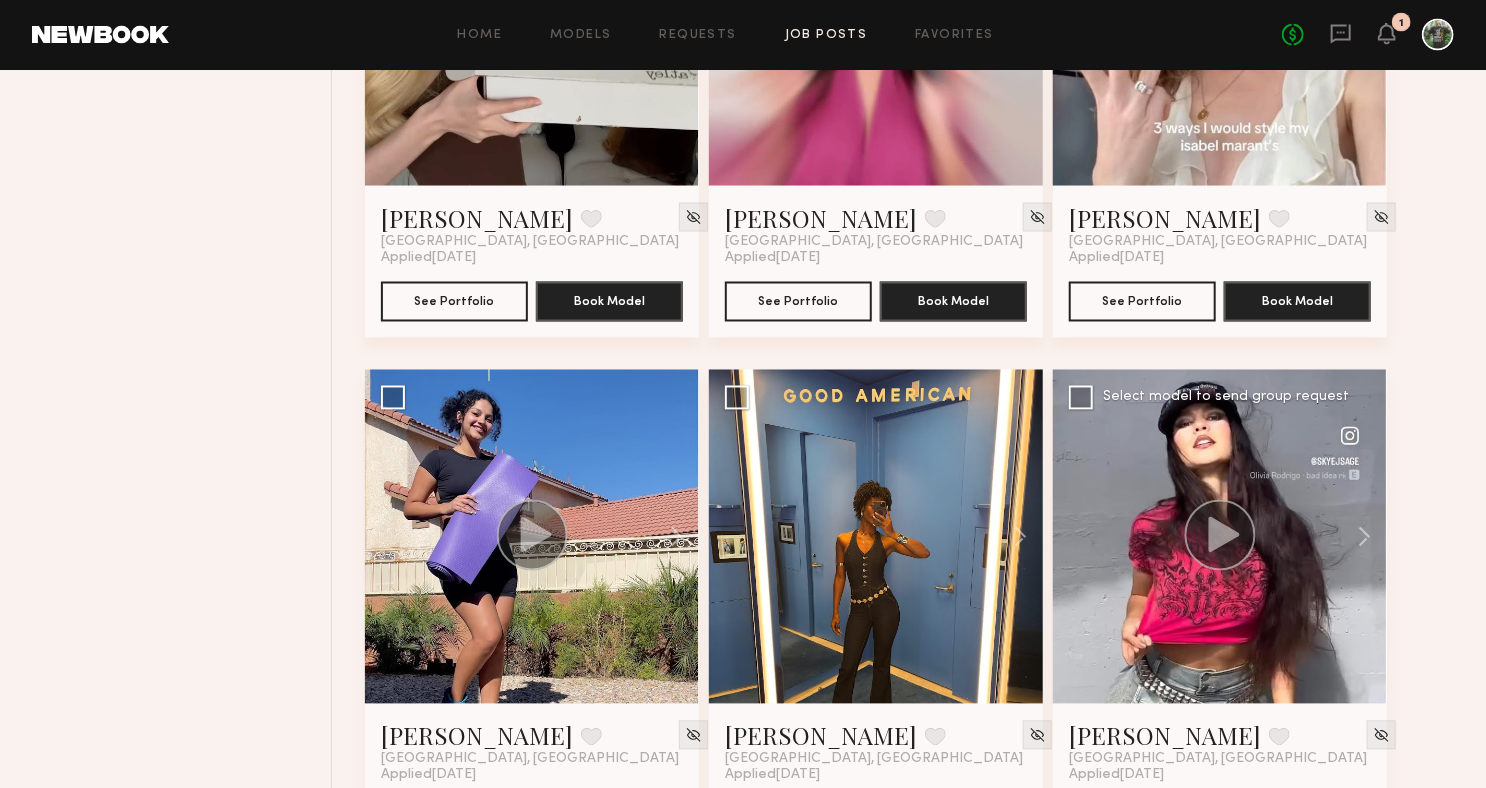 click 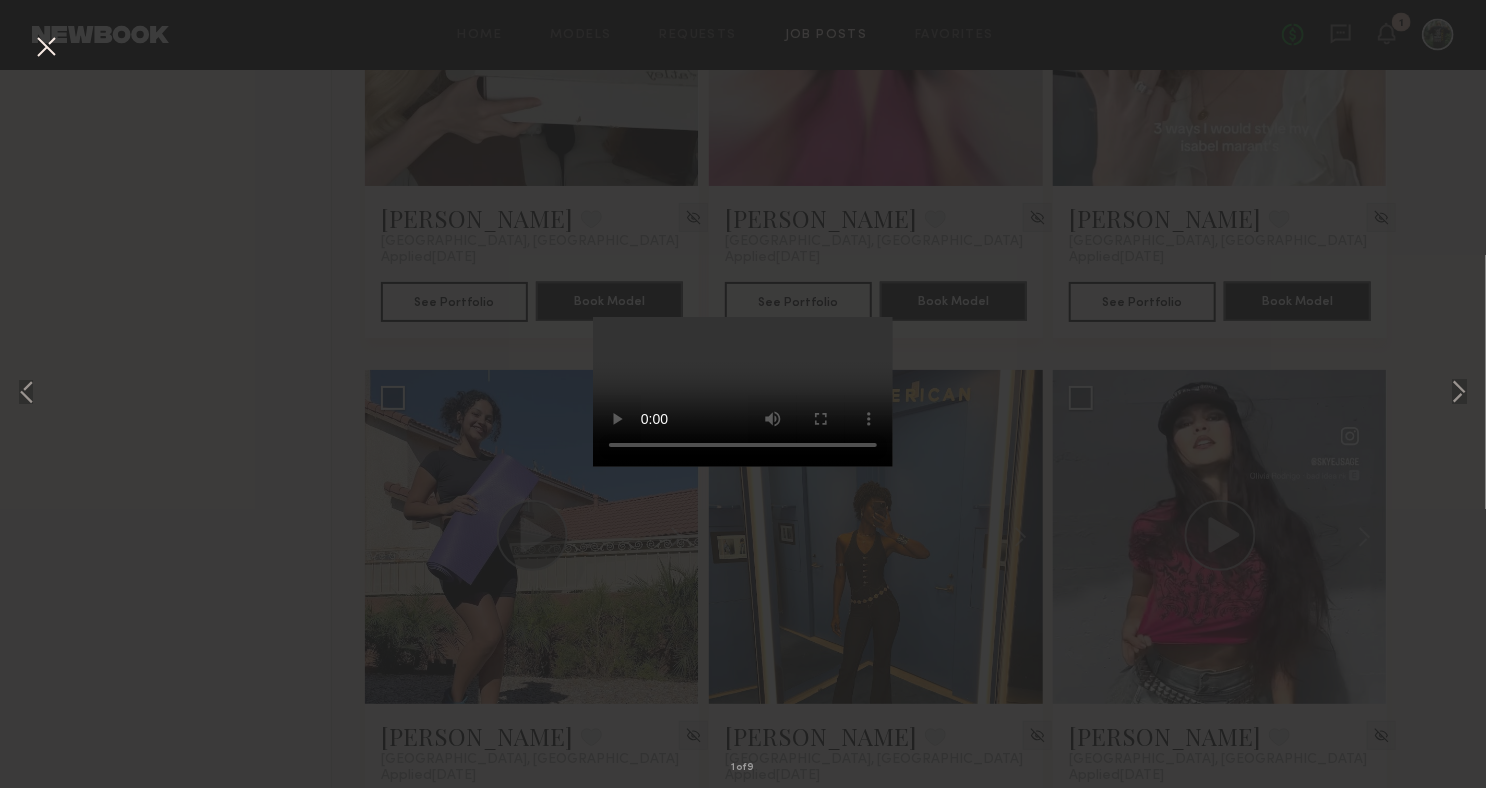 click on "1  of  9" at bounding box center [743, 394] 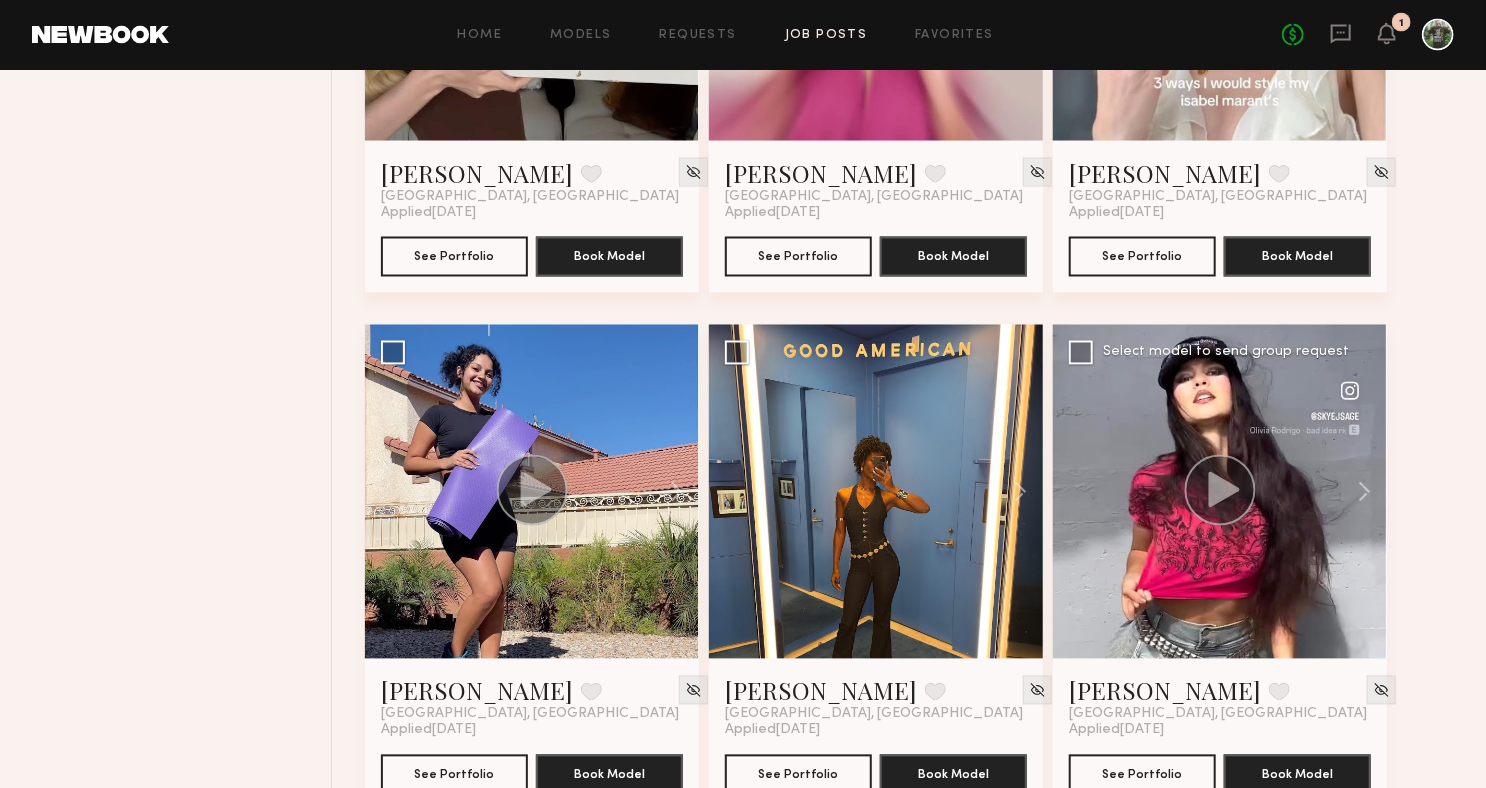 scroll, scrollTop: 1666, scrollLeft: 0, axis: vertical 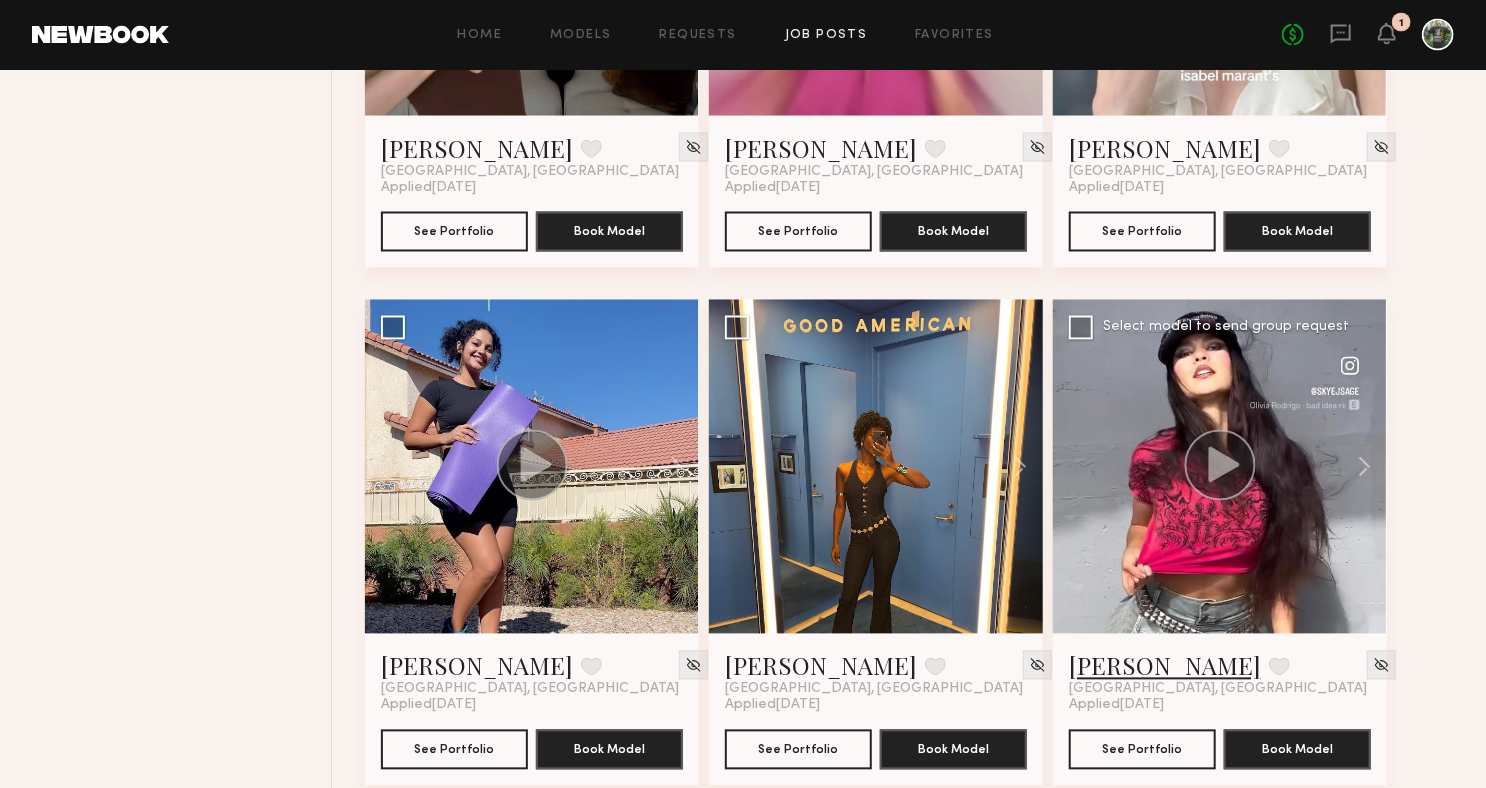 click on "[PERSON_NAME]" 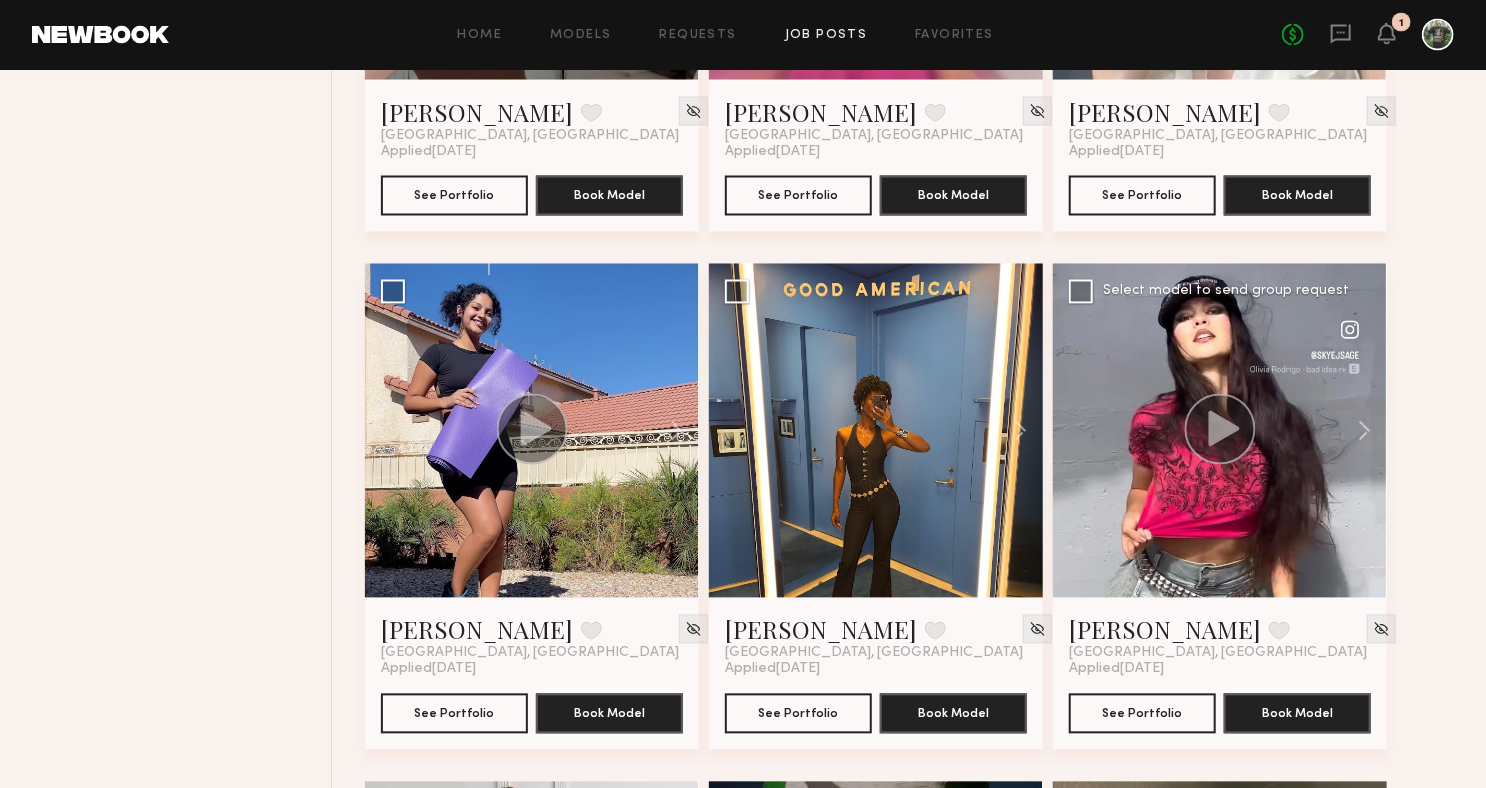 scroll, scrollTop: 1772, scrollLeft: 0, axis: vertical 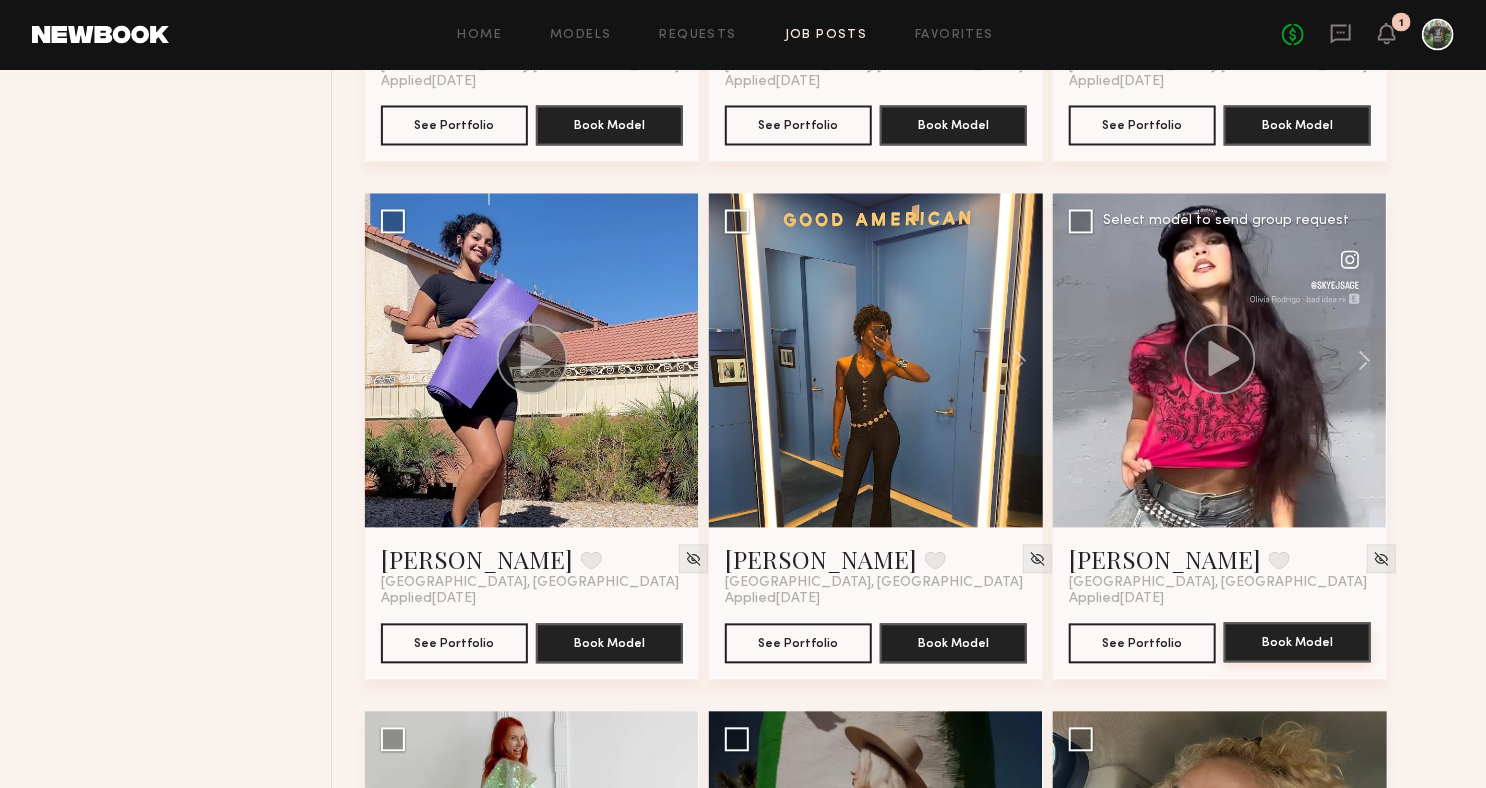 click on "Book Model" 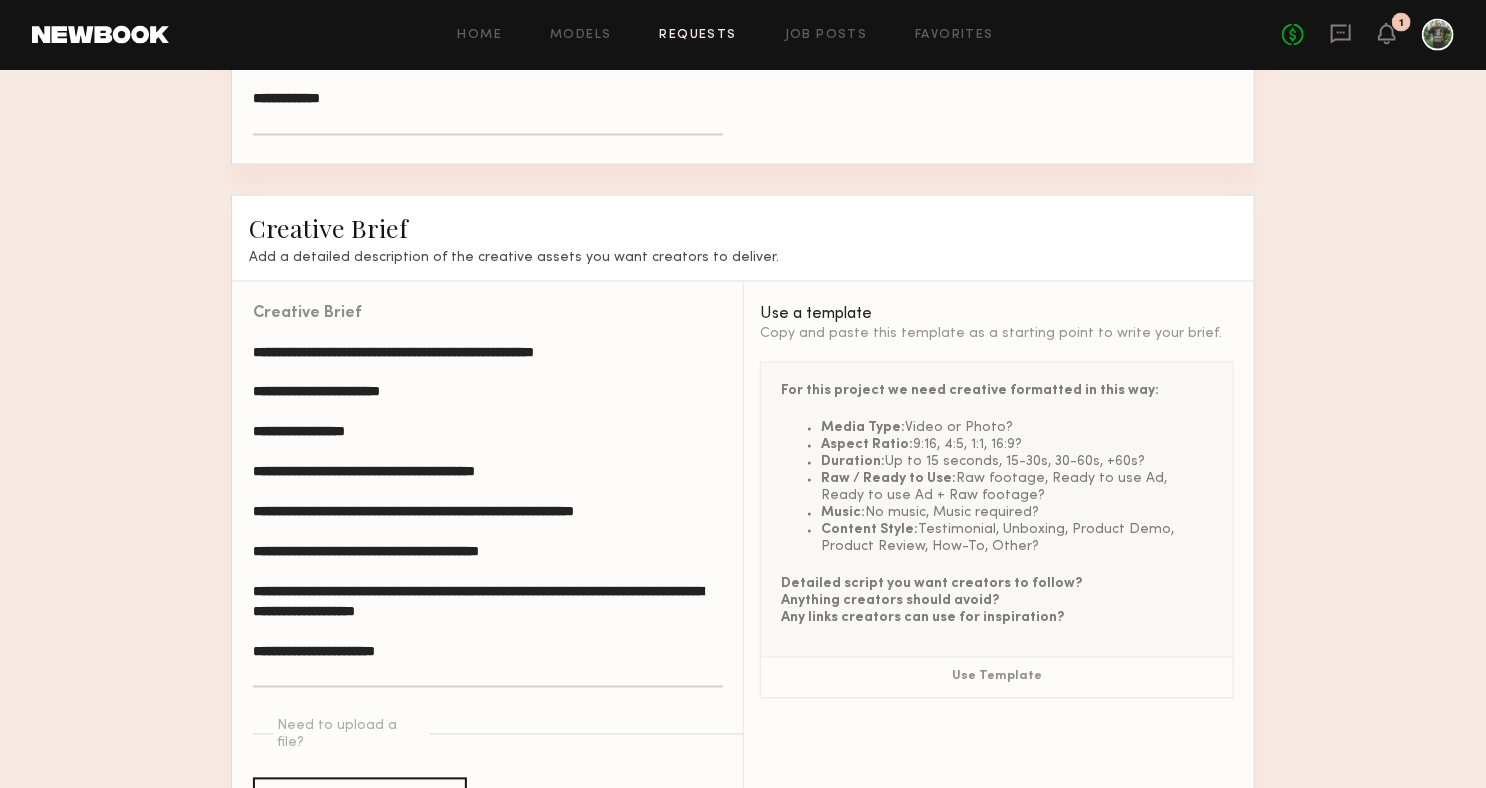 scroll, scrollTop: 1603, scrollLeft: 0, axis: vertical 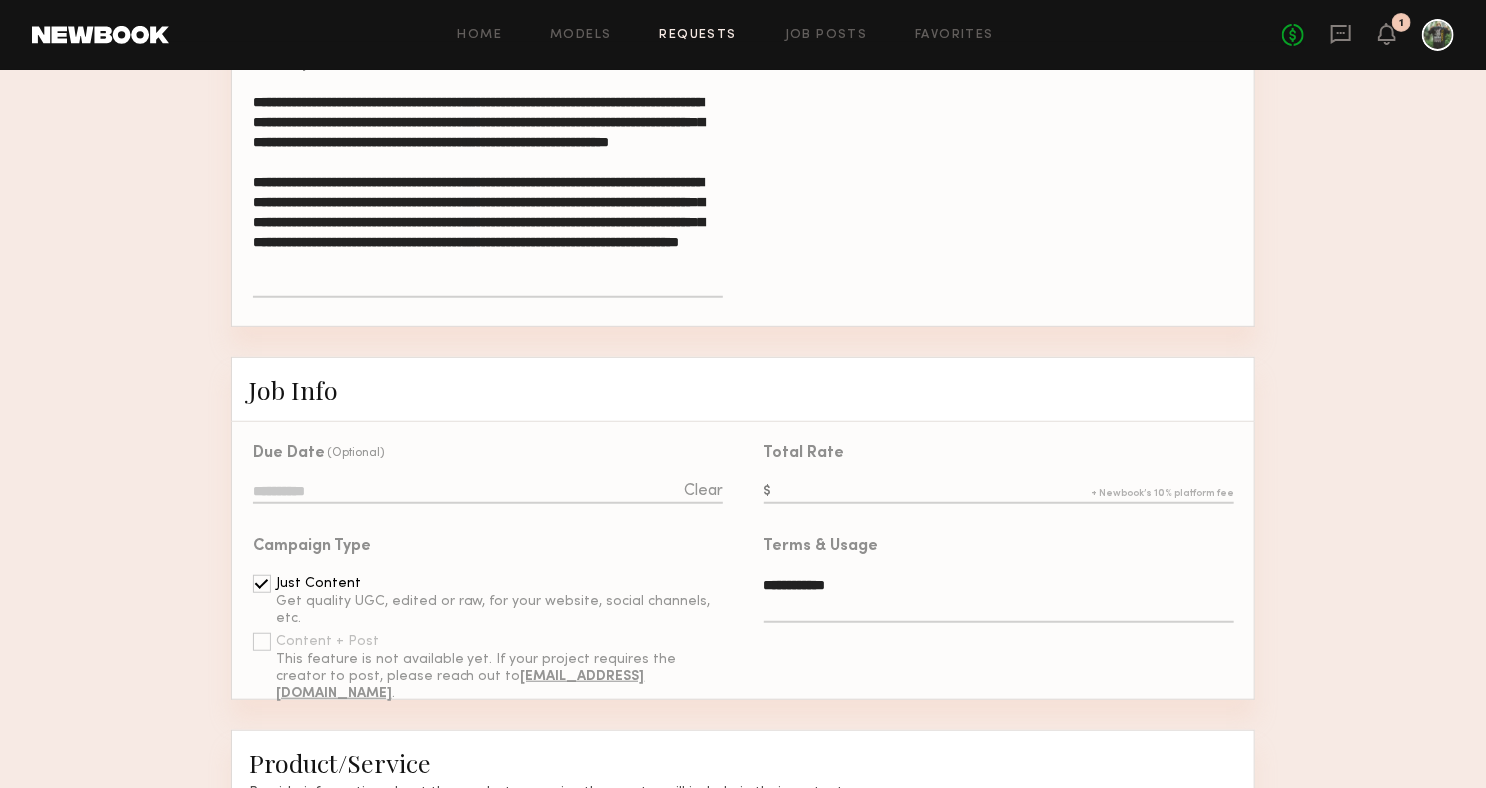 click on "Clear" 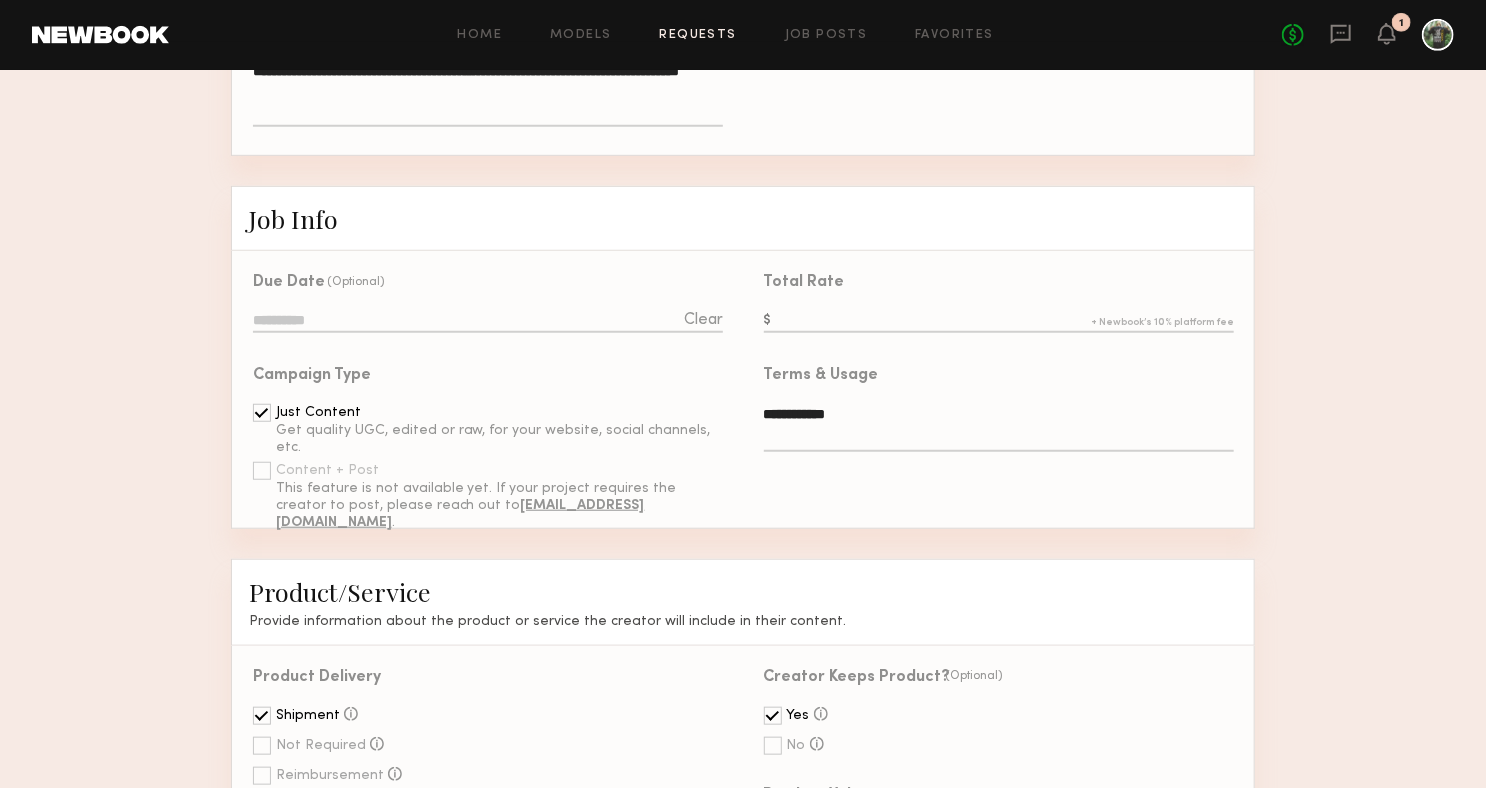 scroll, scrollTop: 576, scrollLeft: 0, axis: vertical 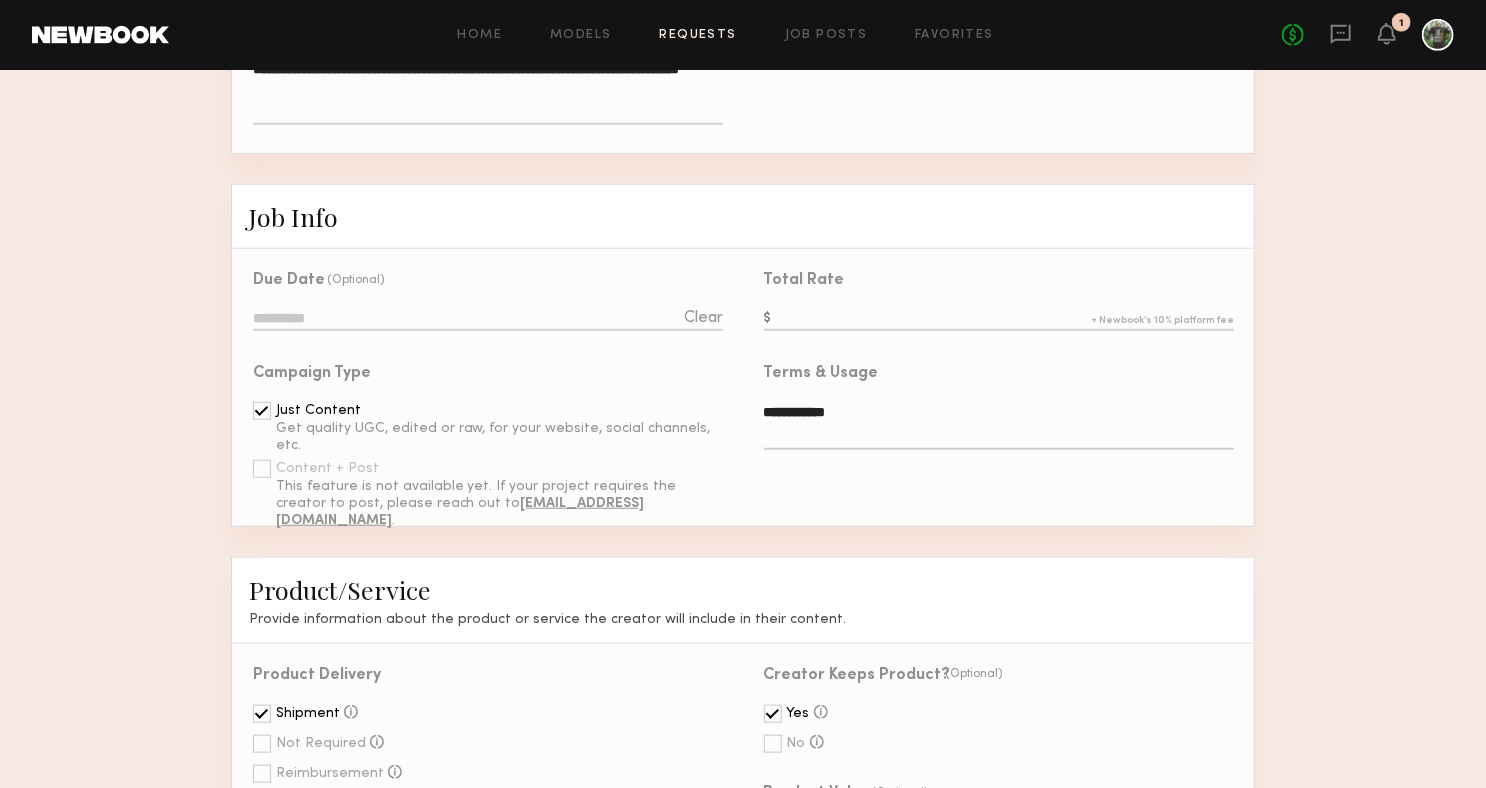 click 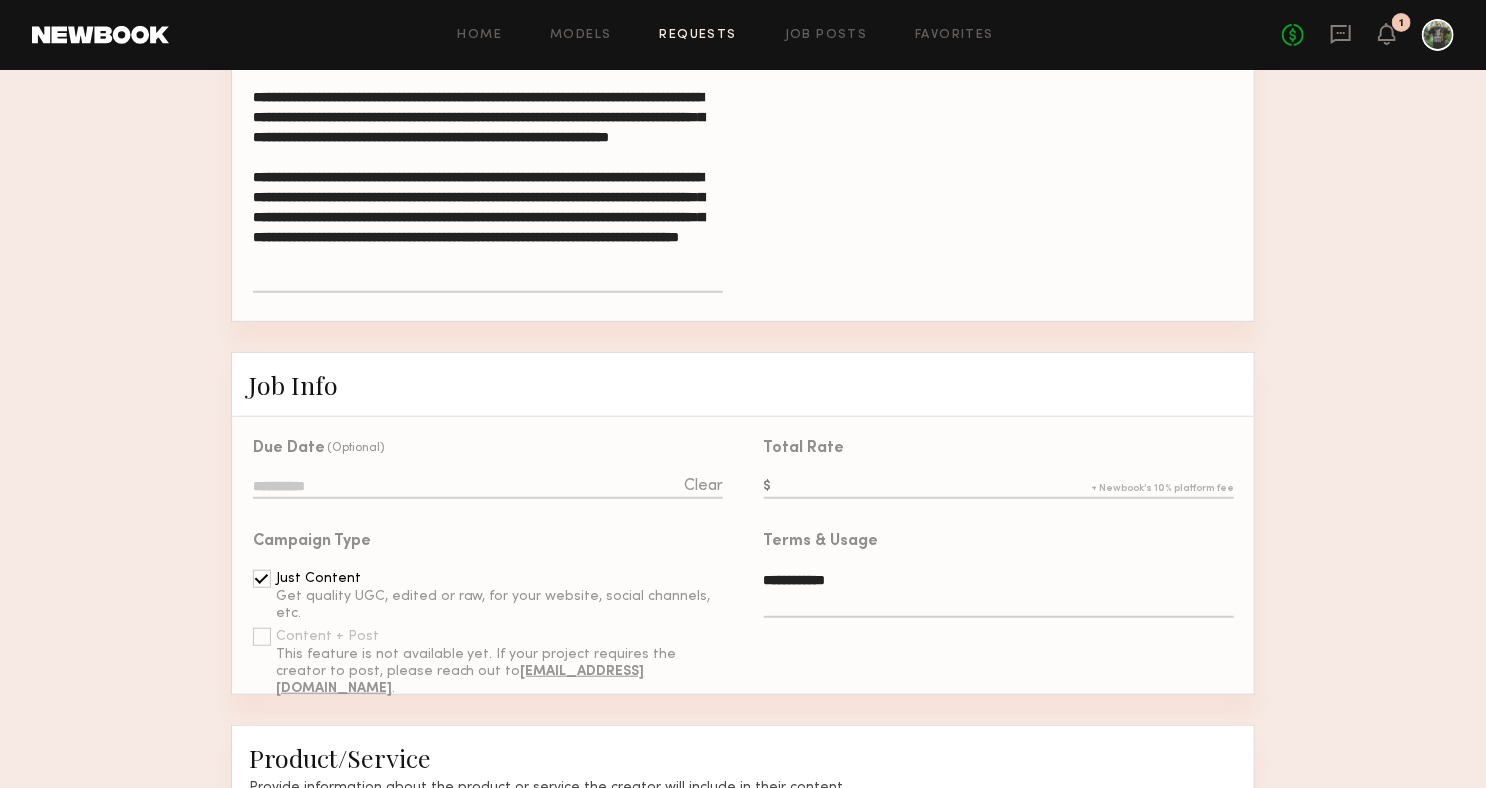 scroll, scrollTop: 422, scrollLeft: 0, axis: vertical 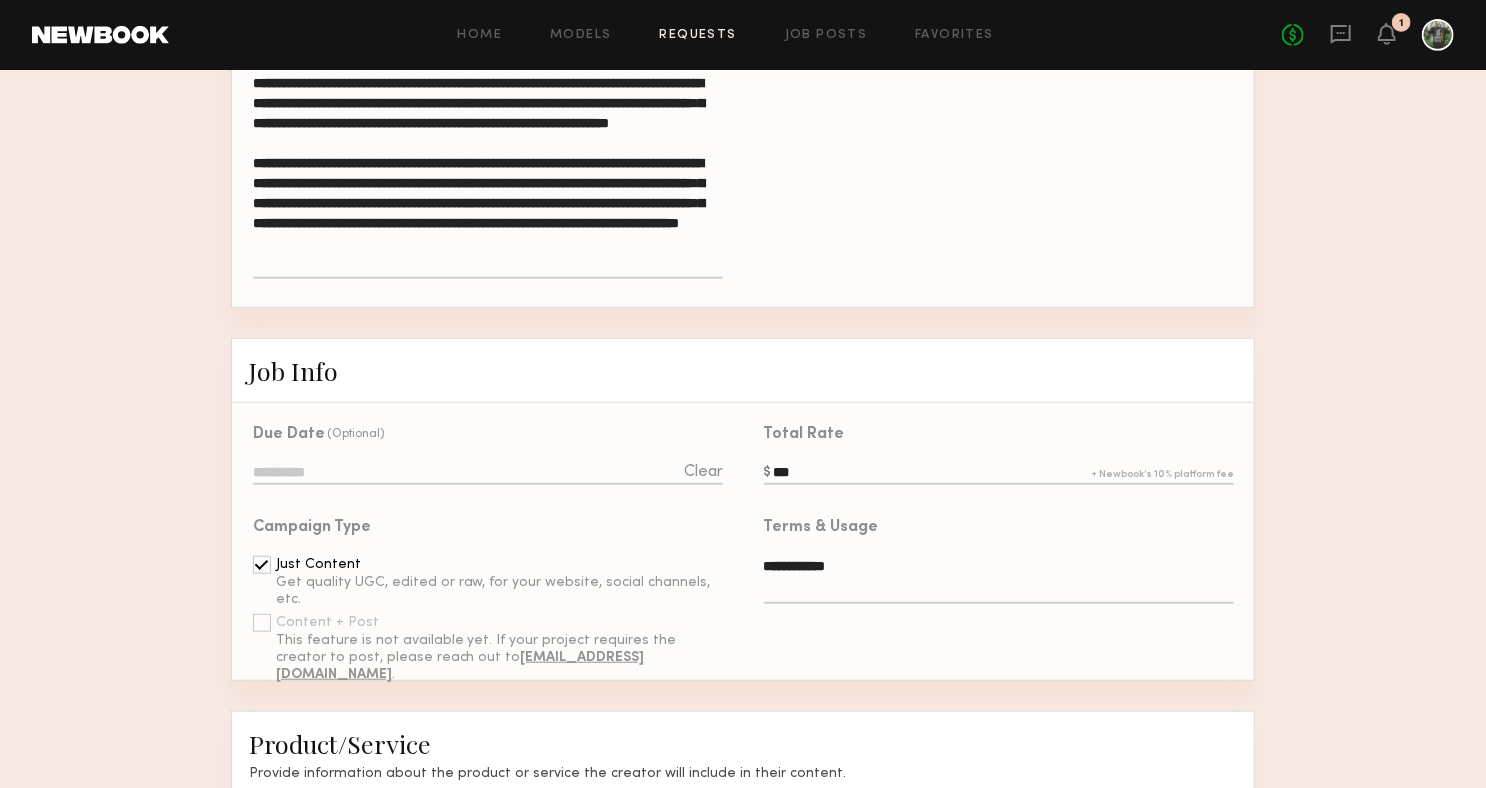 type on "***" 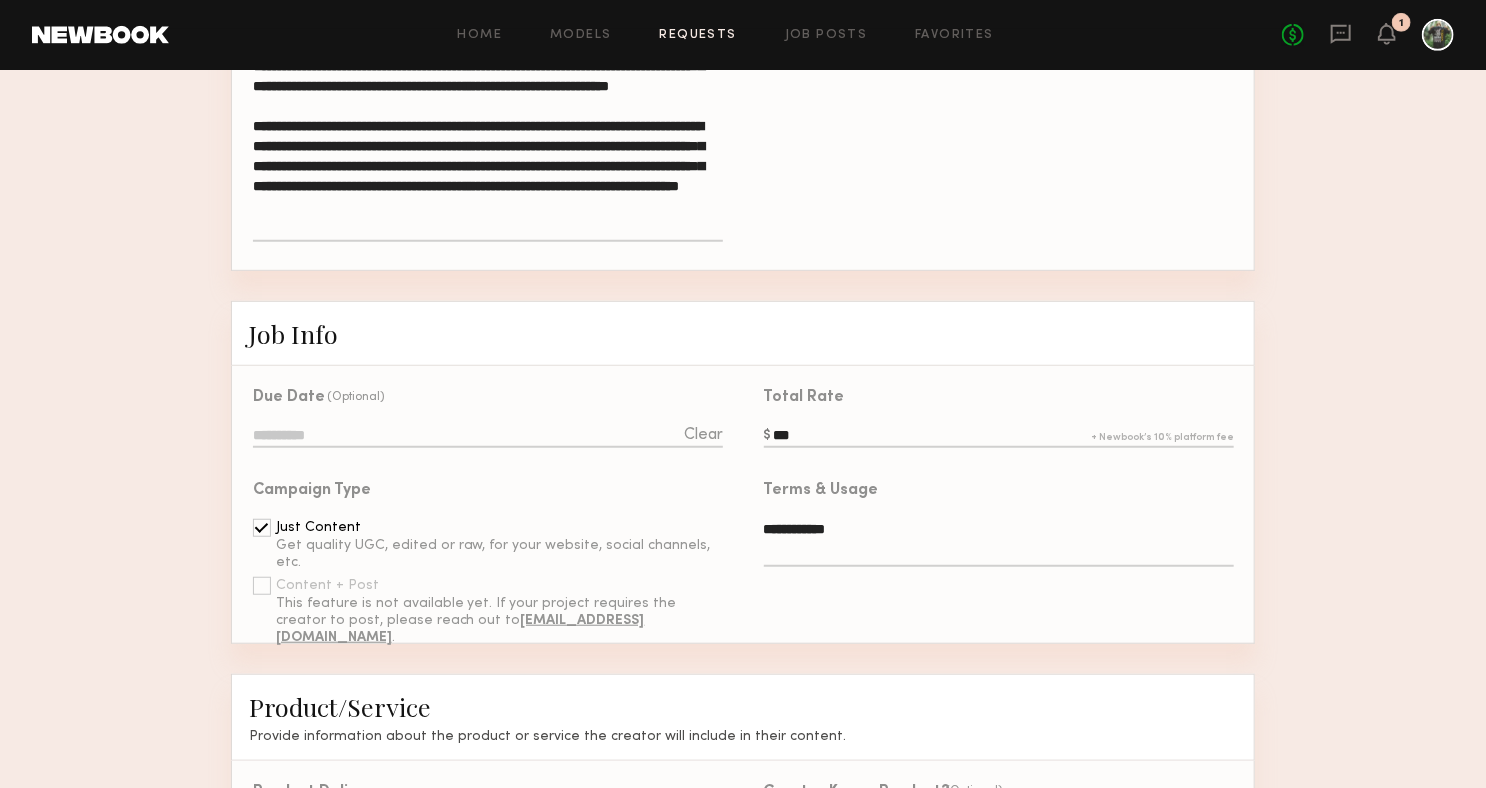 scroll, scrollTop: 462, scrollLeft: 0, axis: vertical 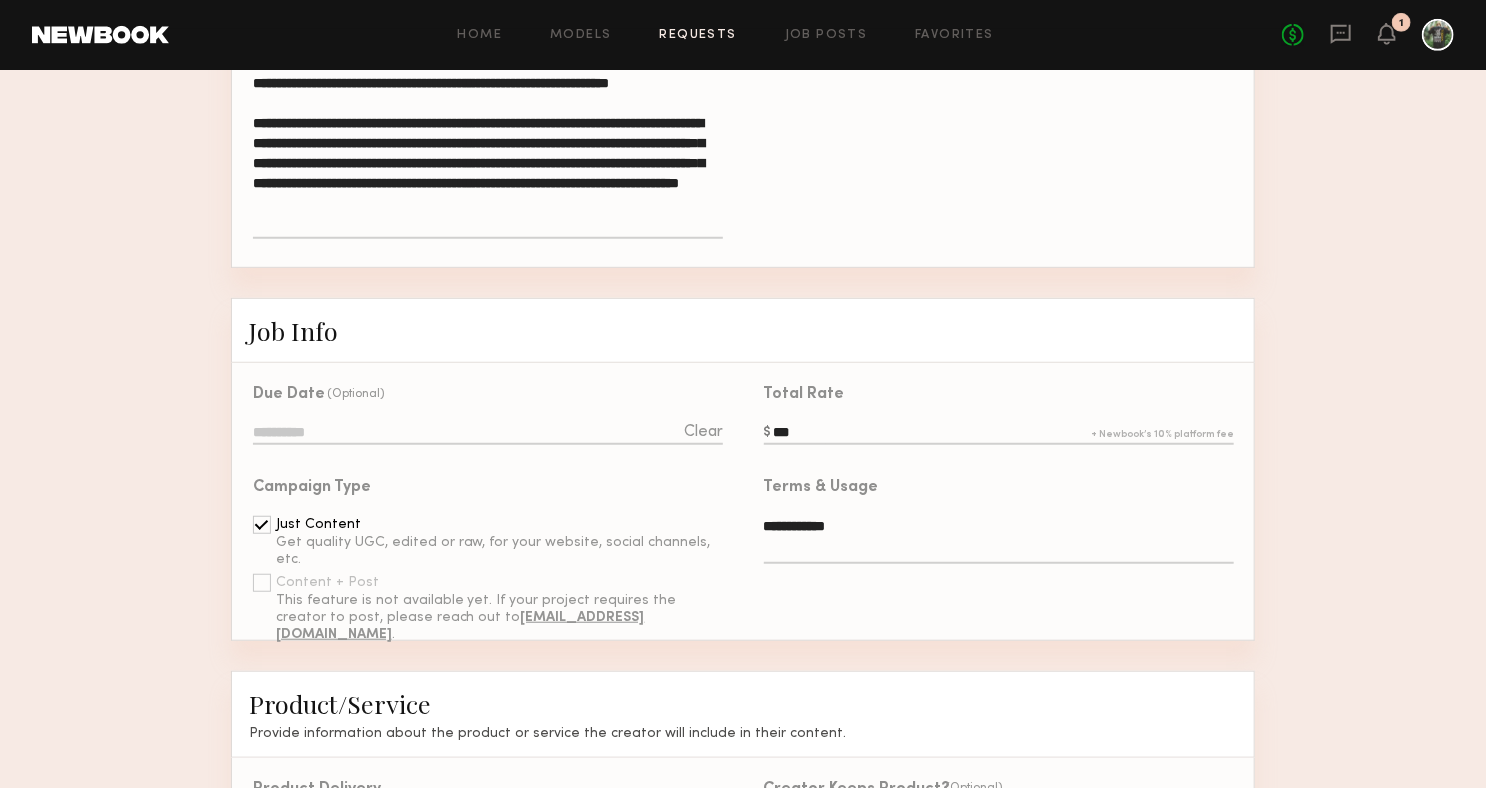 click 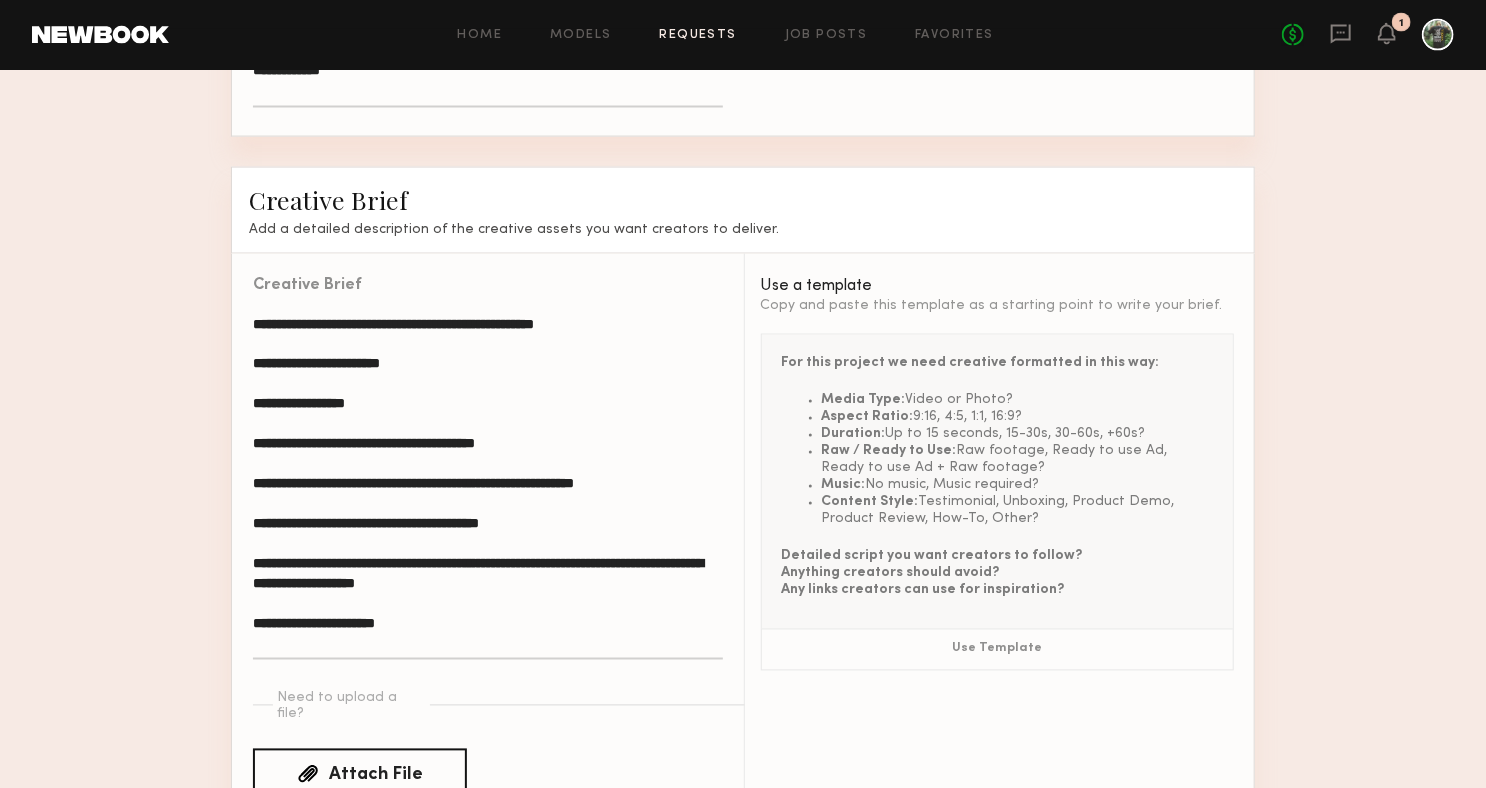 scroll, scrollTop: 1506, scrollLeft: 0, axis: vertical 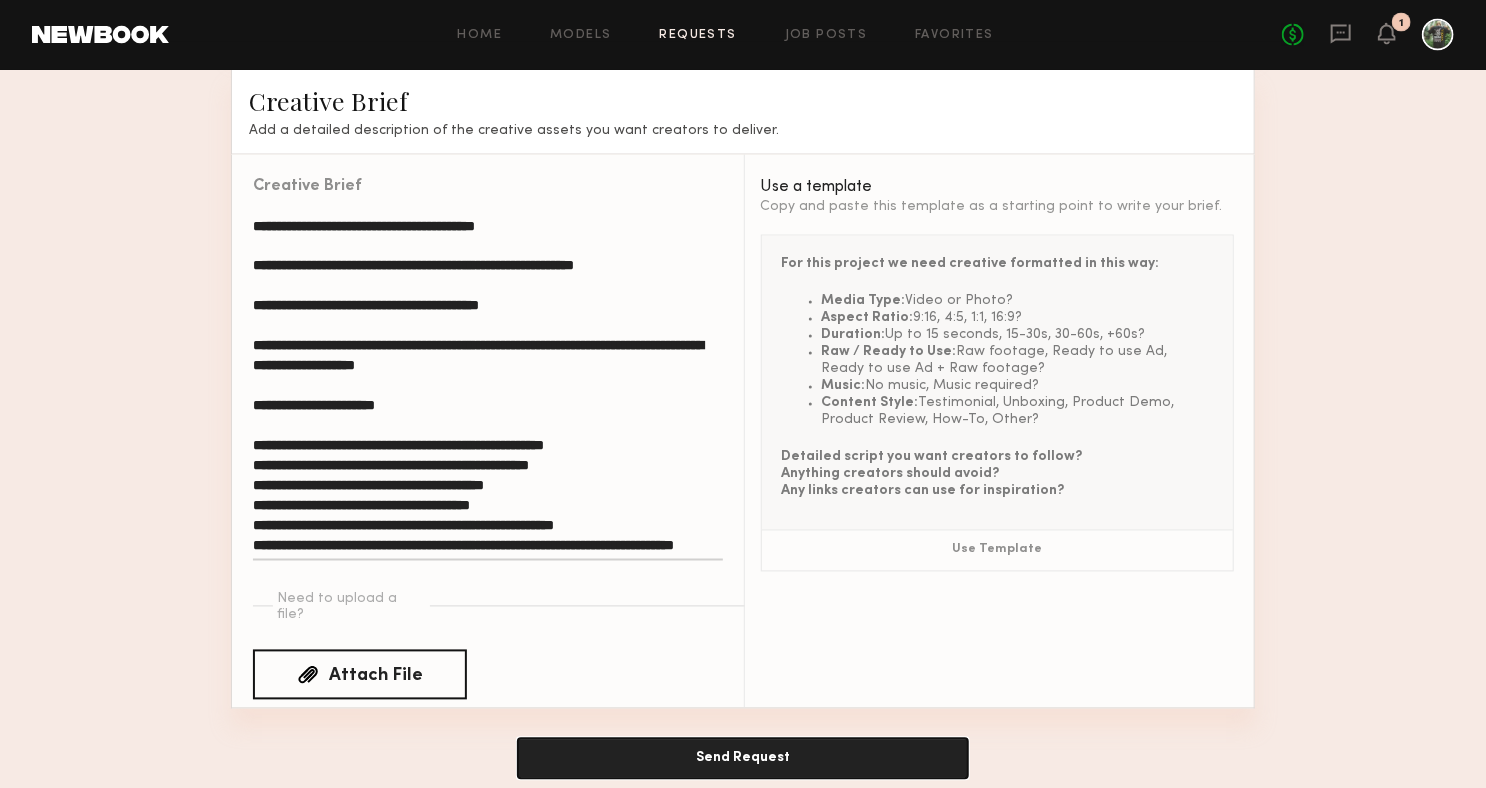 click on "Send Request" 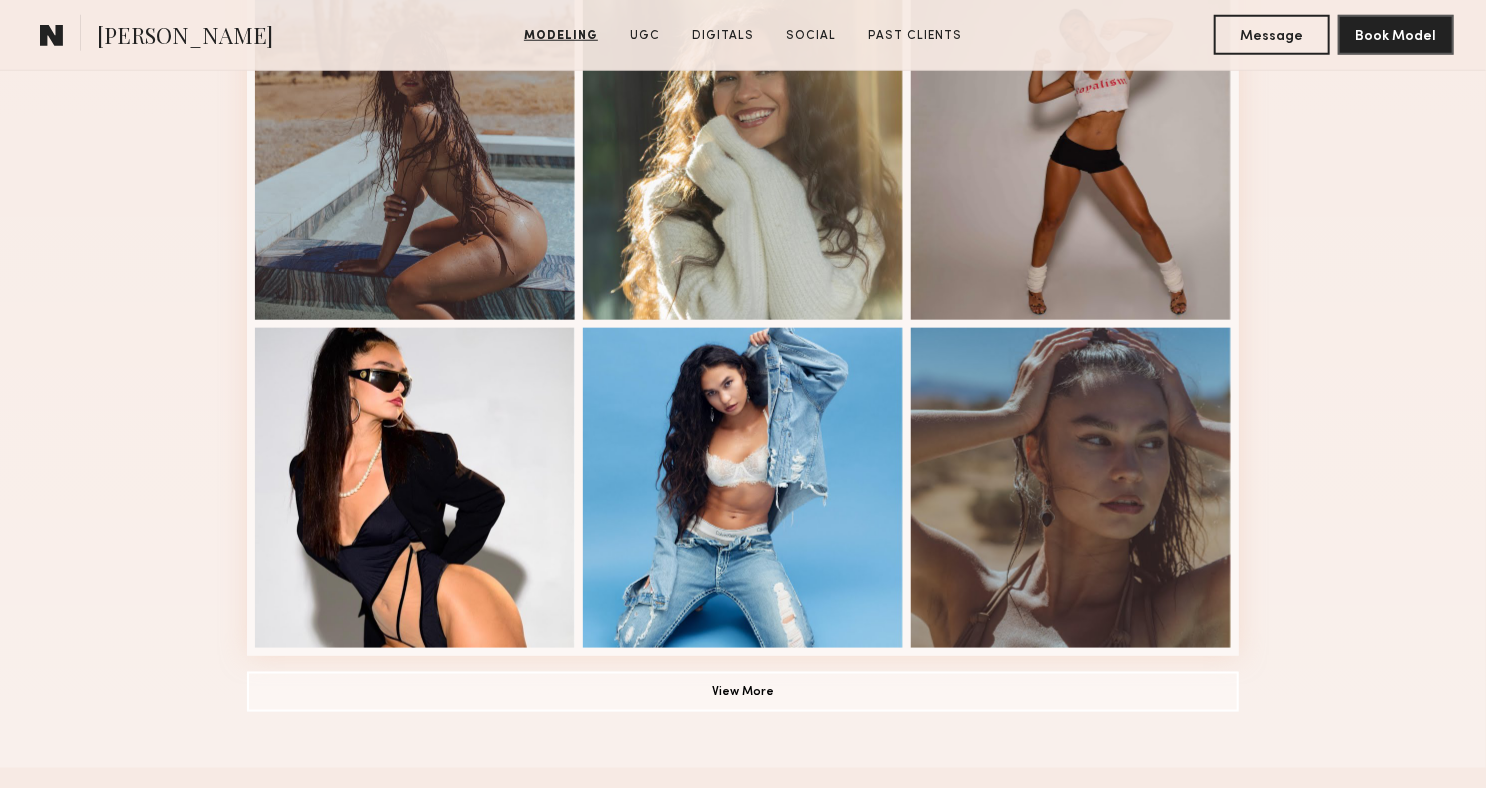 scroll, scrollTop: 1058, scrollLeft: 0, axis: vertical 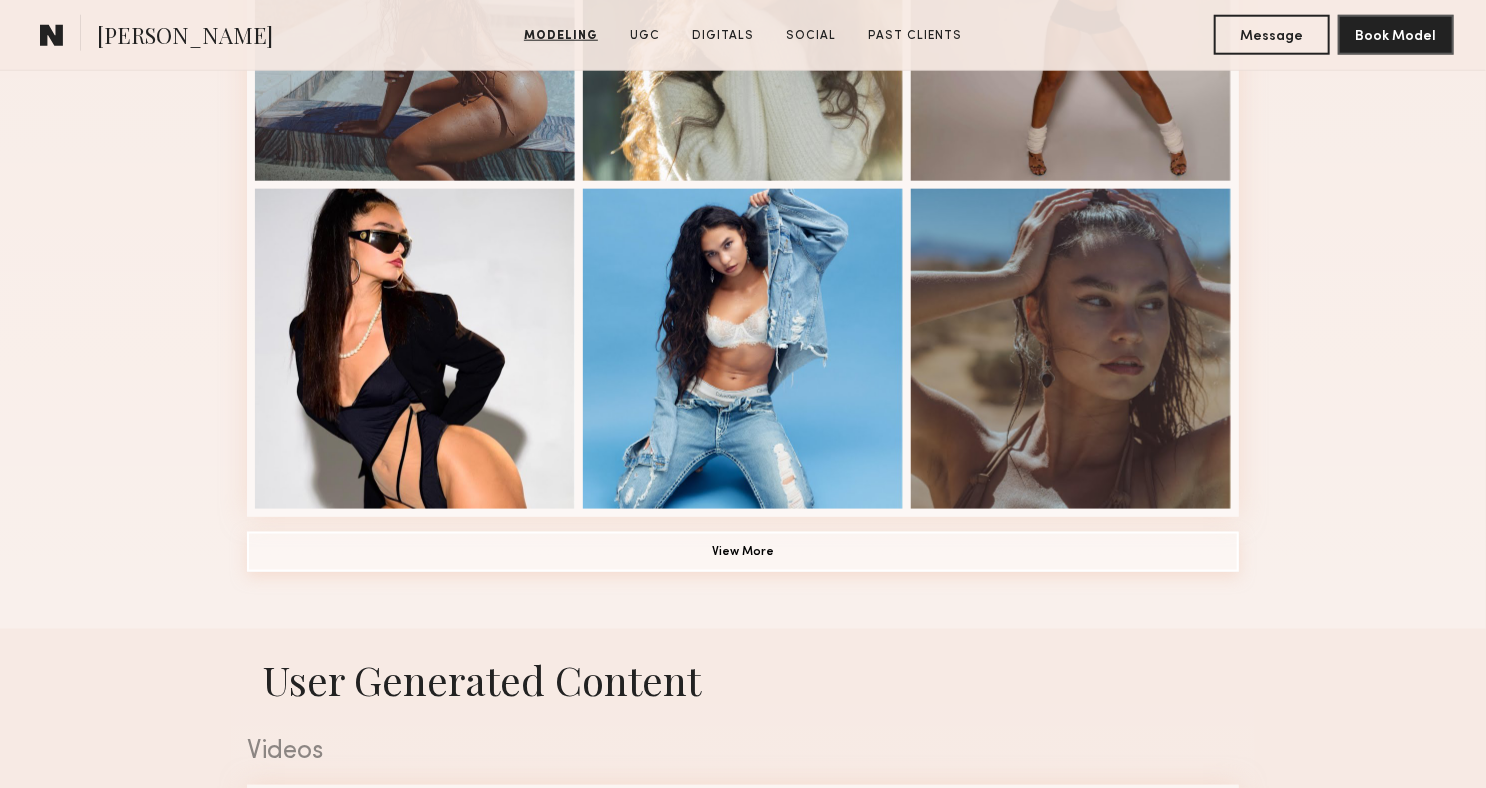 click on "View More" 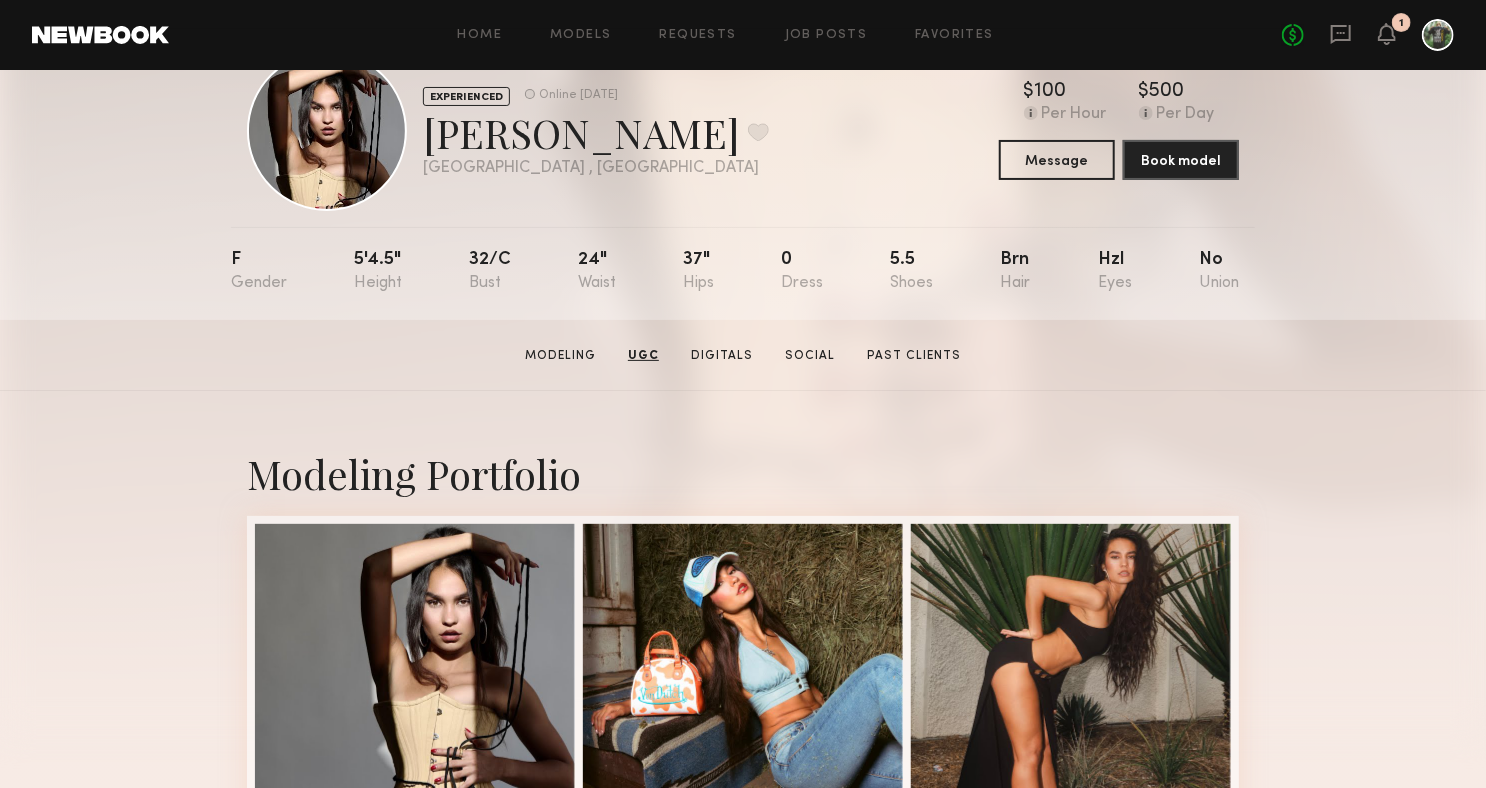 scroll, scrollTop: 0, scrollLeft: 0, axis: both 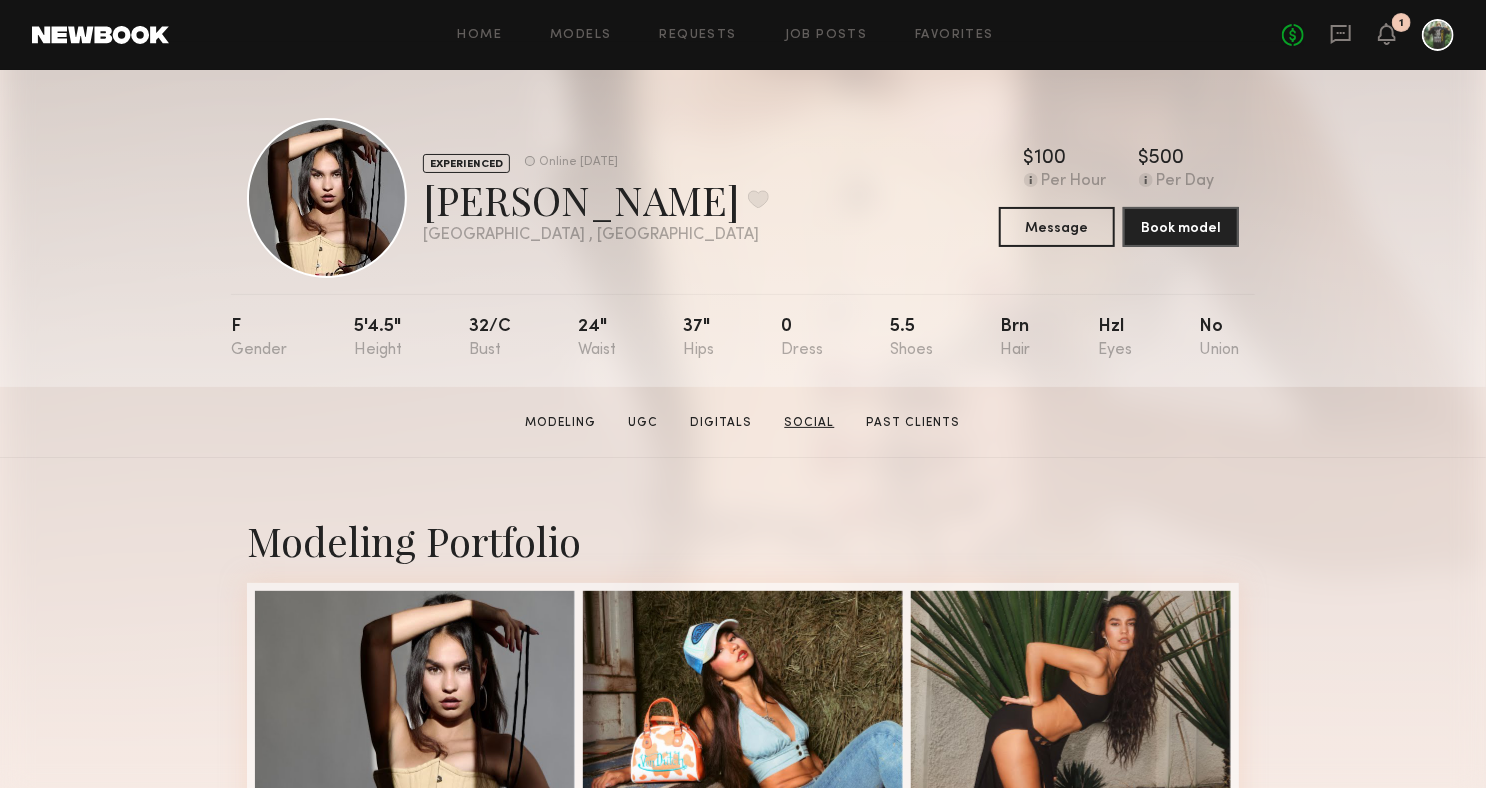 click on "Social" 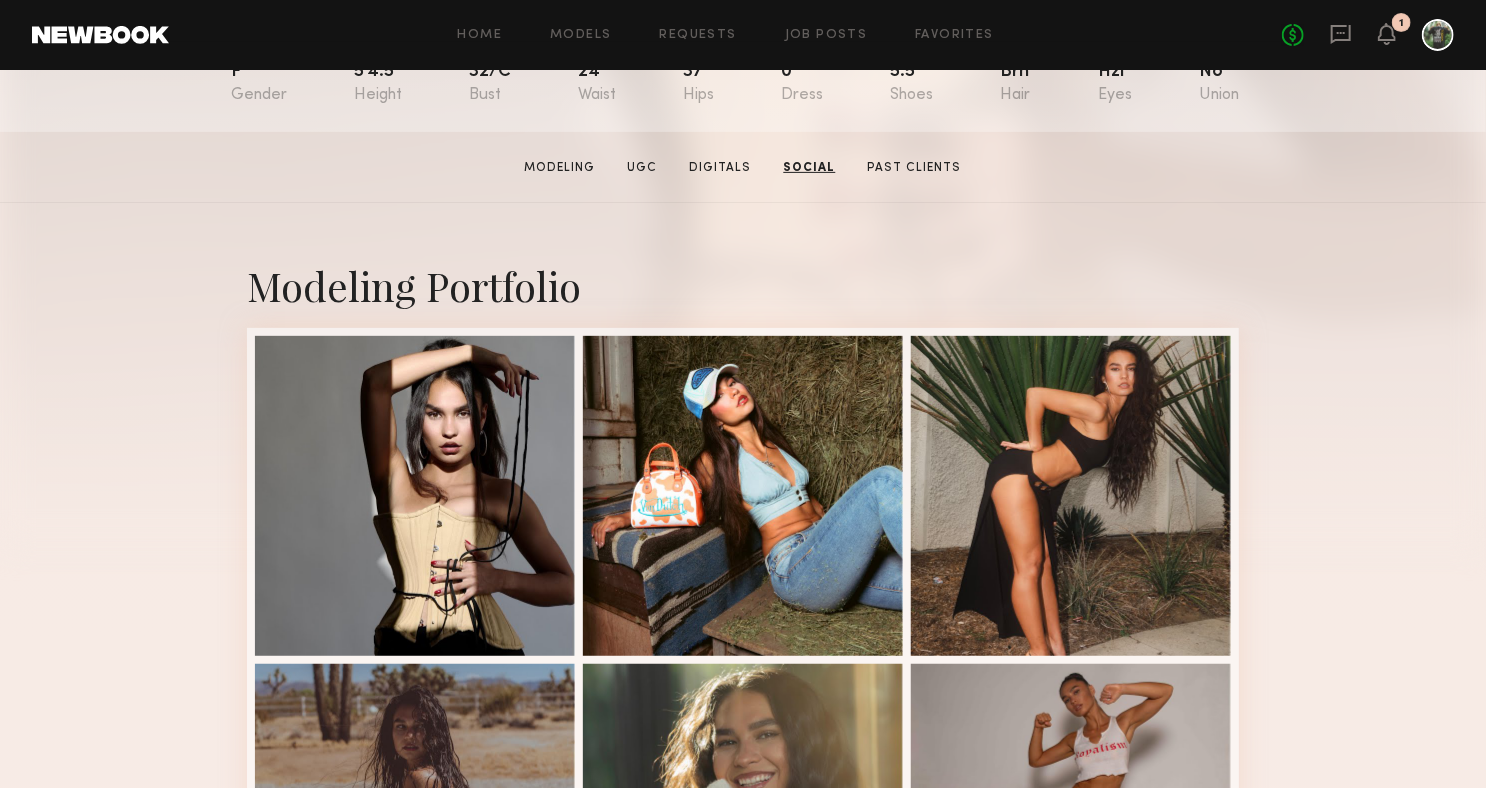 scroll, scrollTop: 0, scrollLeft: 0, axis: both 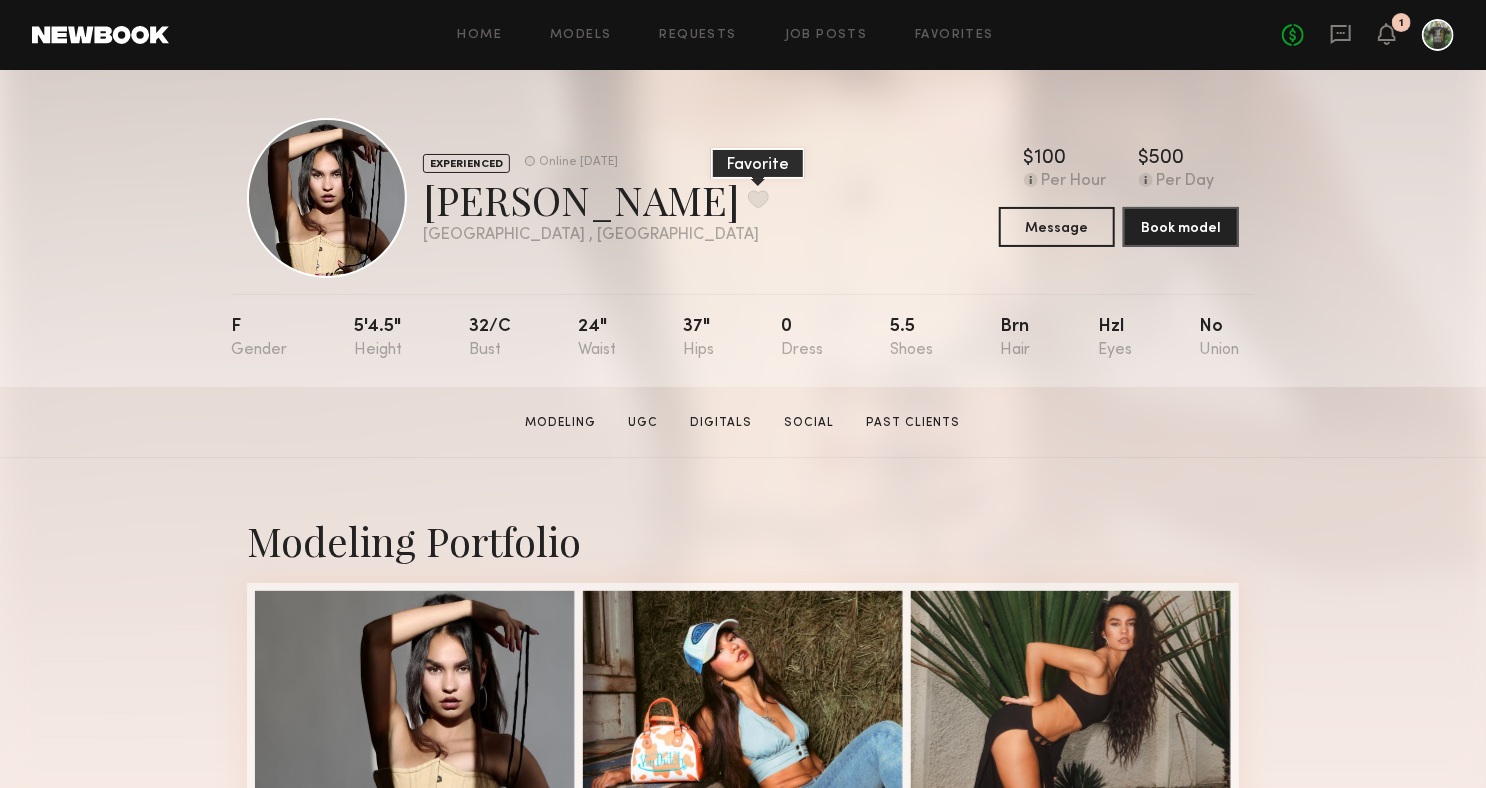 click 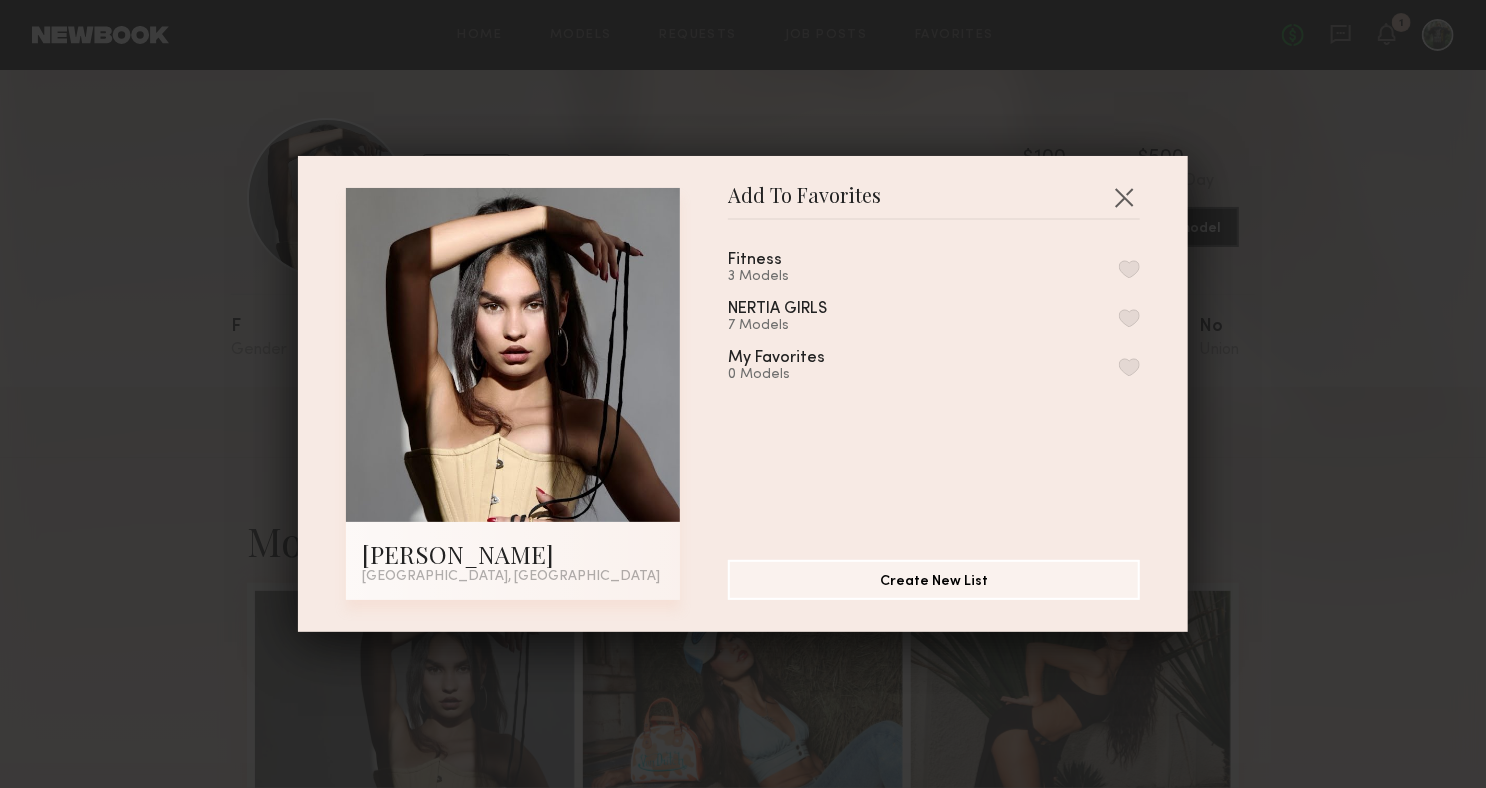 click at bounding box center (1129, 318) 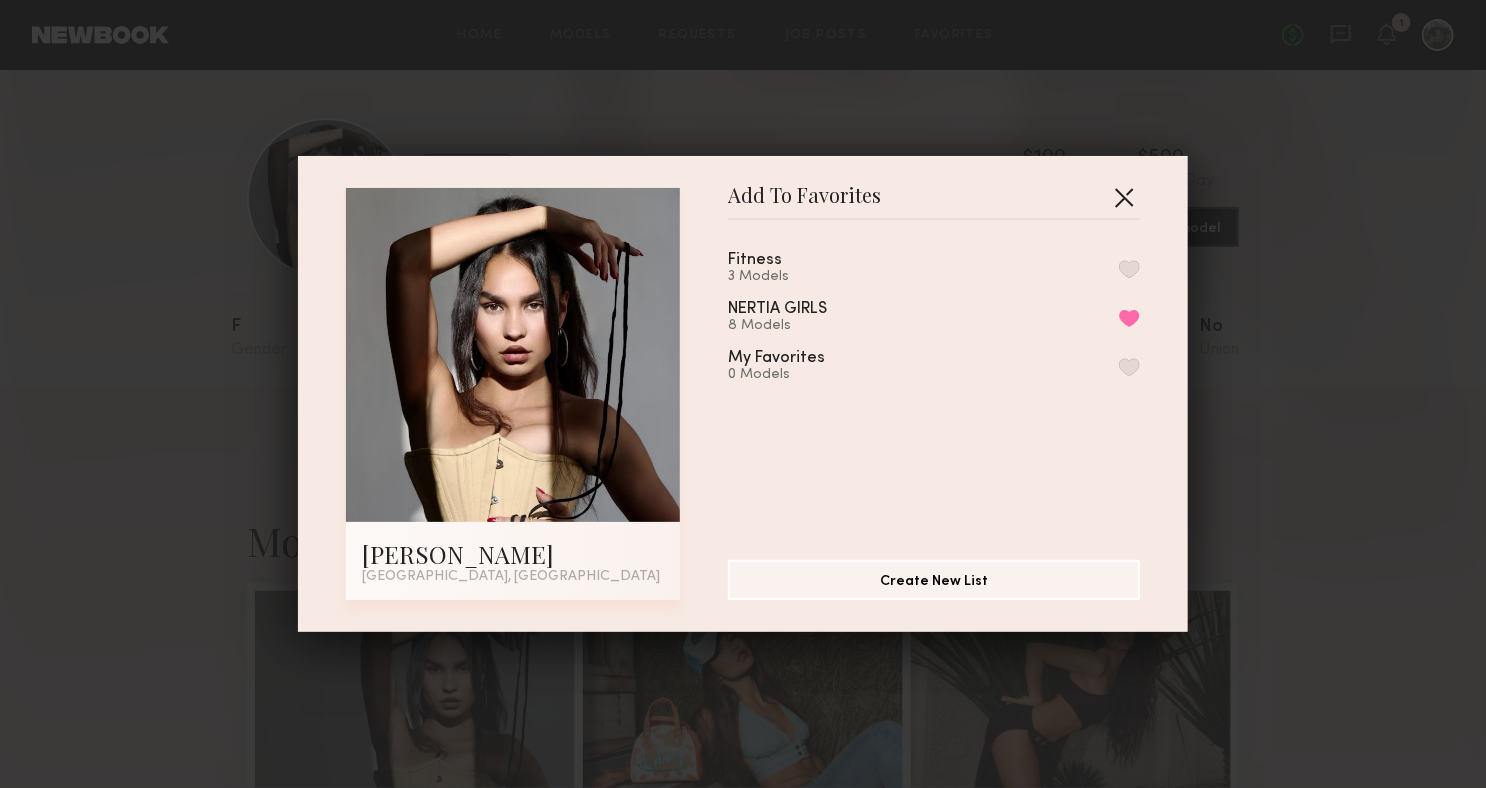 click at bounding box center [1124, 197] 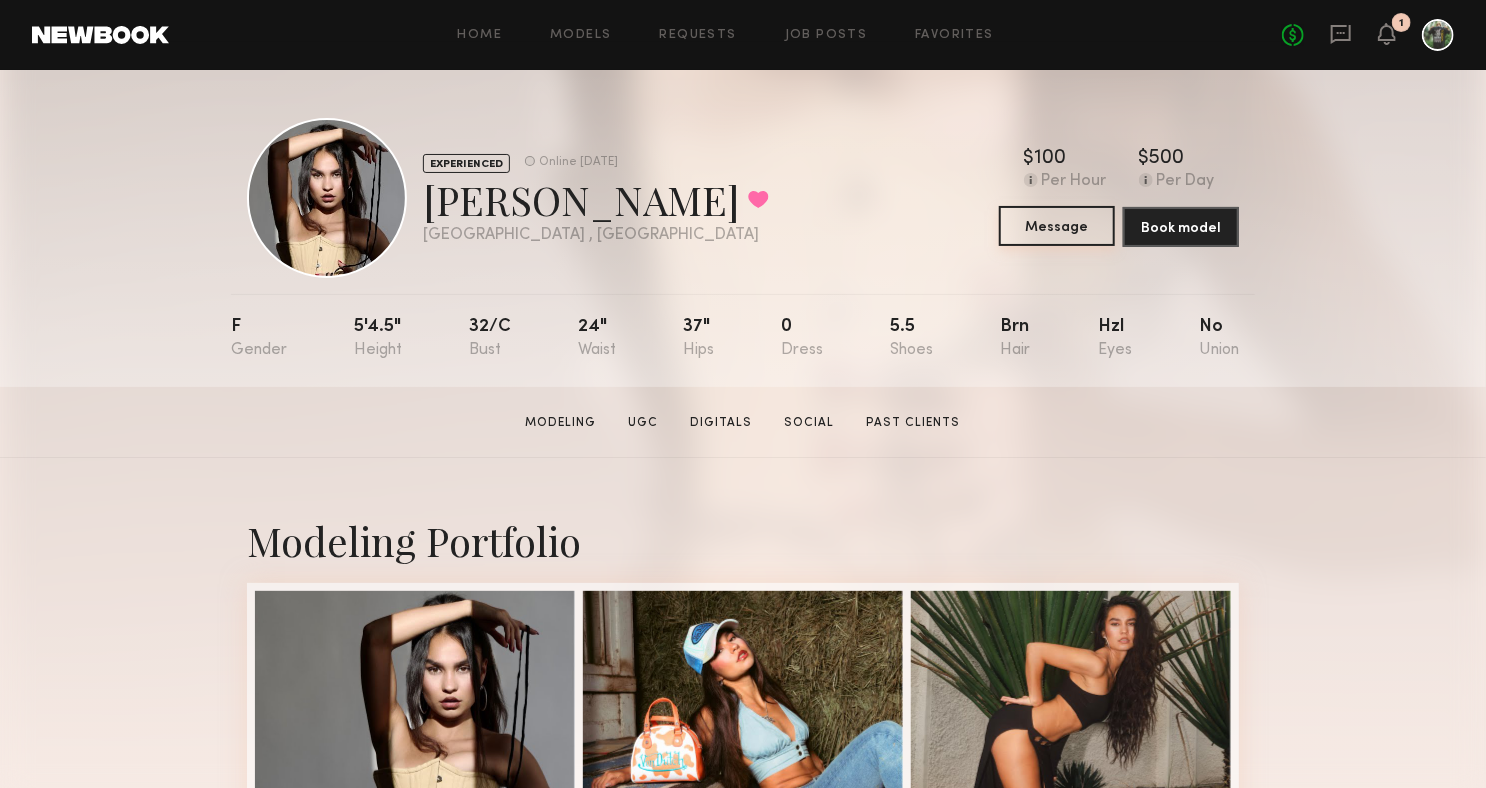 click on "Message" 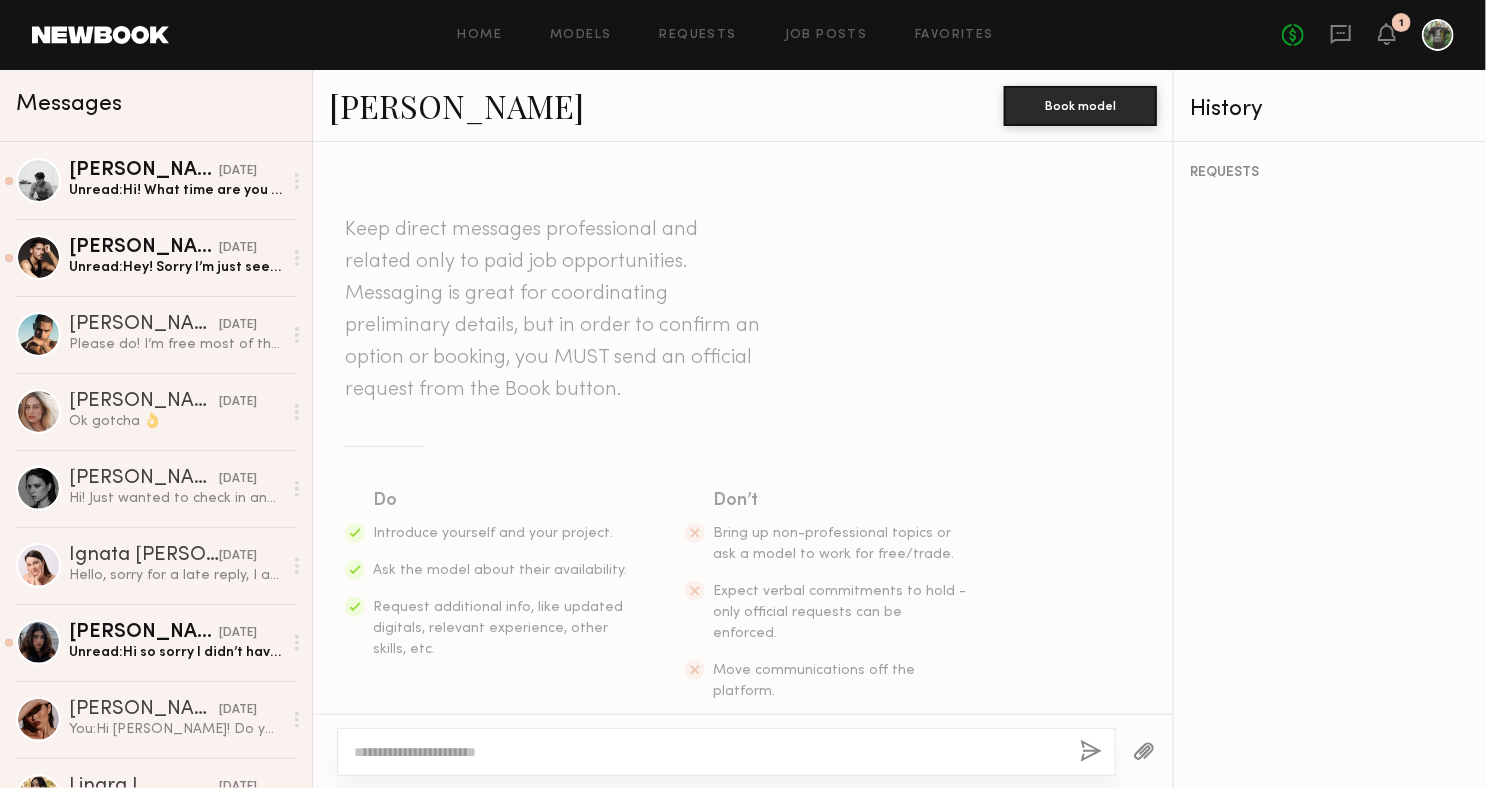 click 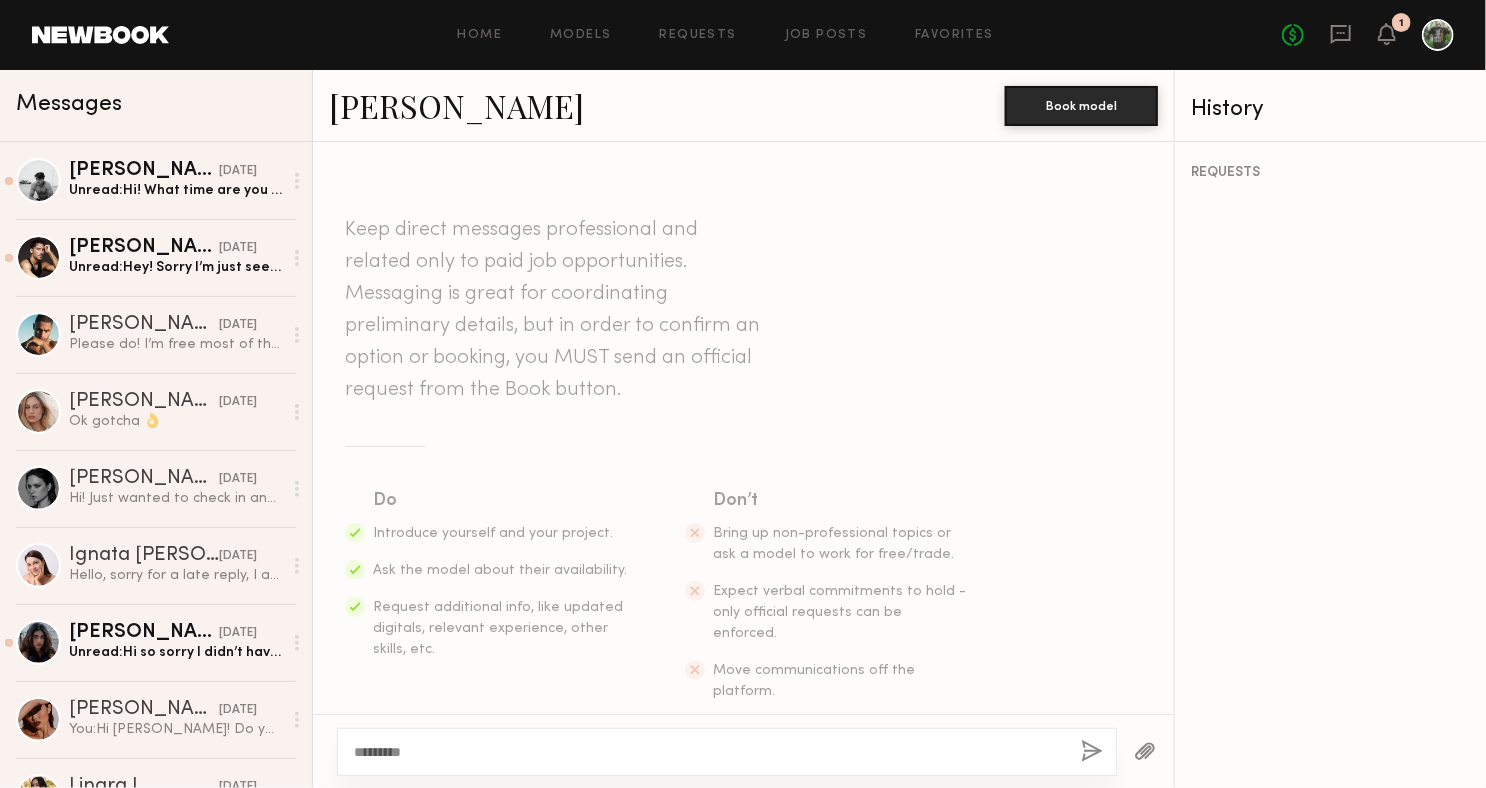 type on "*********" 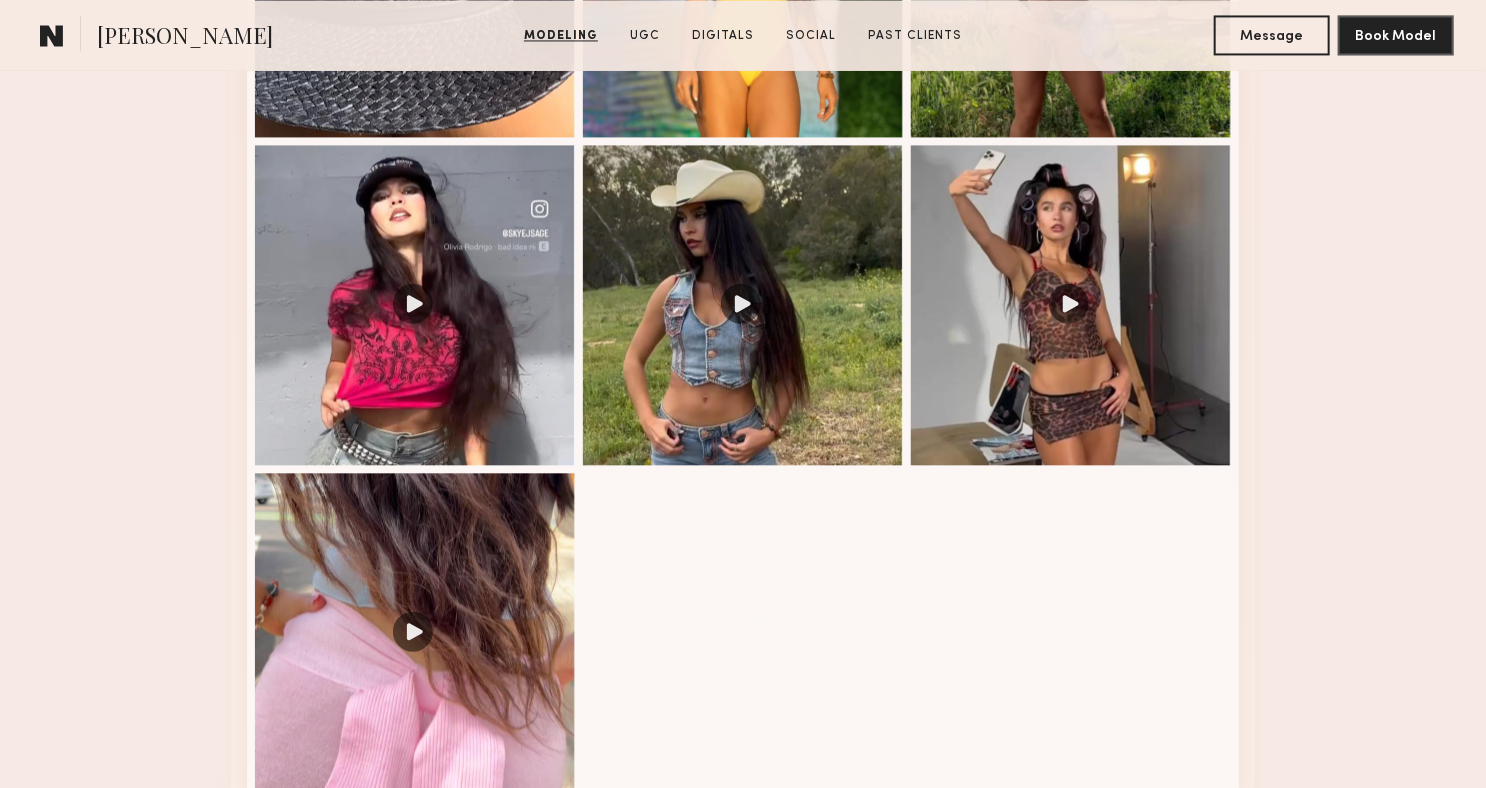 scroll, scrollTop: 2056, scrollLeft: 0, axis: vertical 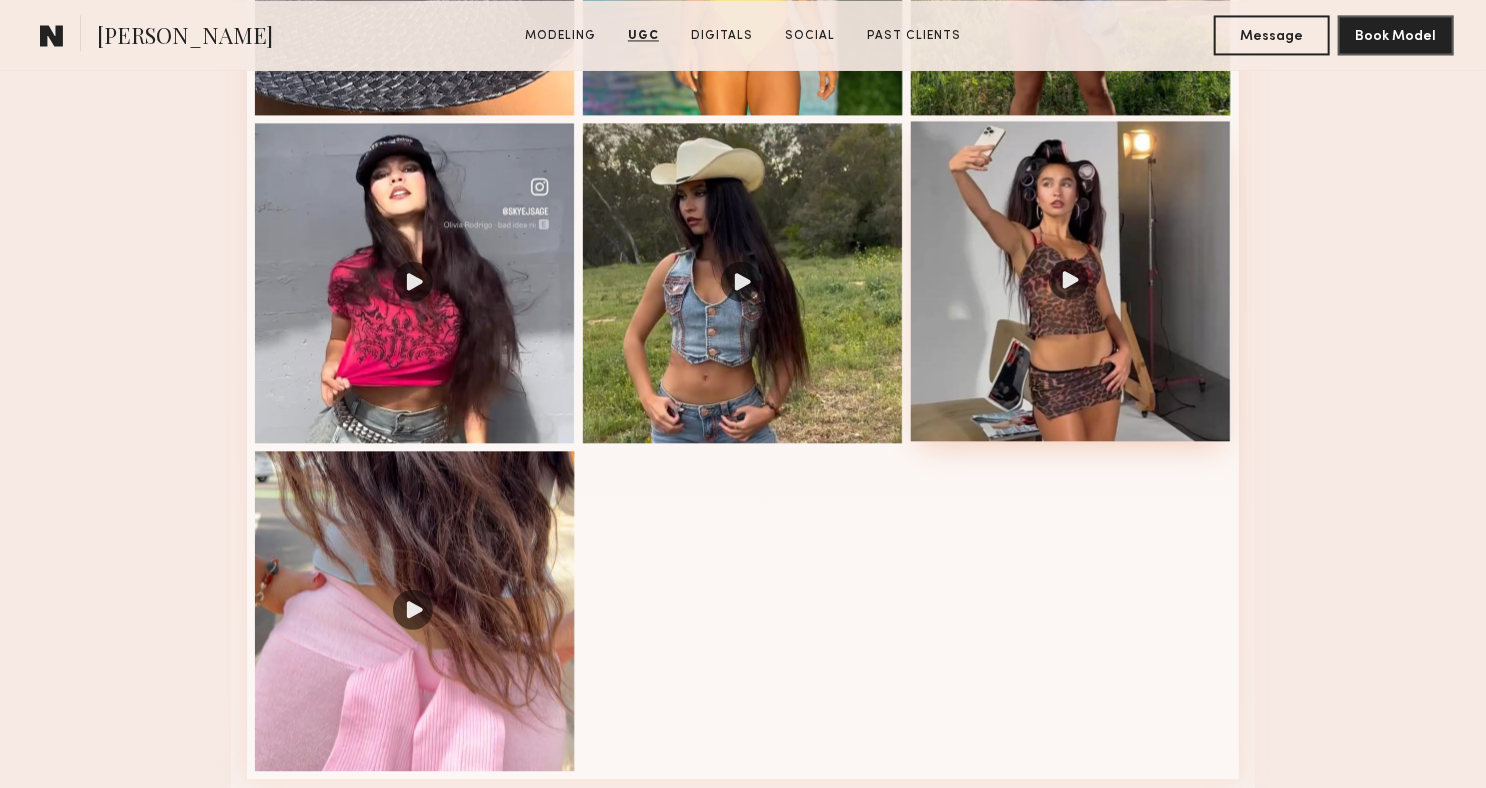 click at bounding box center [1071, 281] 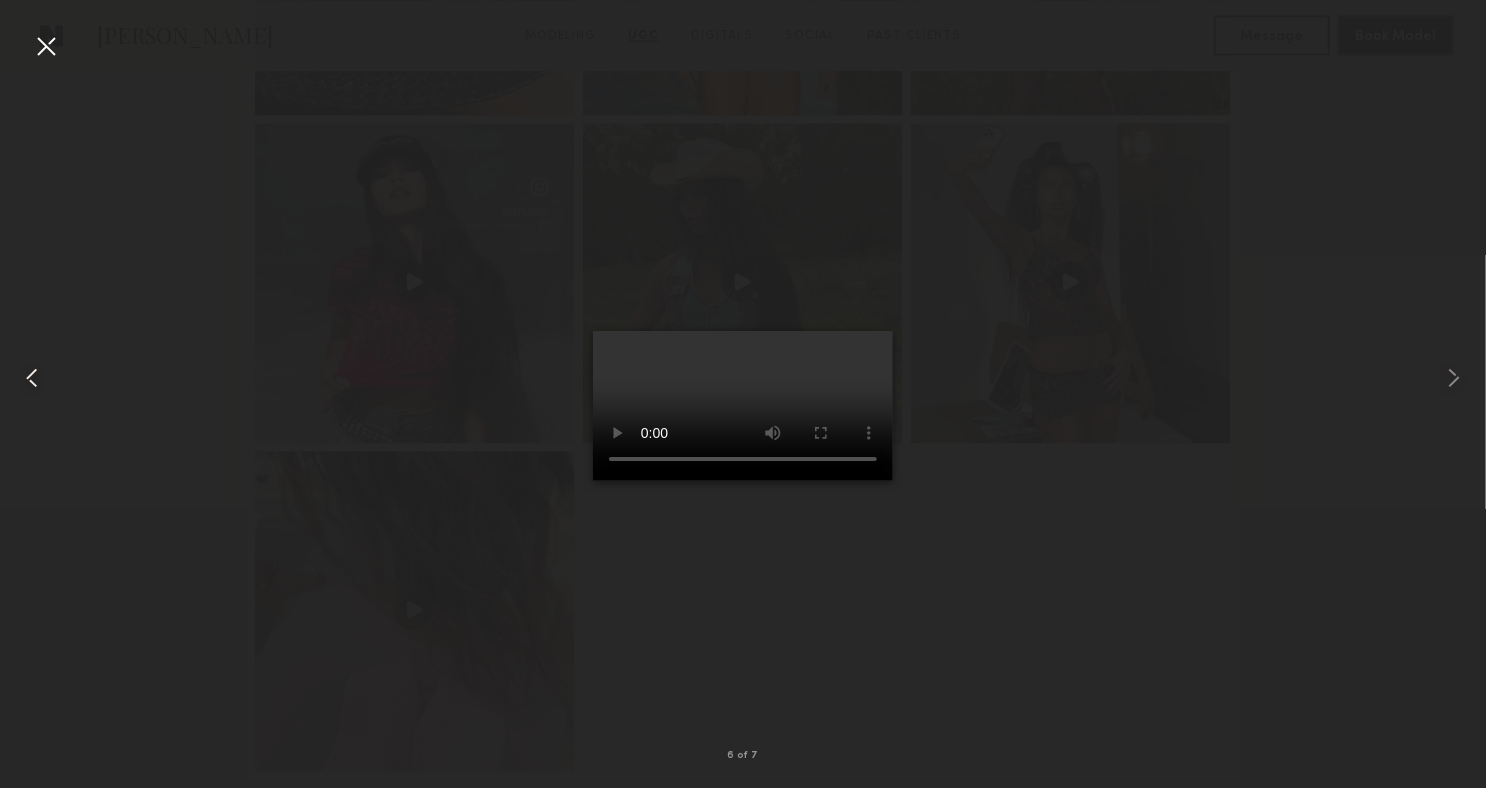 click at bounding box center [32, 378] 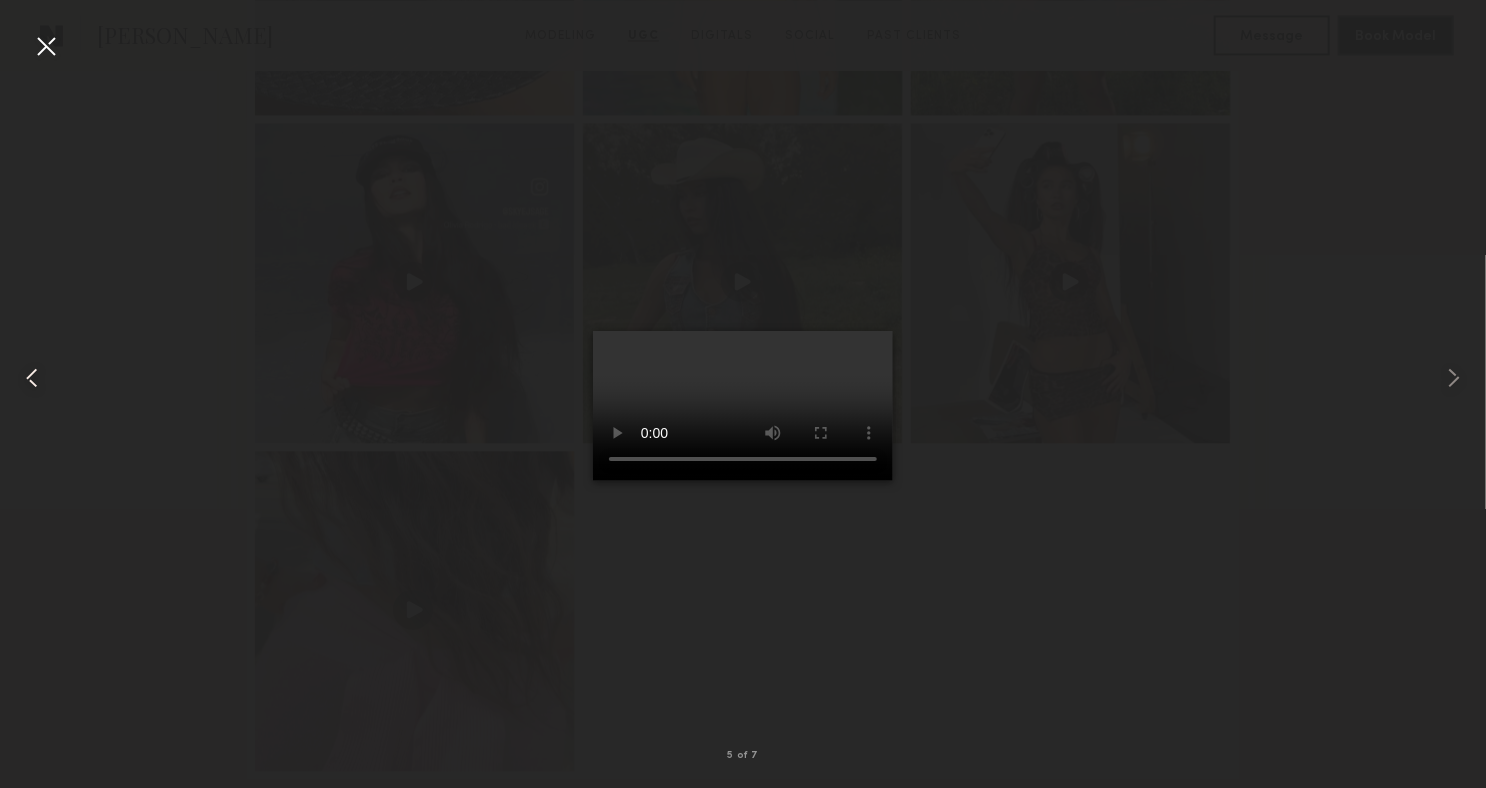 click at bounding box center [32, 378] 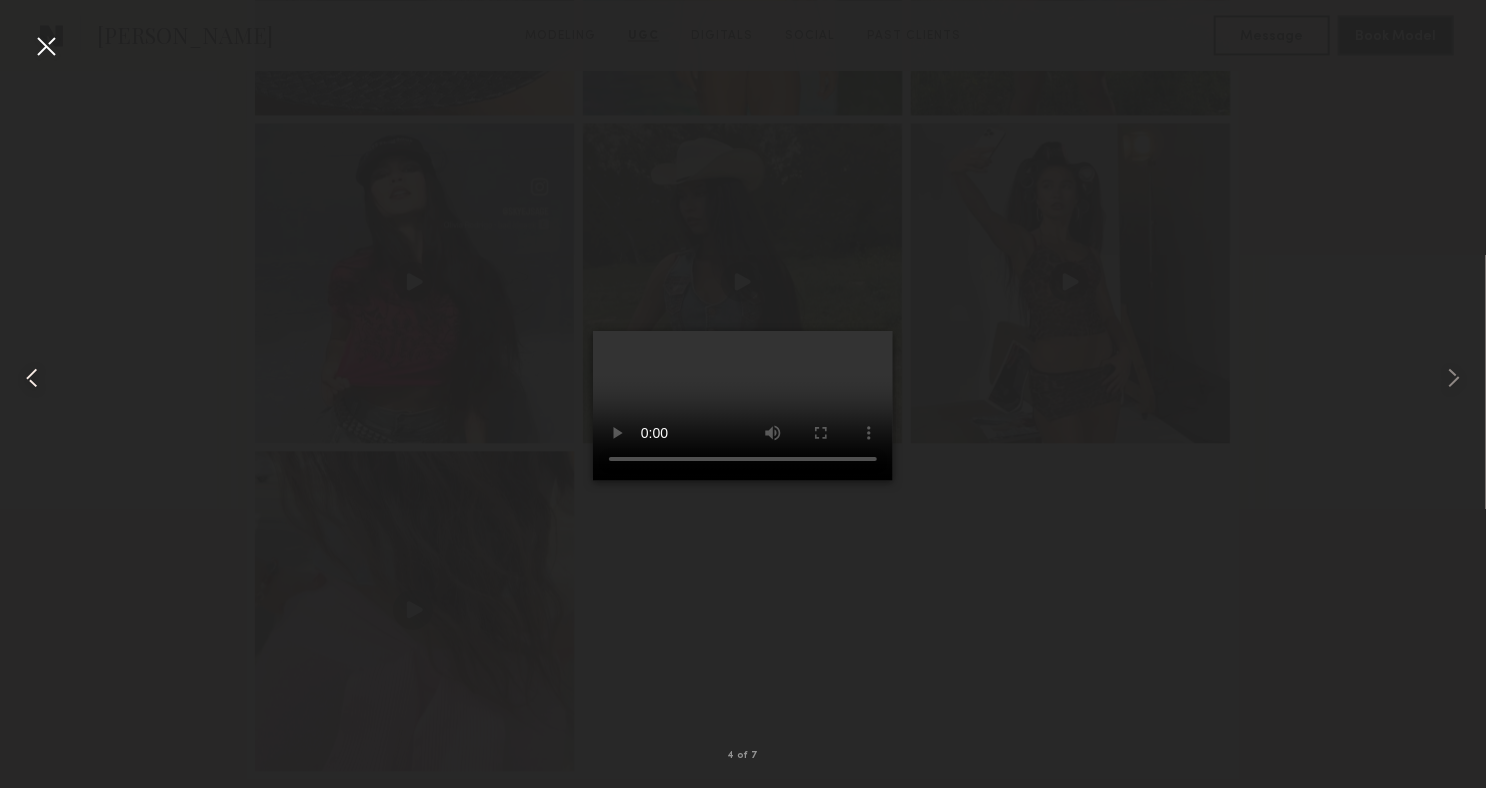 click at bounding box center (32, 378) 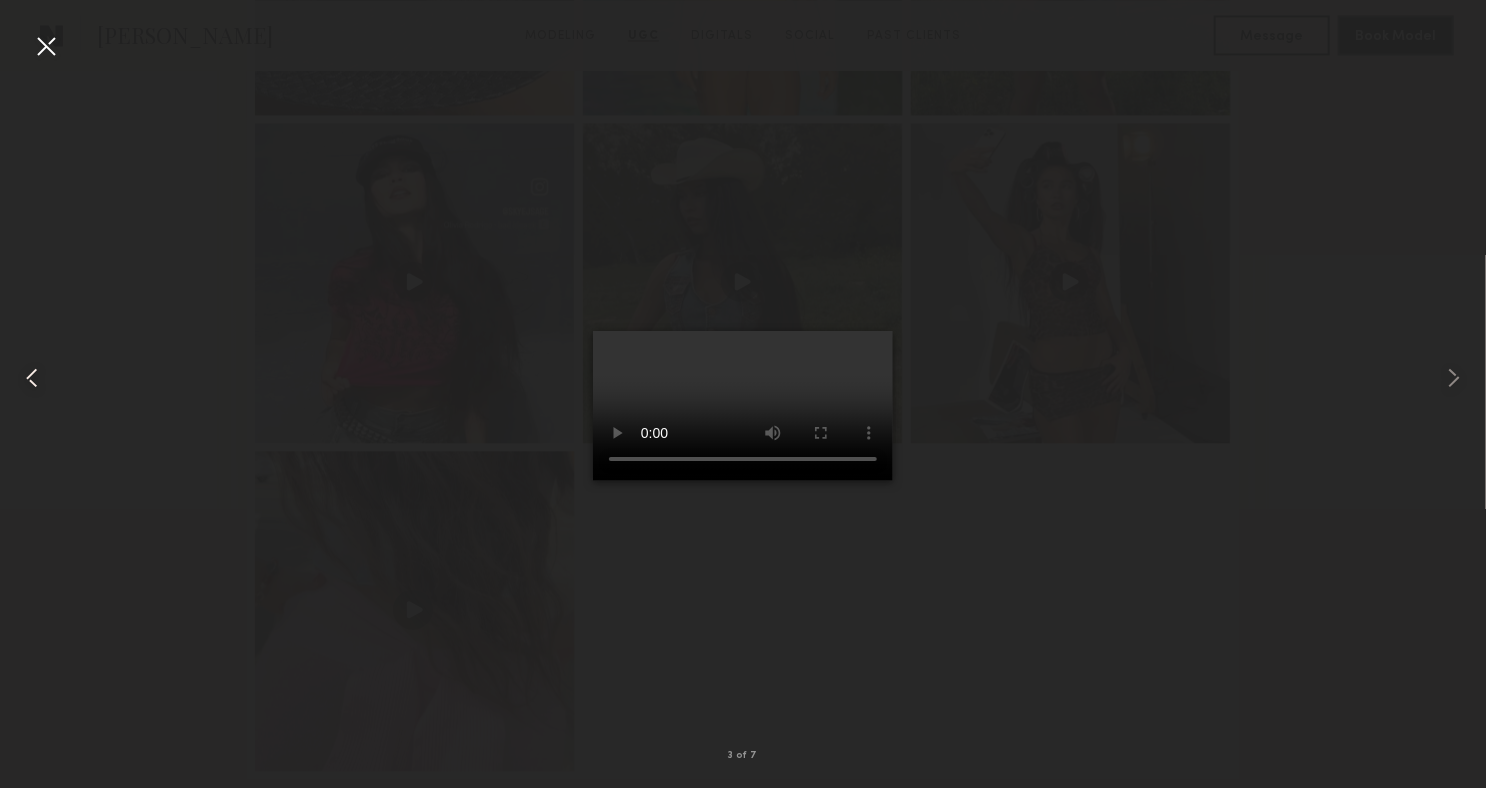 drag, startPoint x: 41, startPoint y: 42, endPoint x: 47, endPoint y: 60, distance: 18.973665 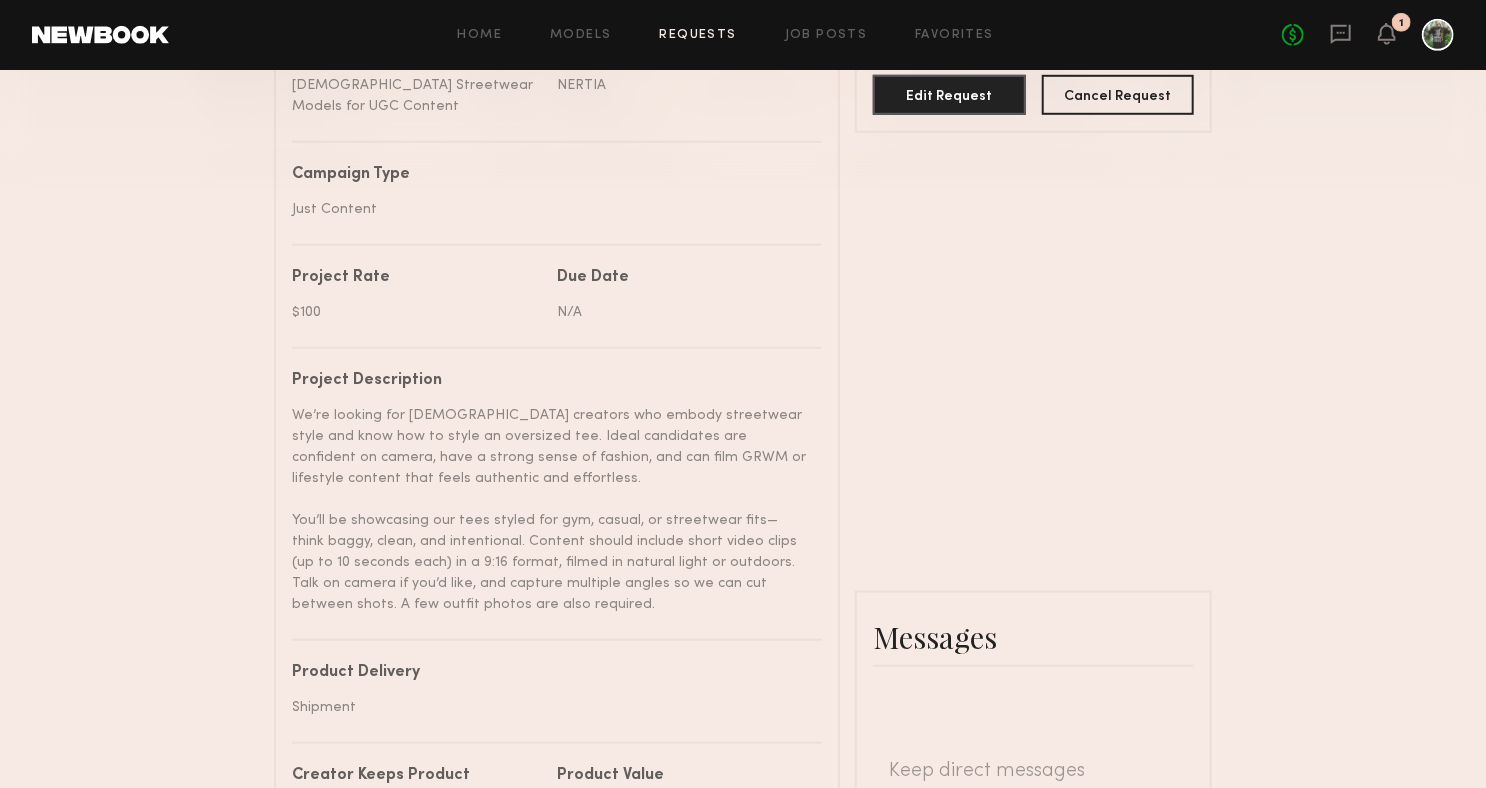 scroll, scrollTop: 0, scrollLeft: 0, axis: both 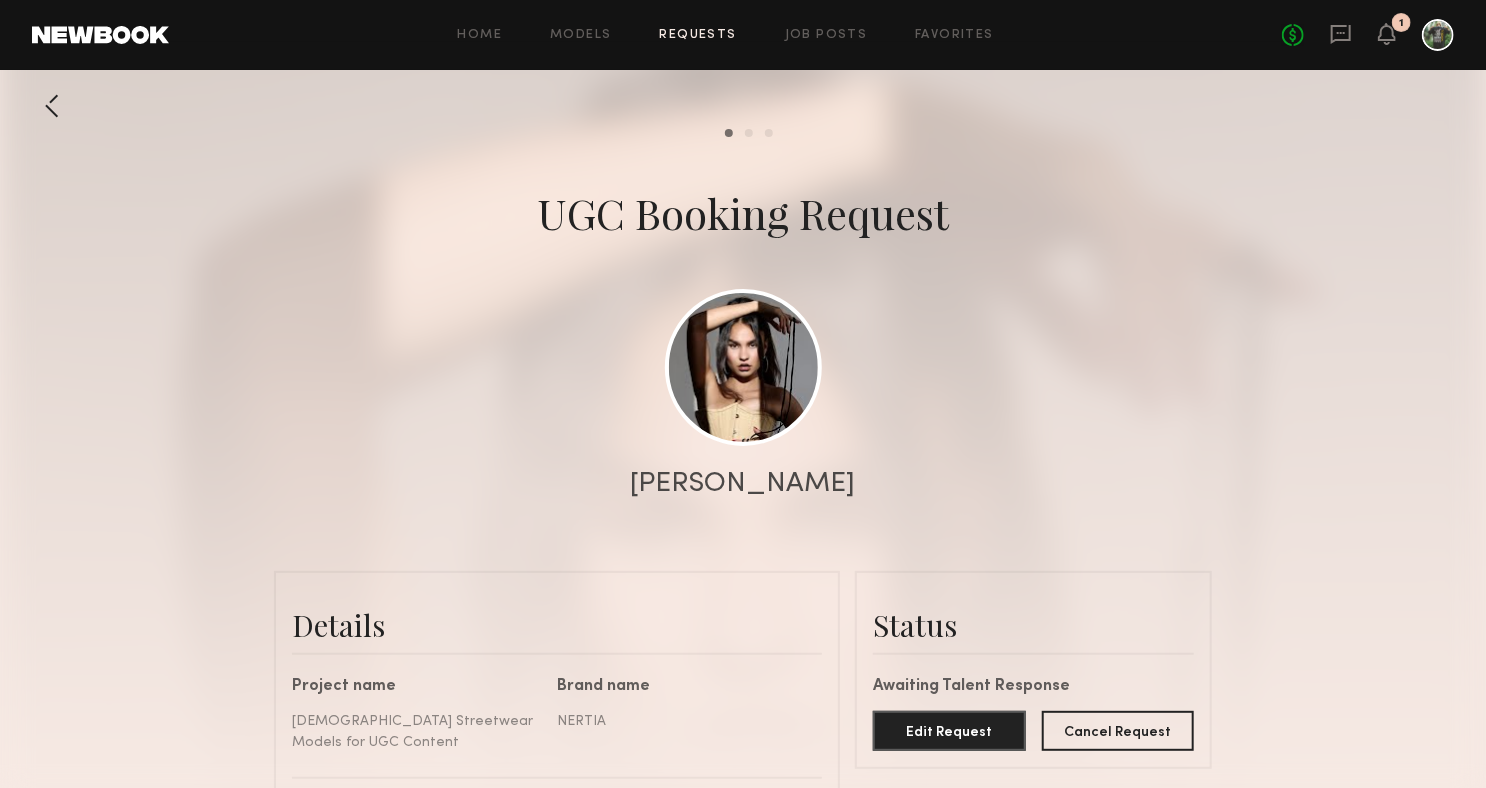 click on "Requests" 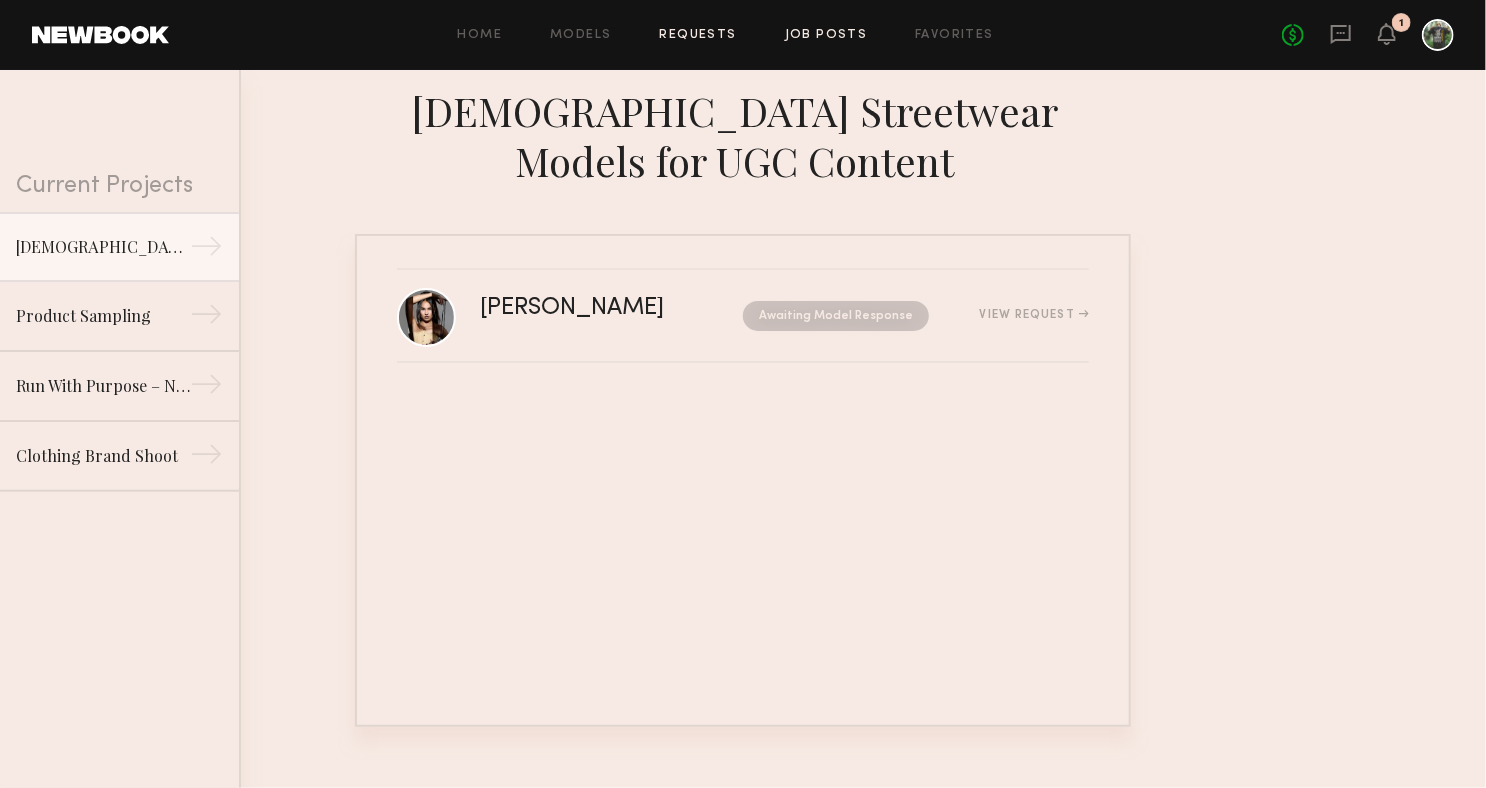 click on "Job Posts" 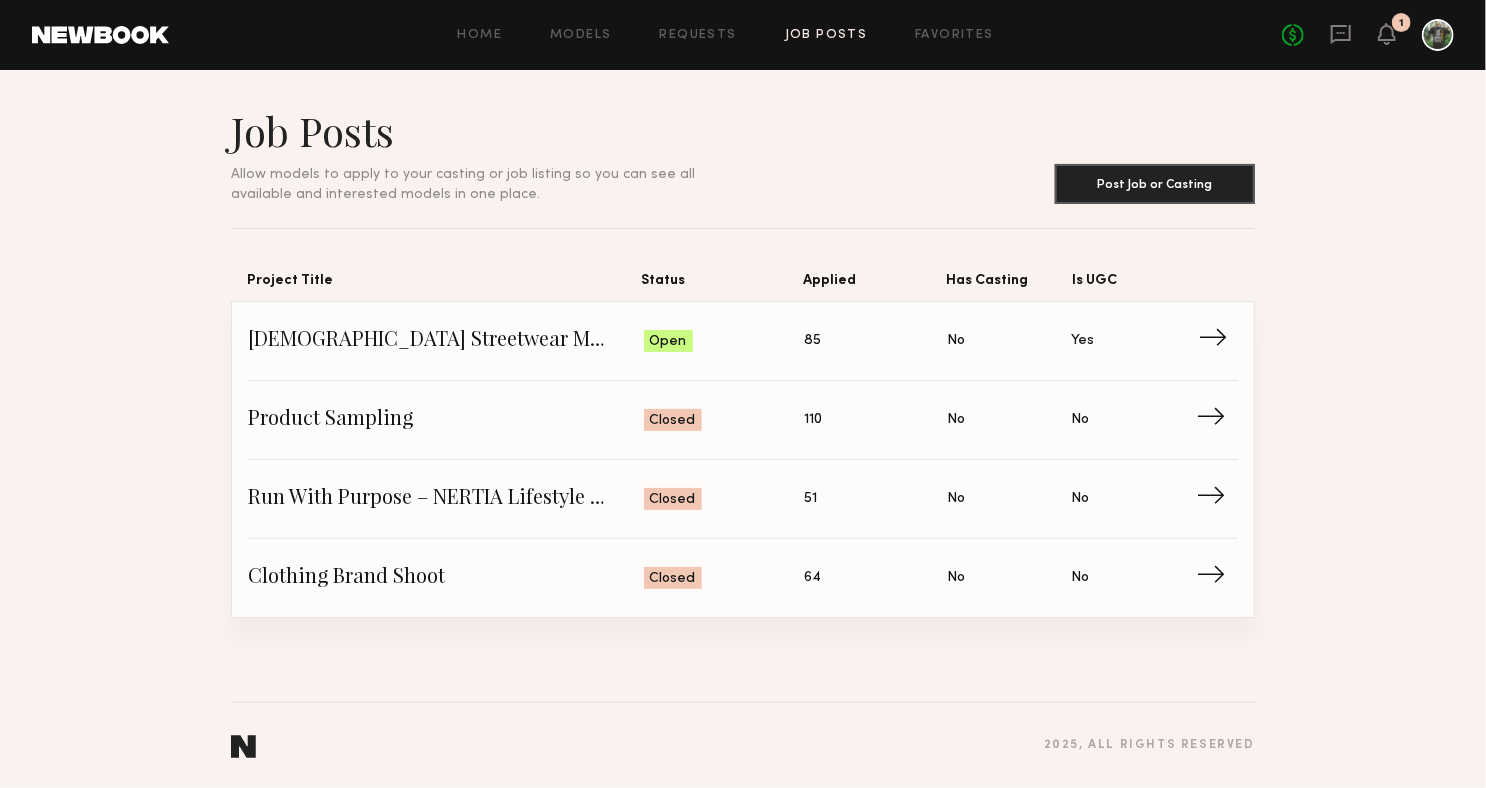 click on "Open" 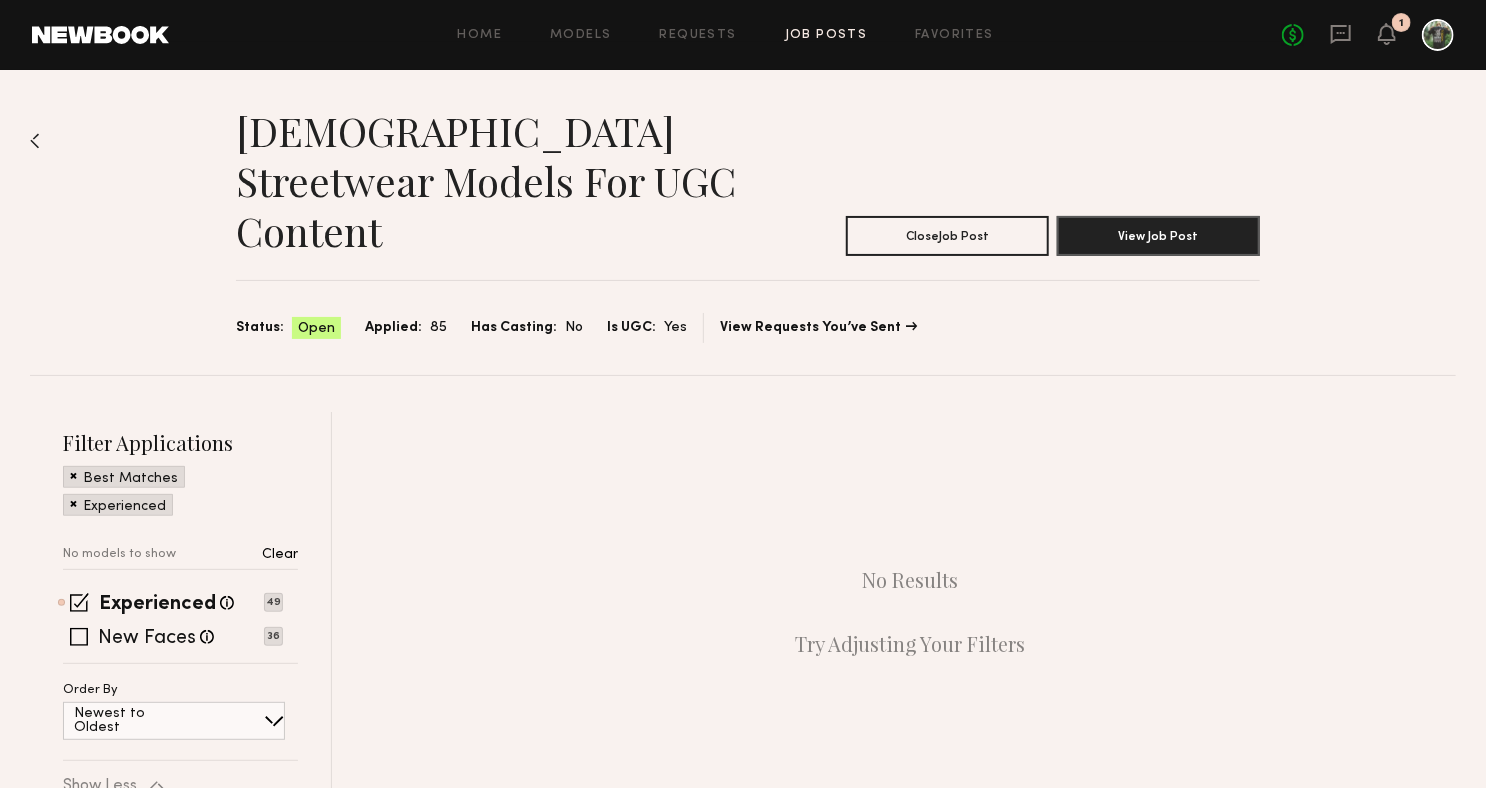 click on "Best Matches" 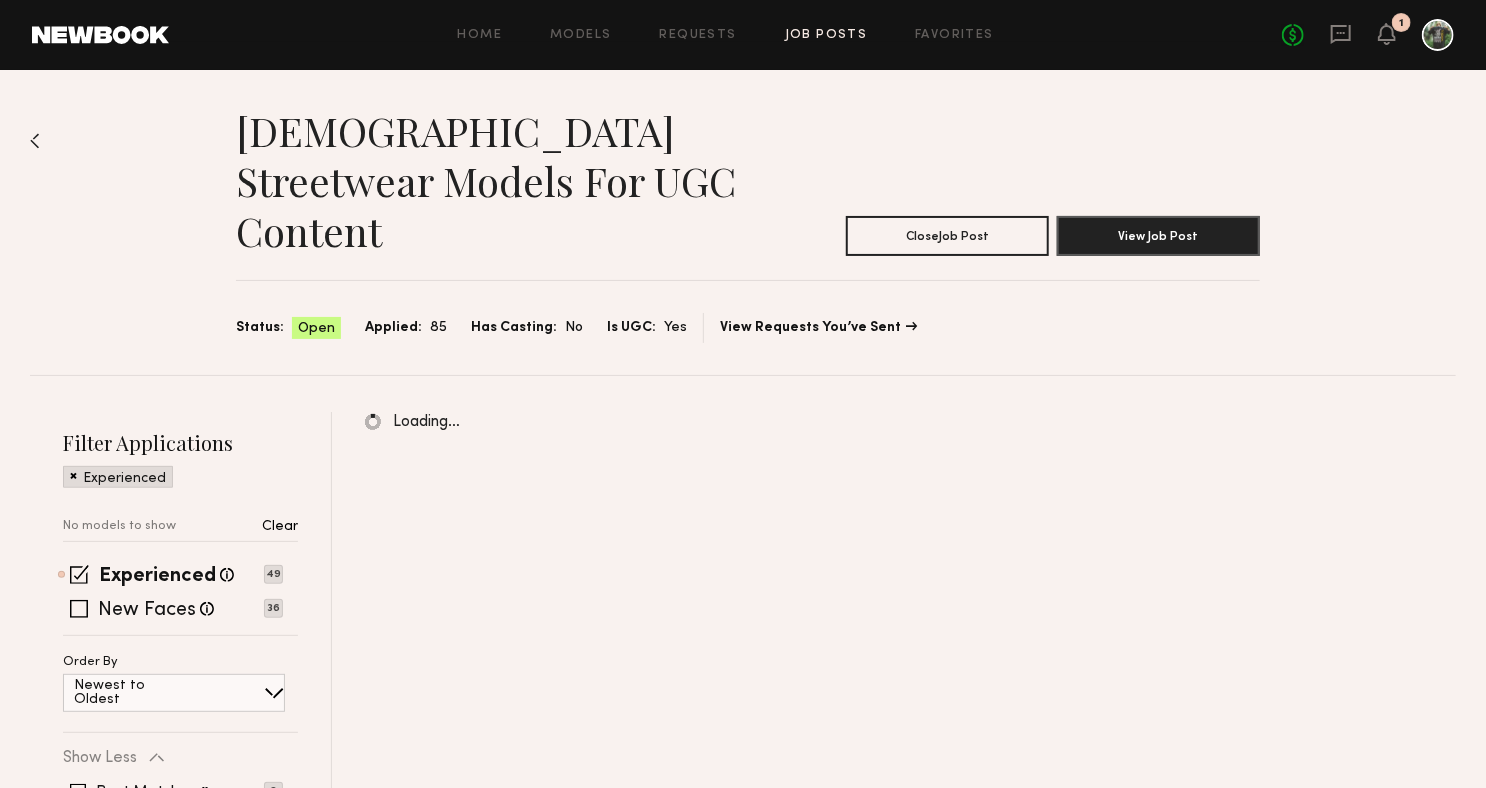 click 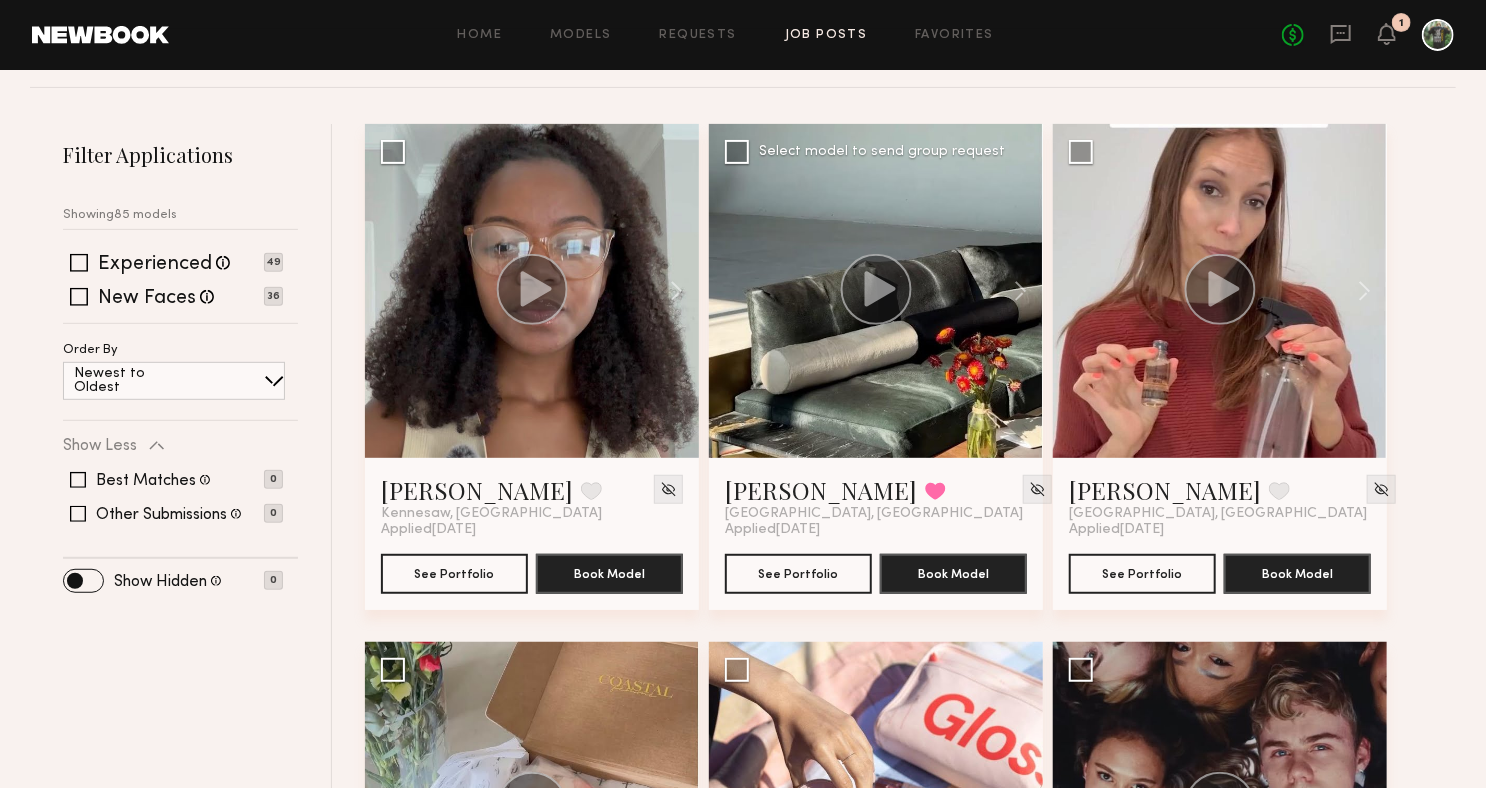 scroll, scrollTop: 322, scrollLeft: 0, axis: vertical 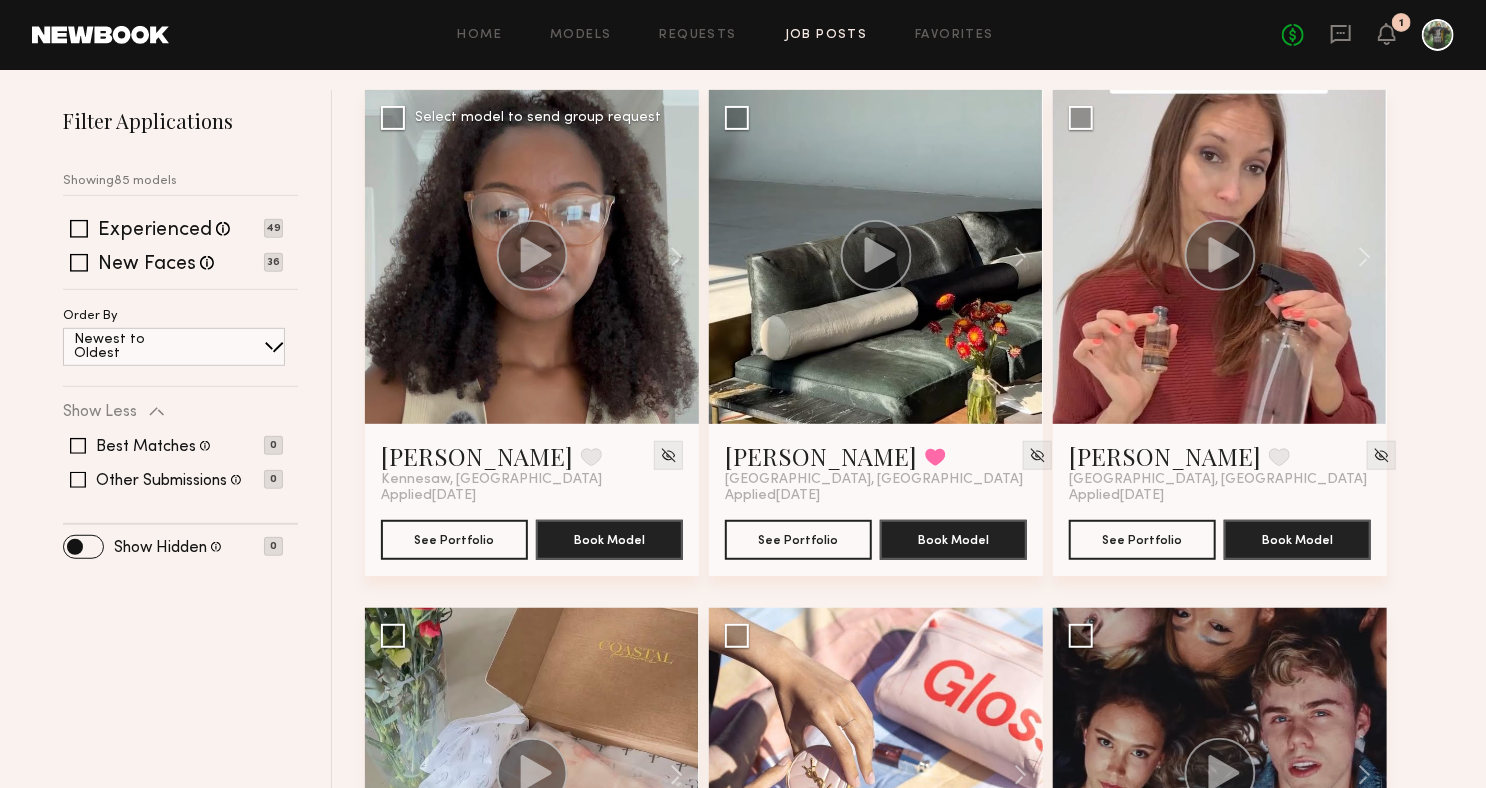 click 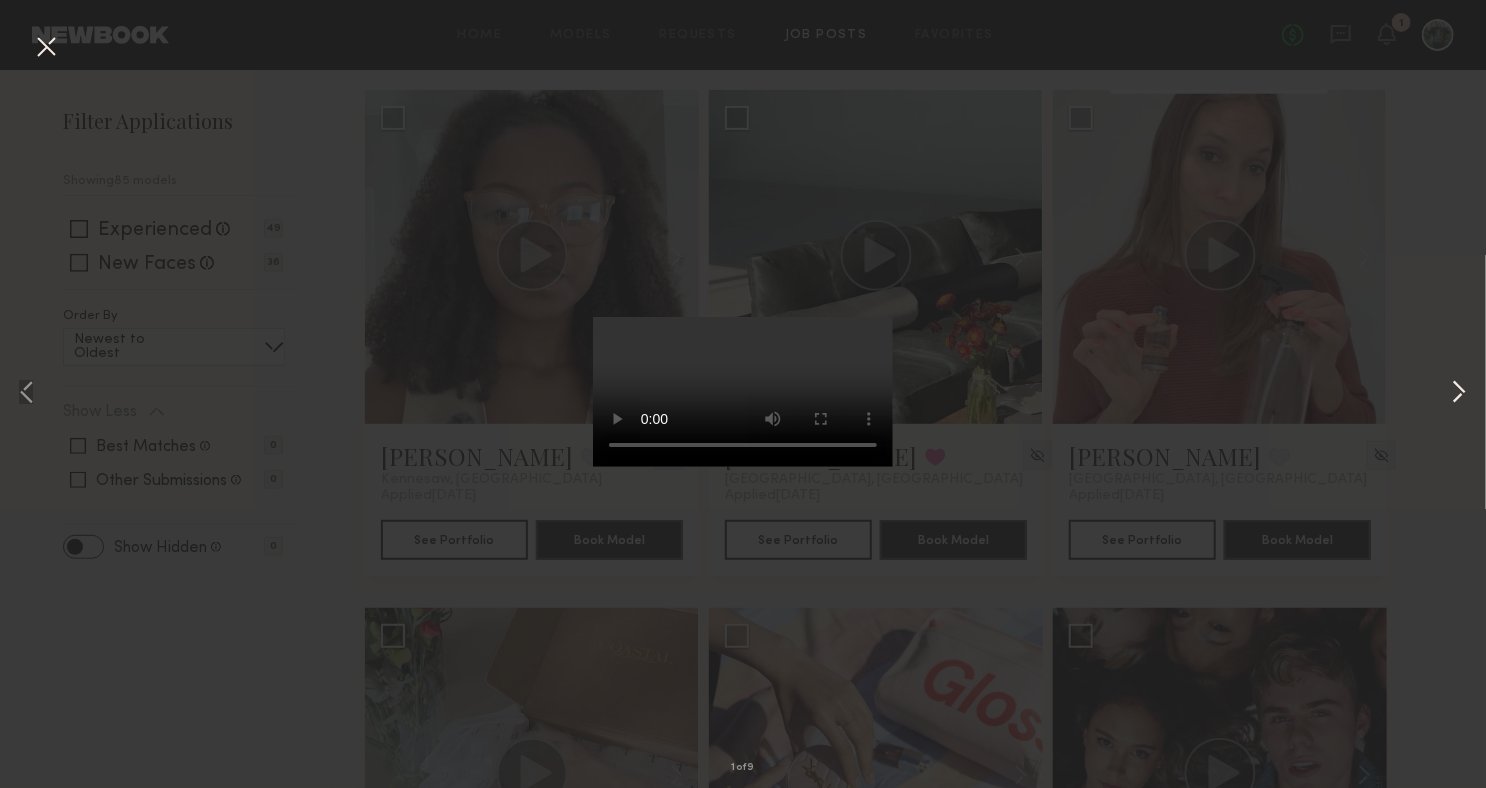 click at bounding box center [1459, 394] 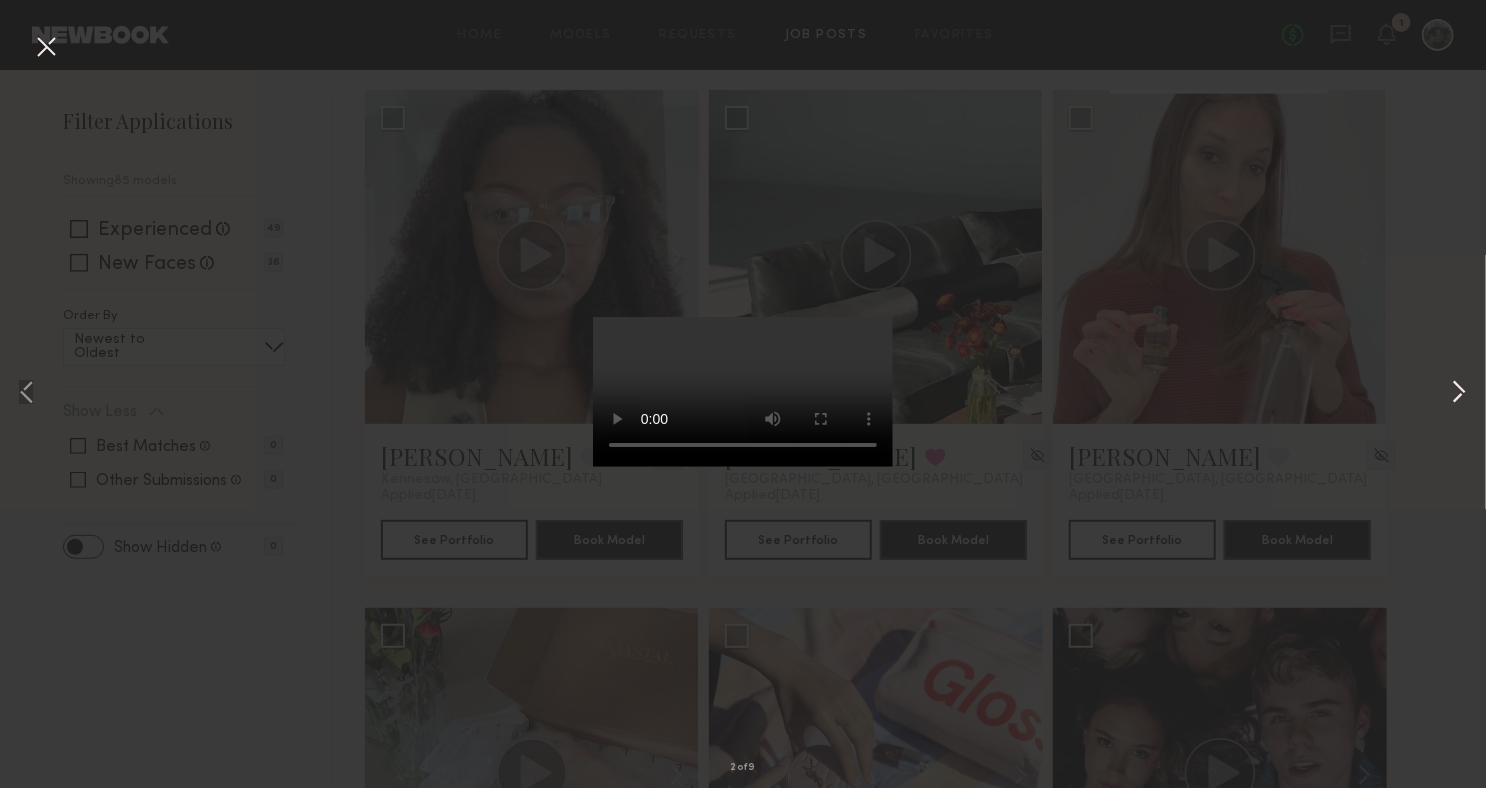 click at bounding box center (1459, 394) 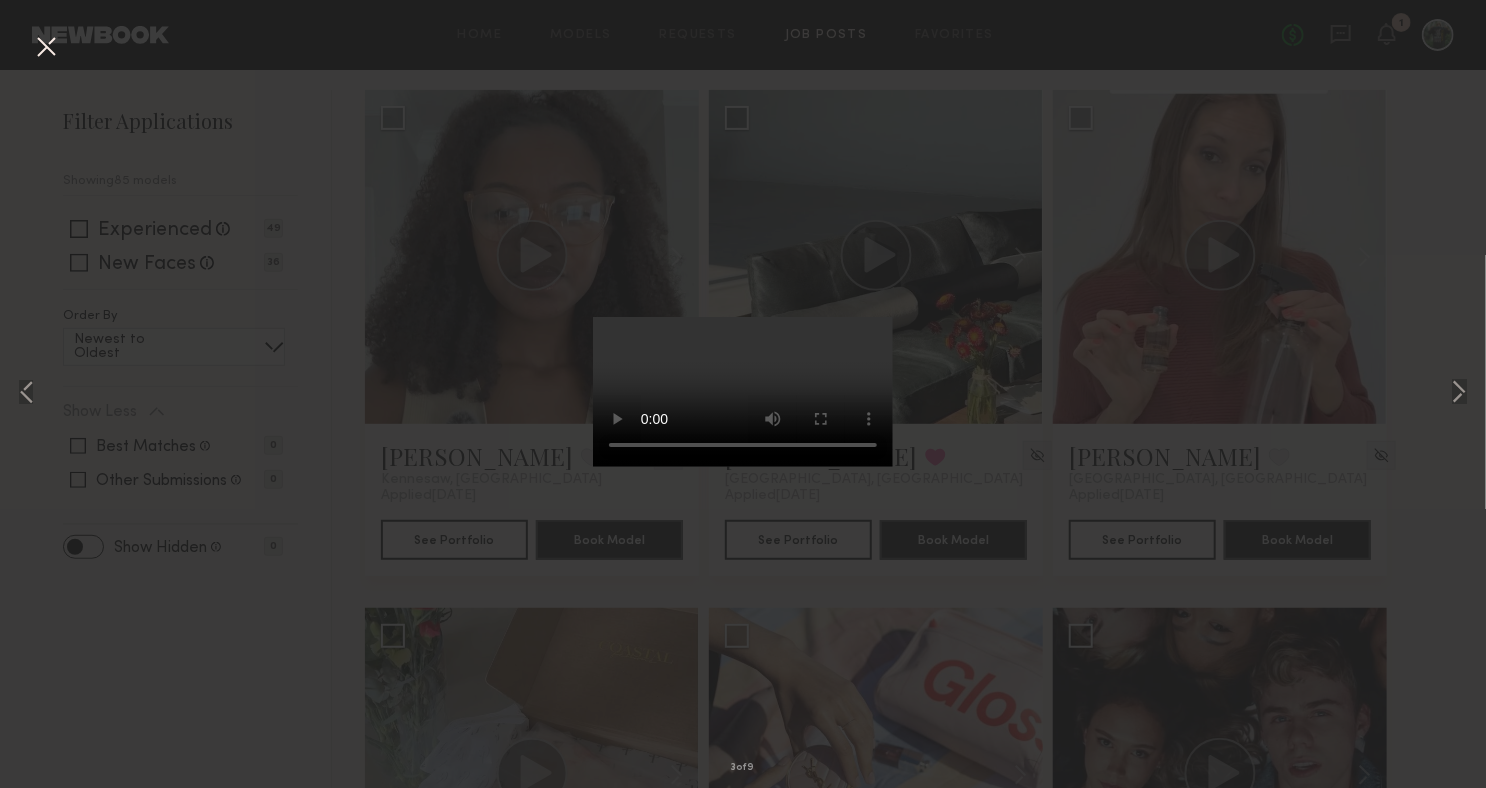 click on "3  of  9" at bounding box center [743, 394] 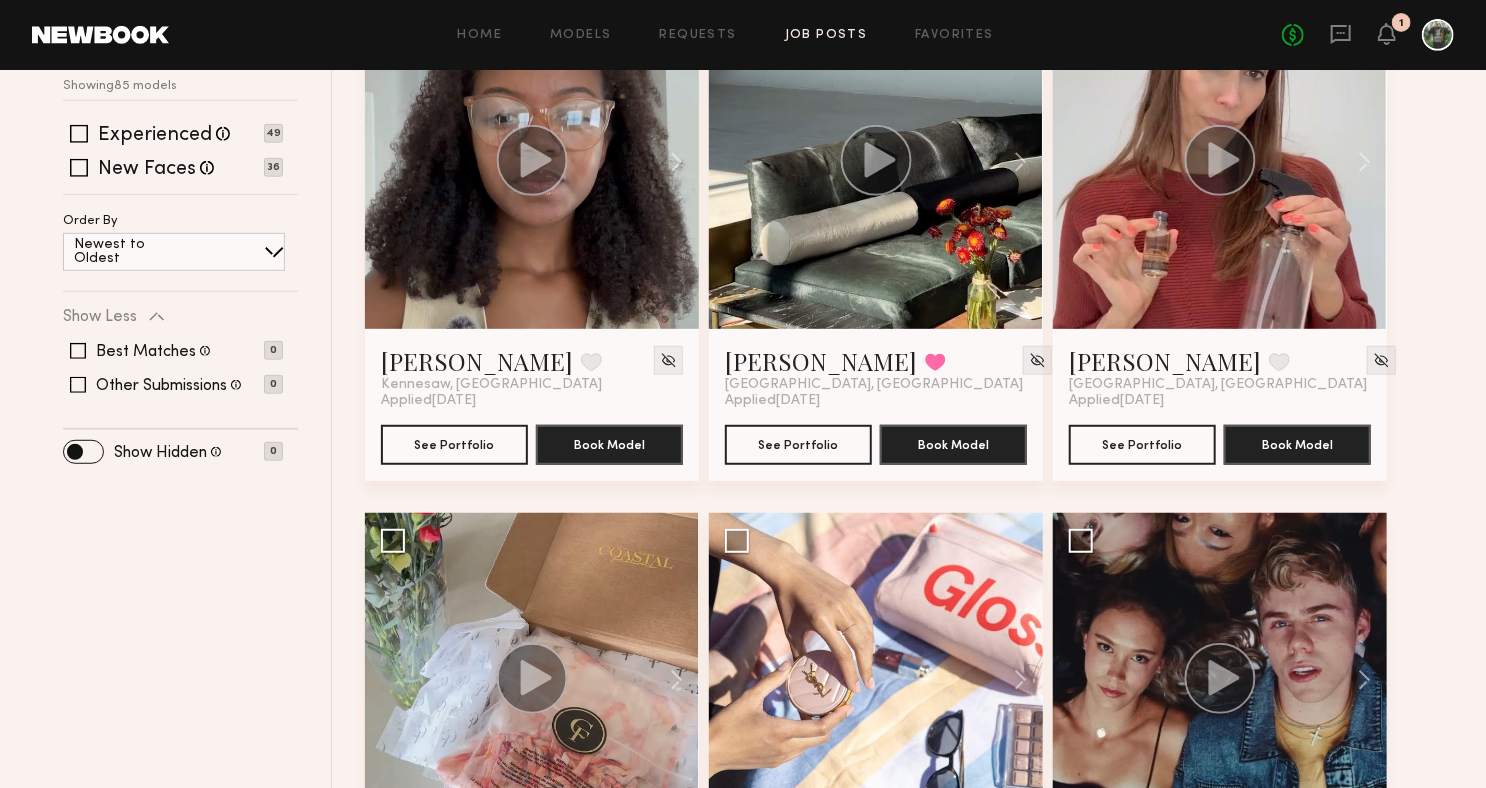 scroll, scrollTop: 580, scrollLeft: 0, axis: vertical 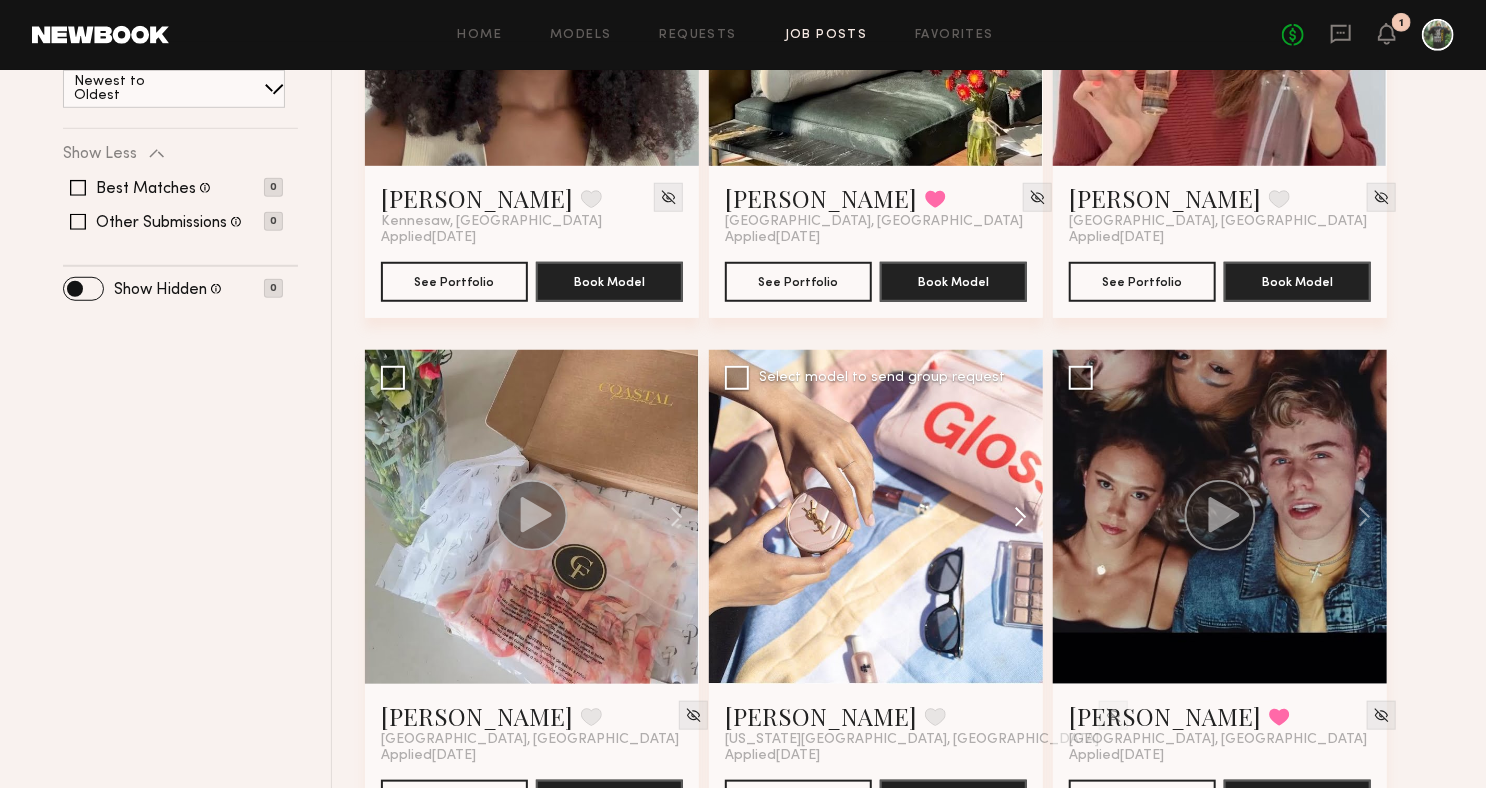 click 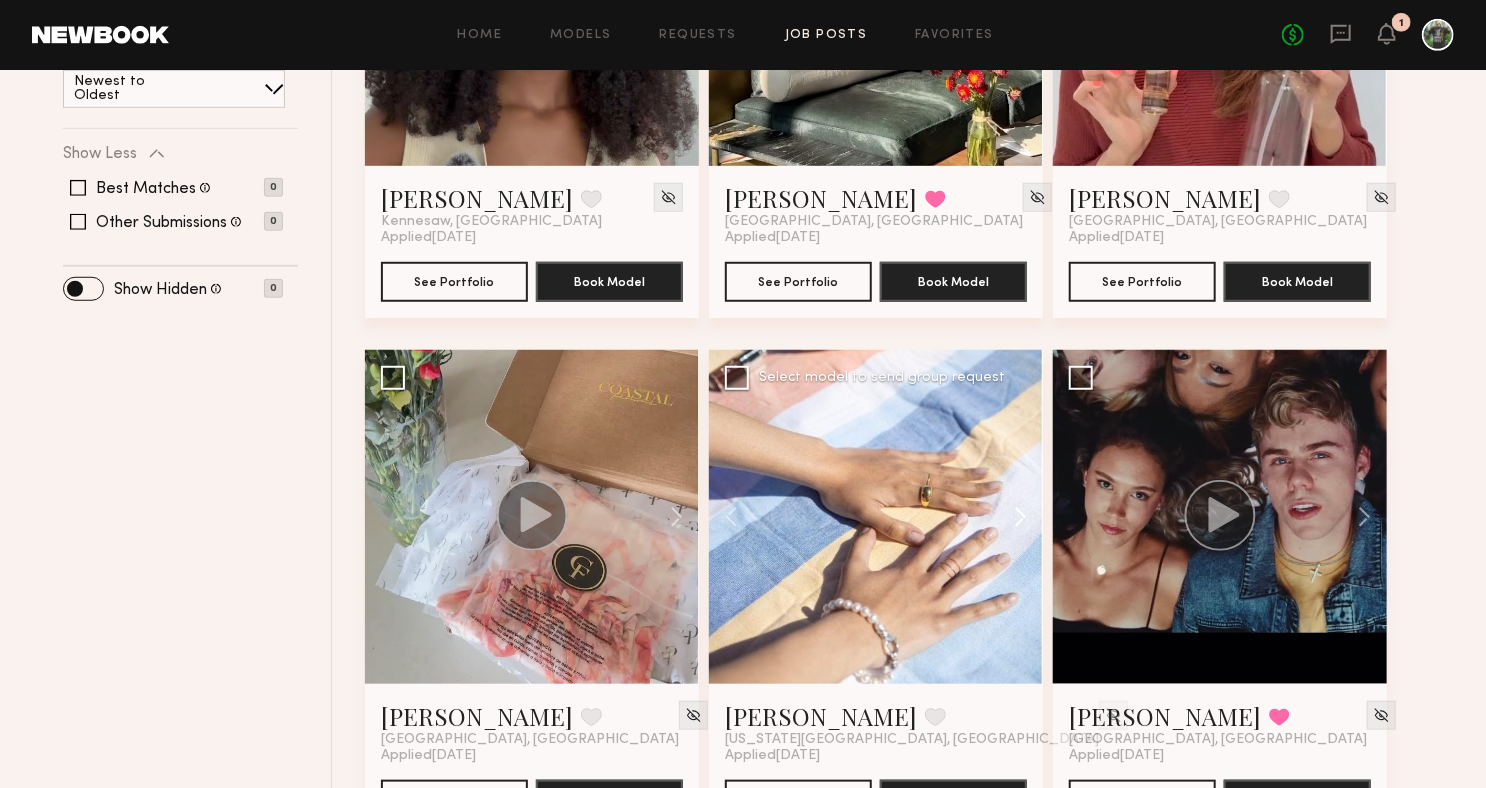 click 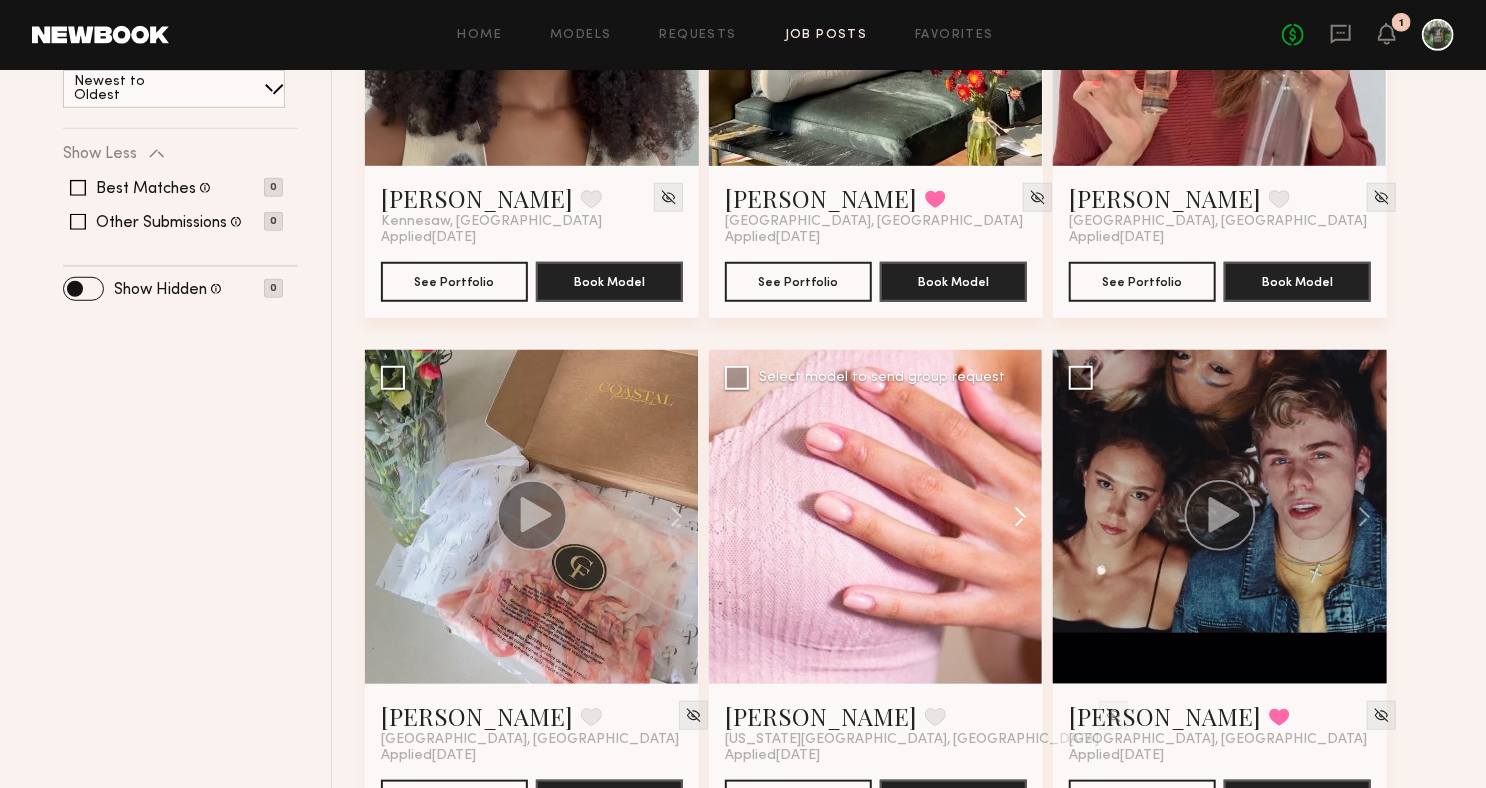 click 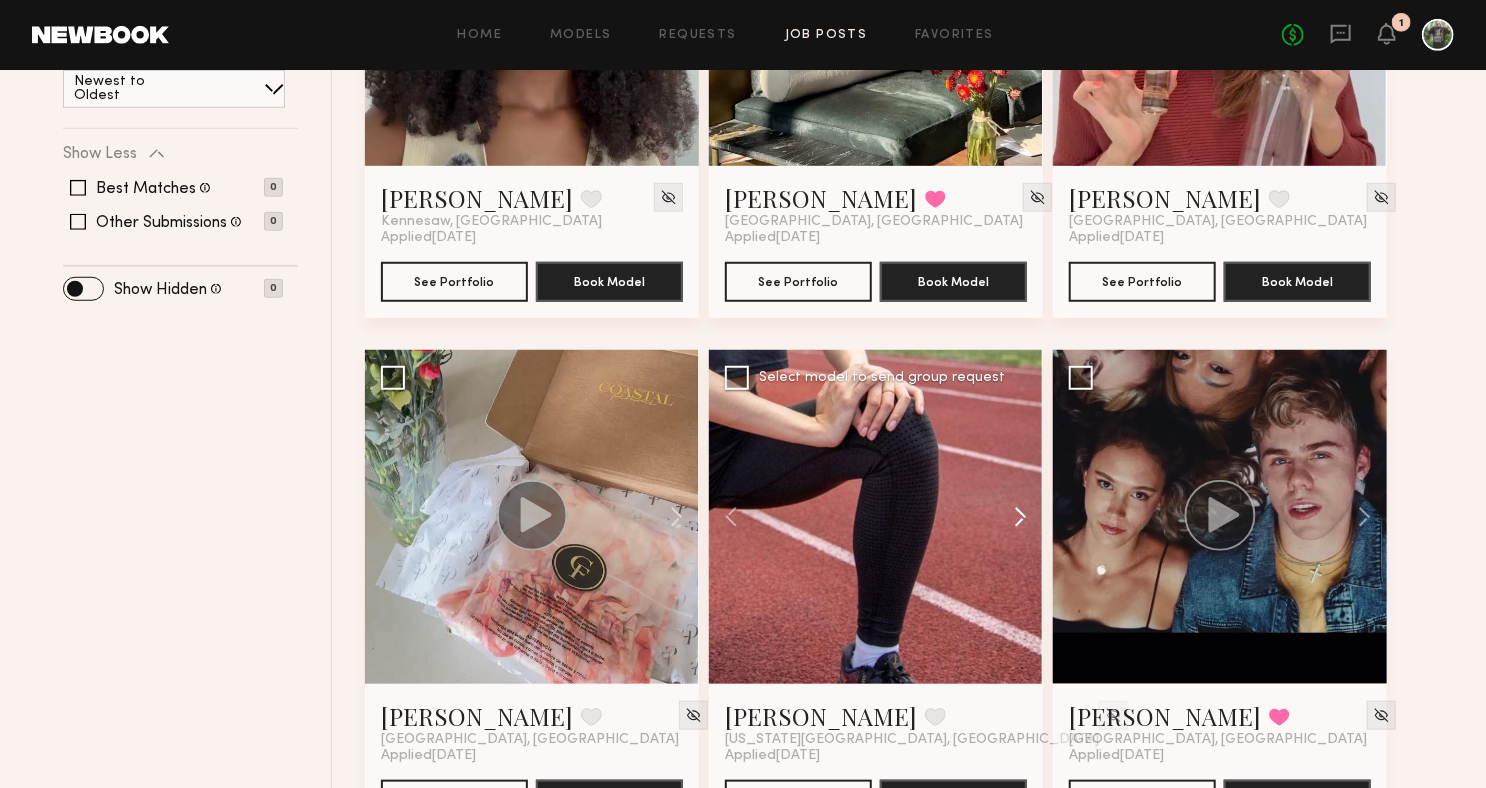 click 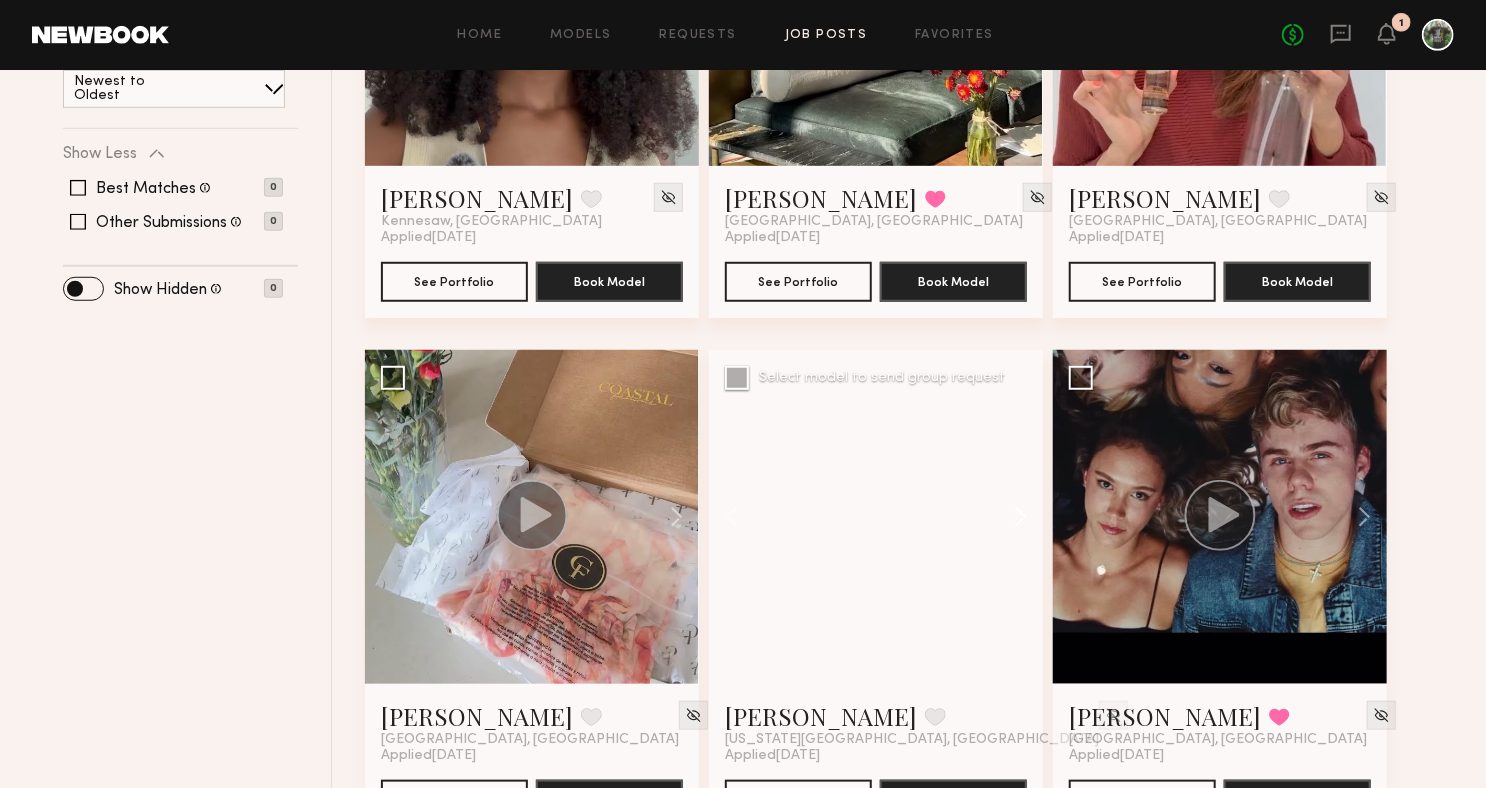 click 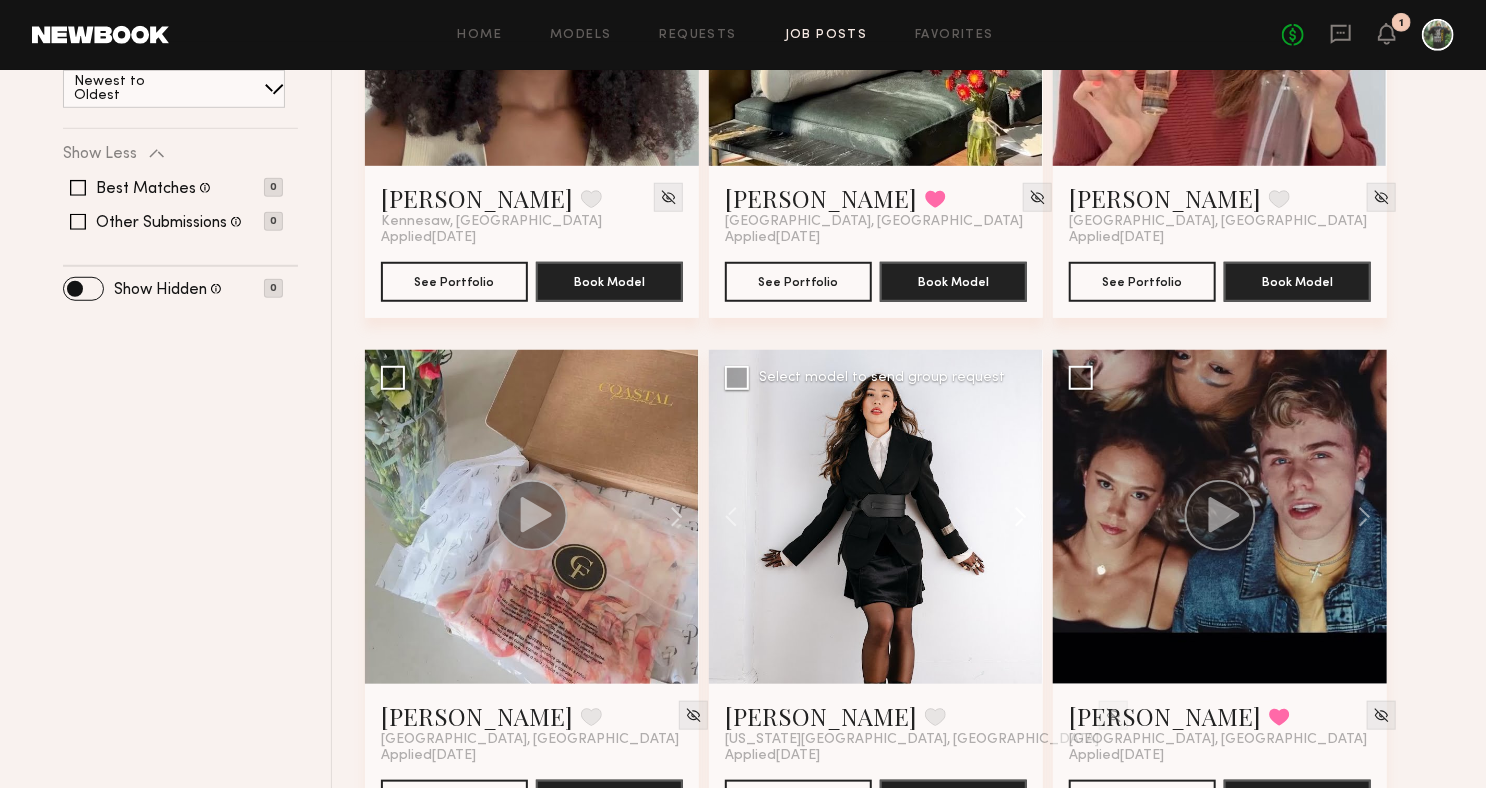 click 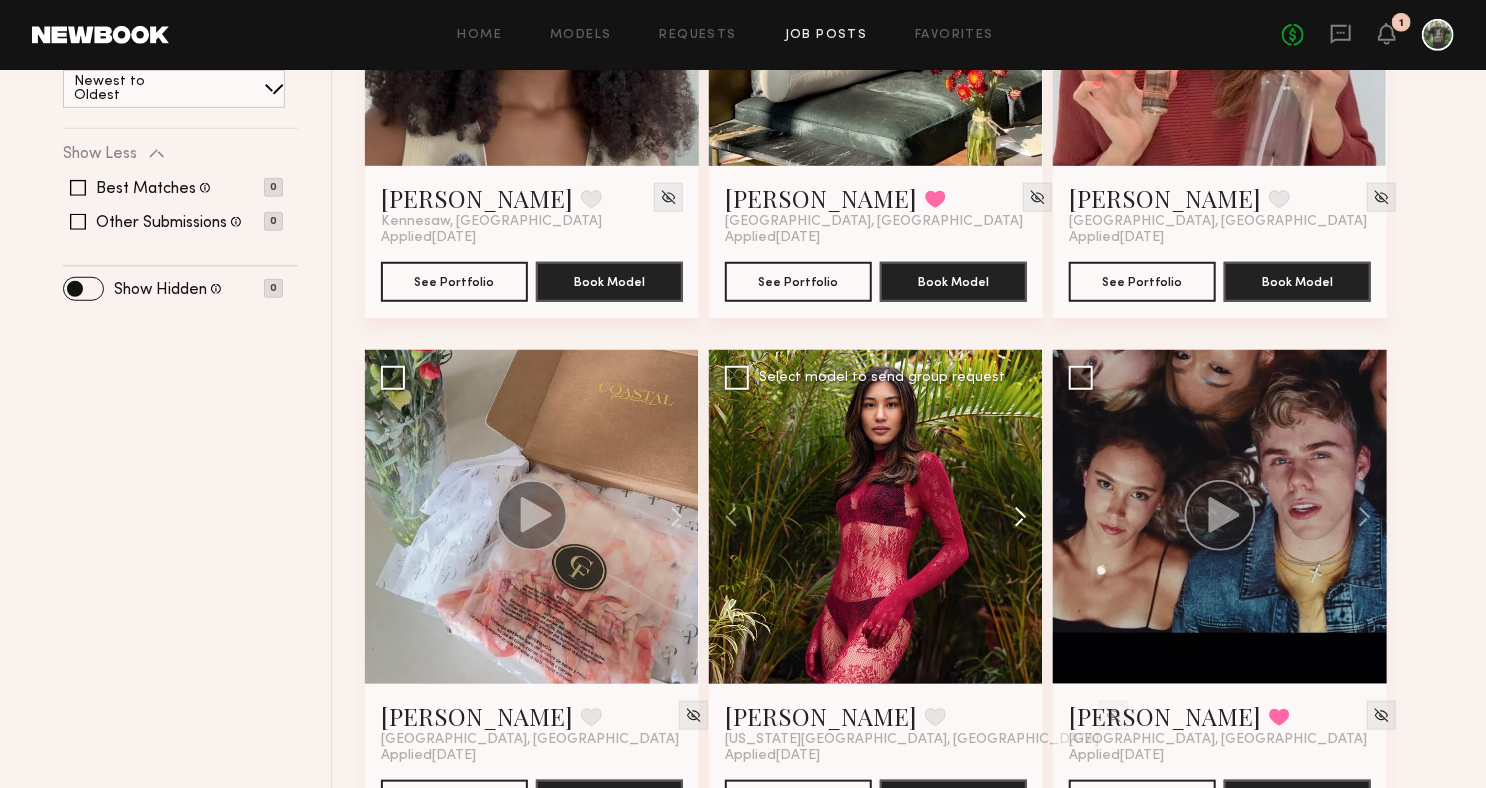click 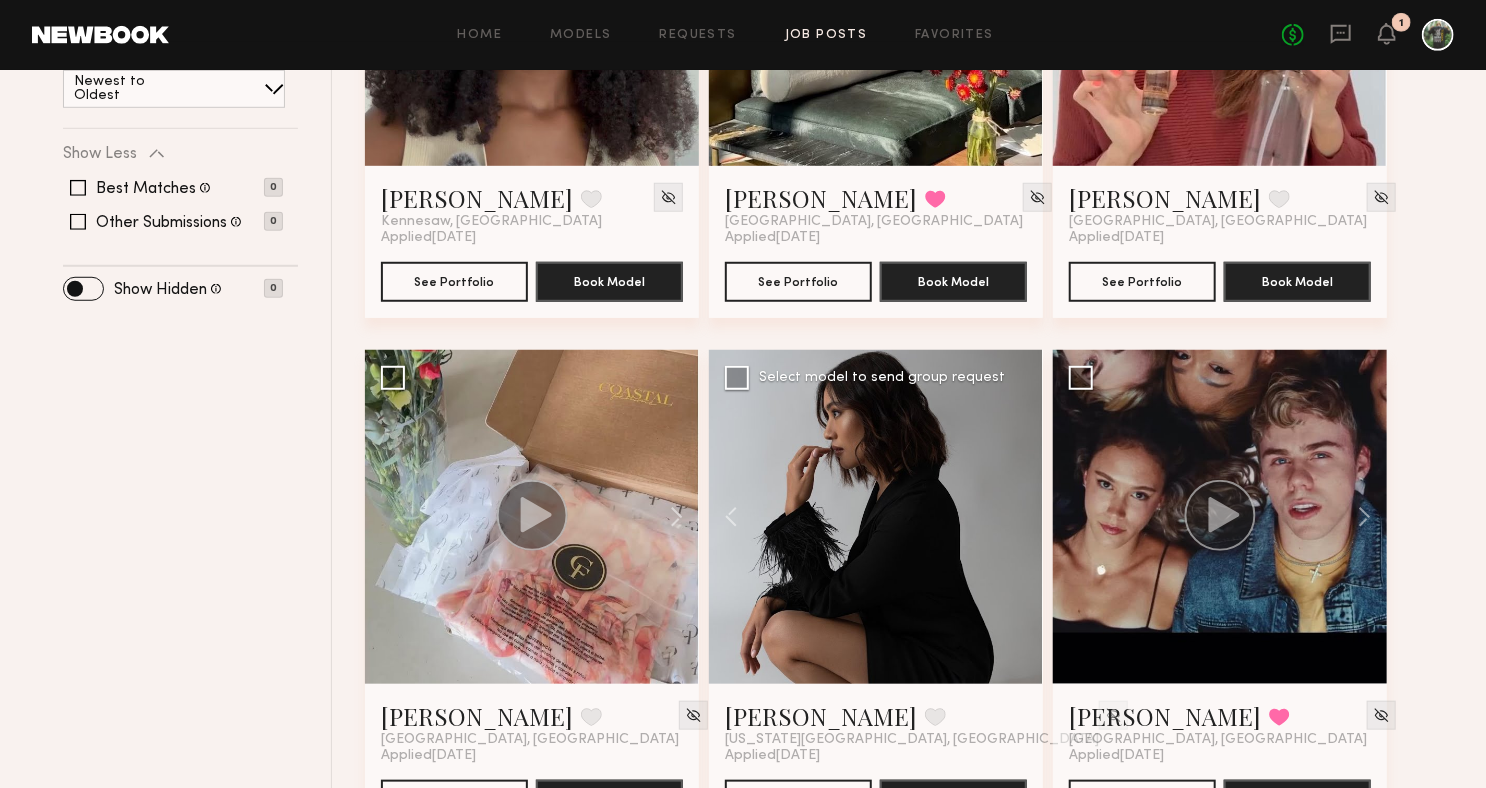 click 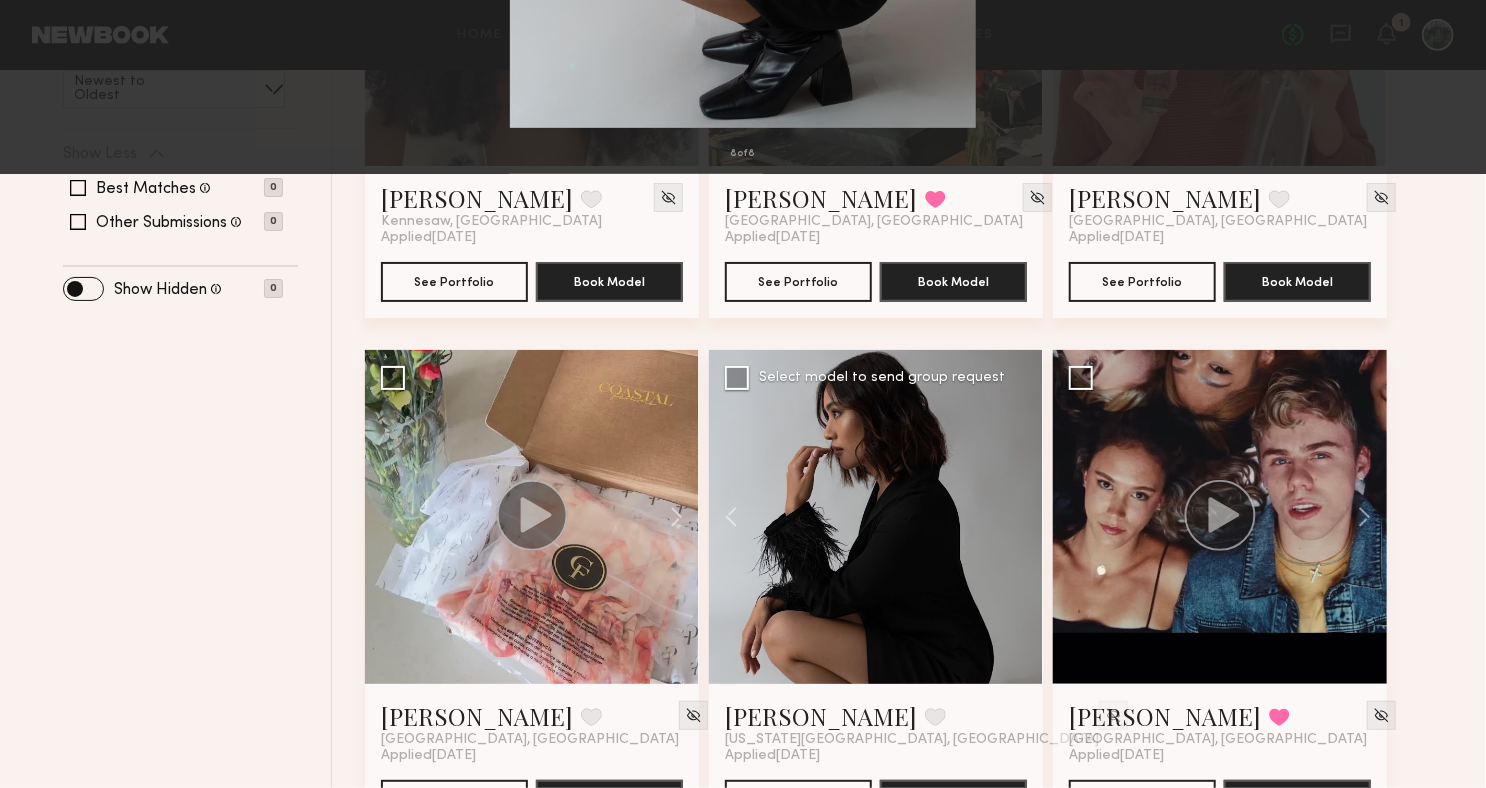 click at bounding box center (46, 48) 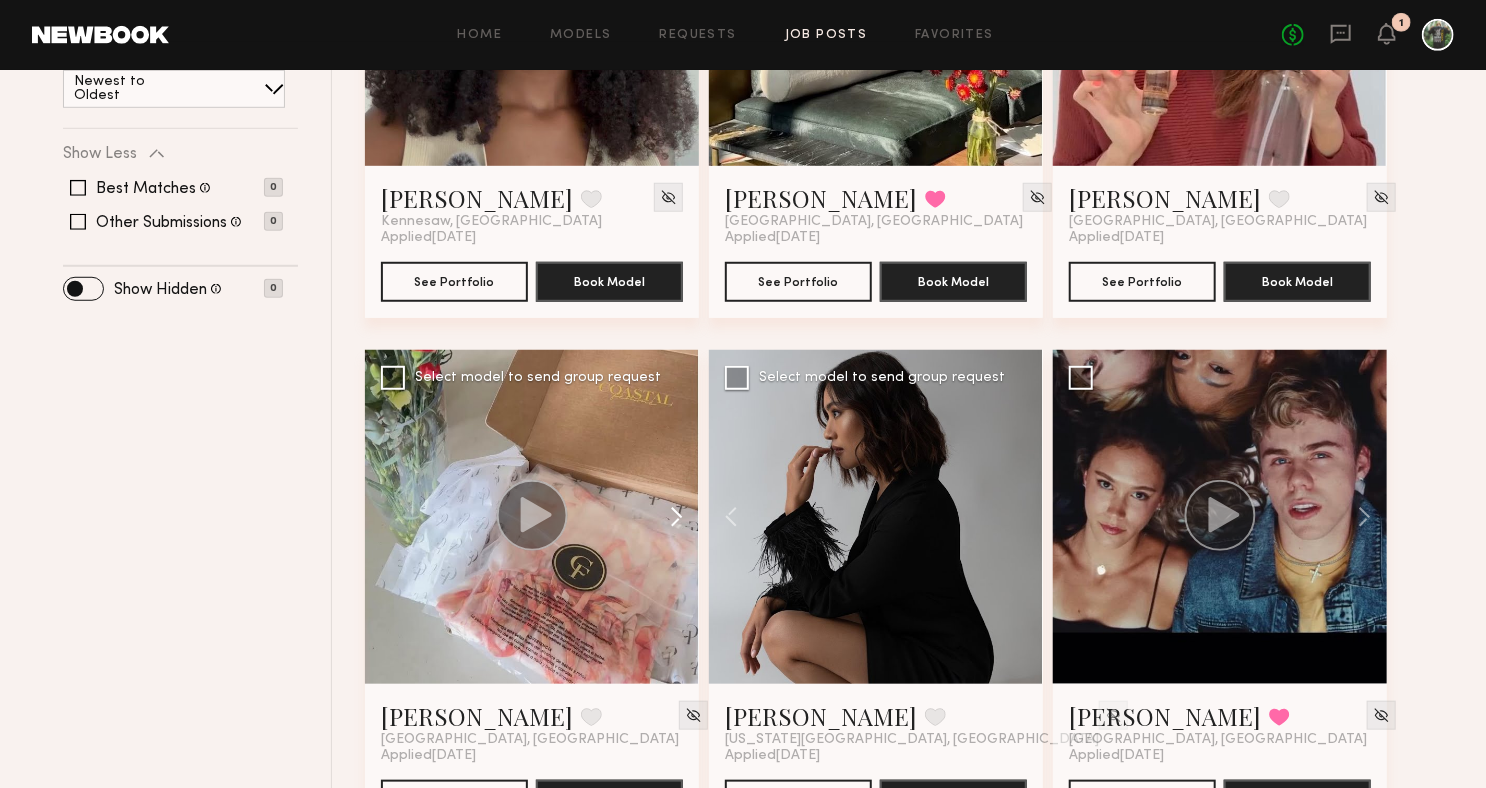 click 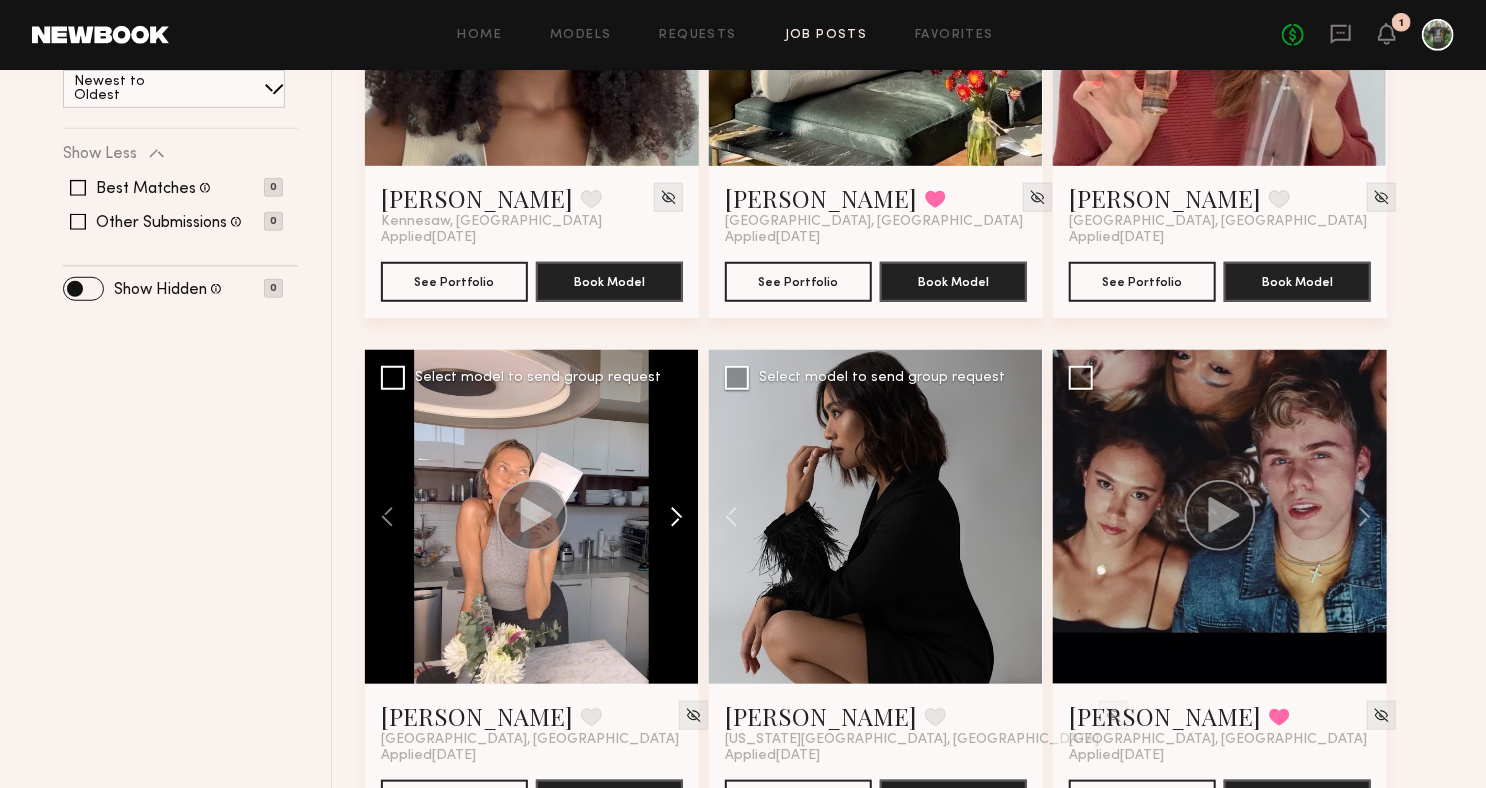 click 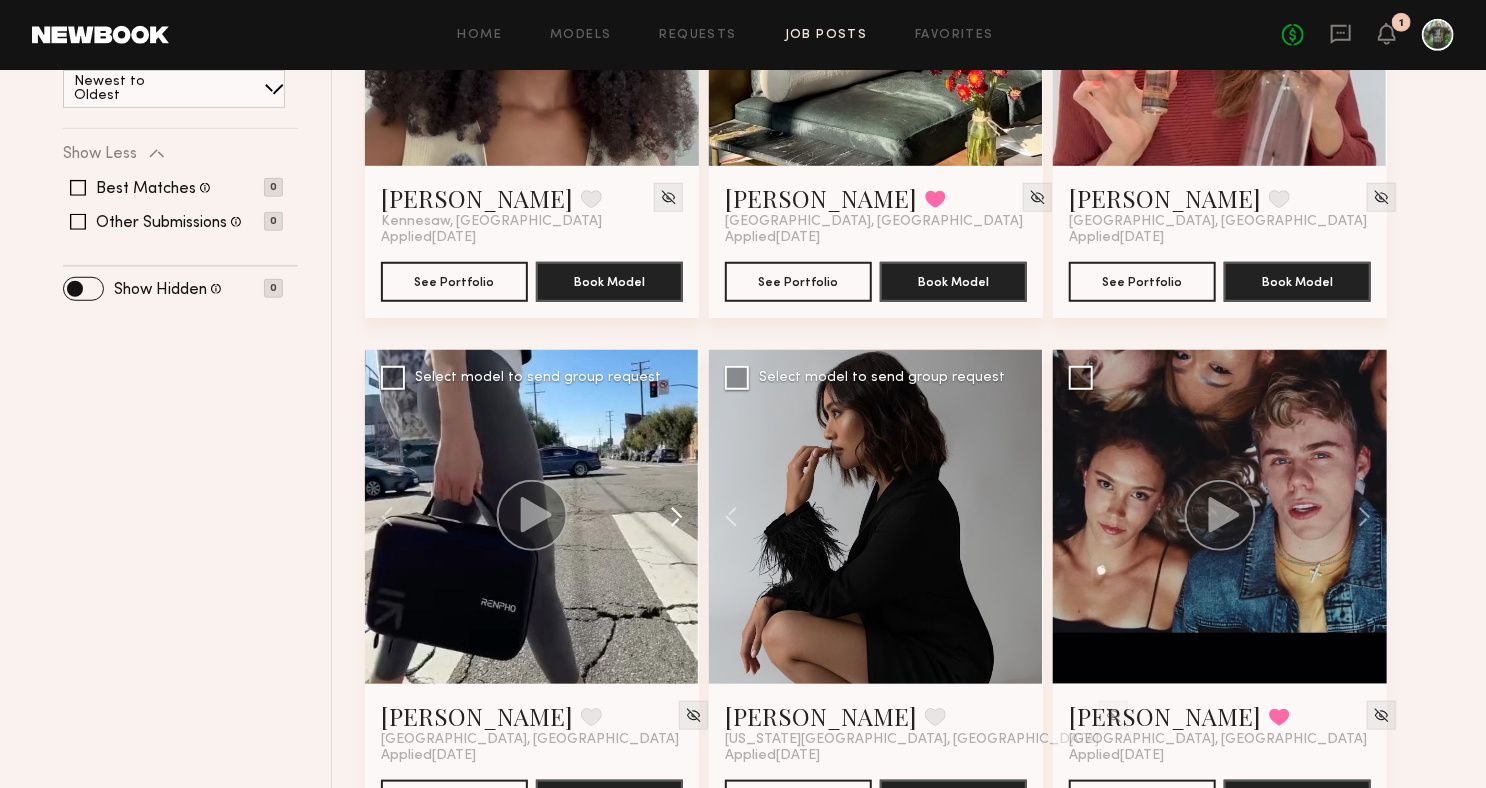 click 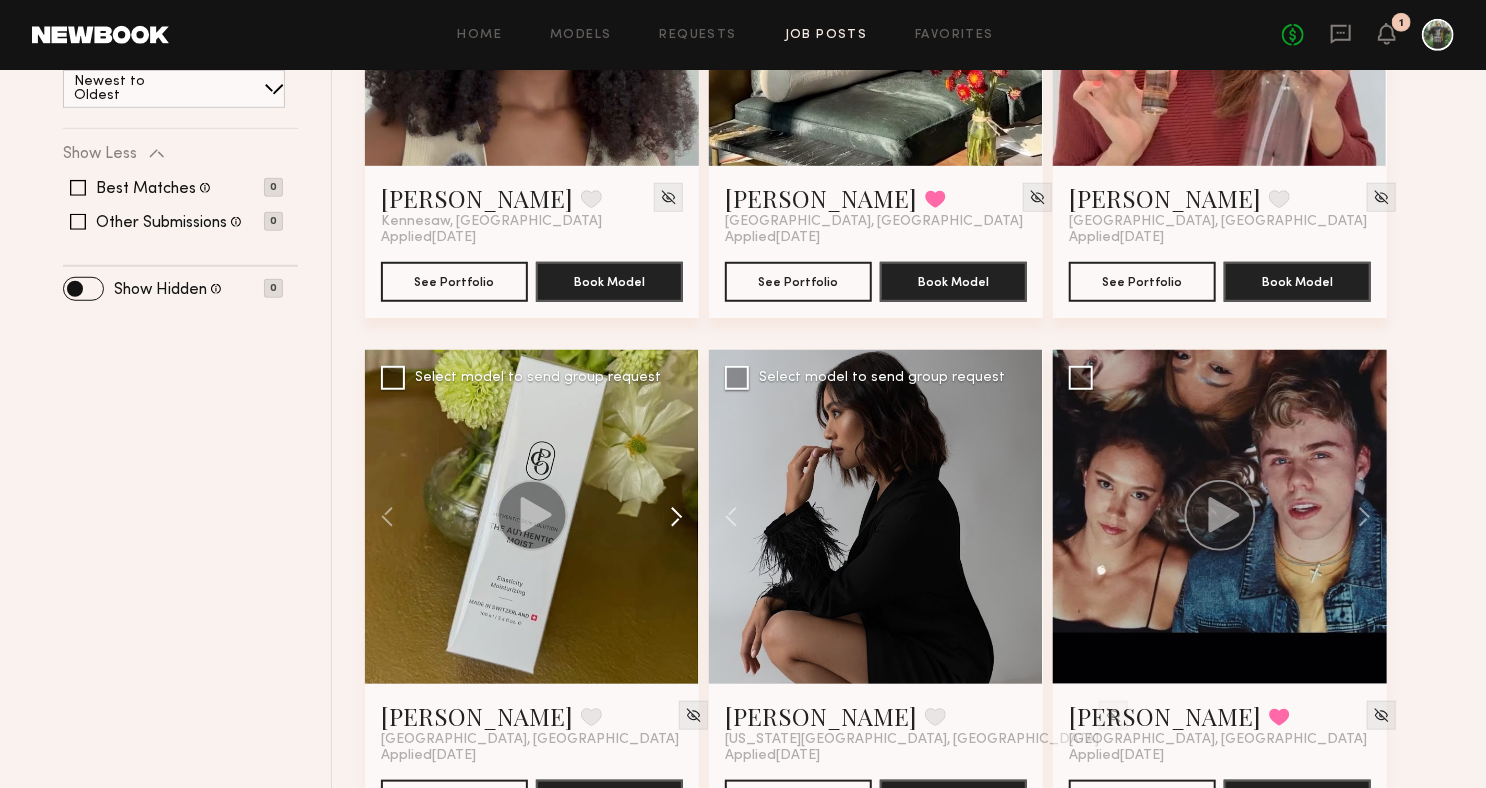 click 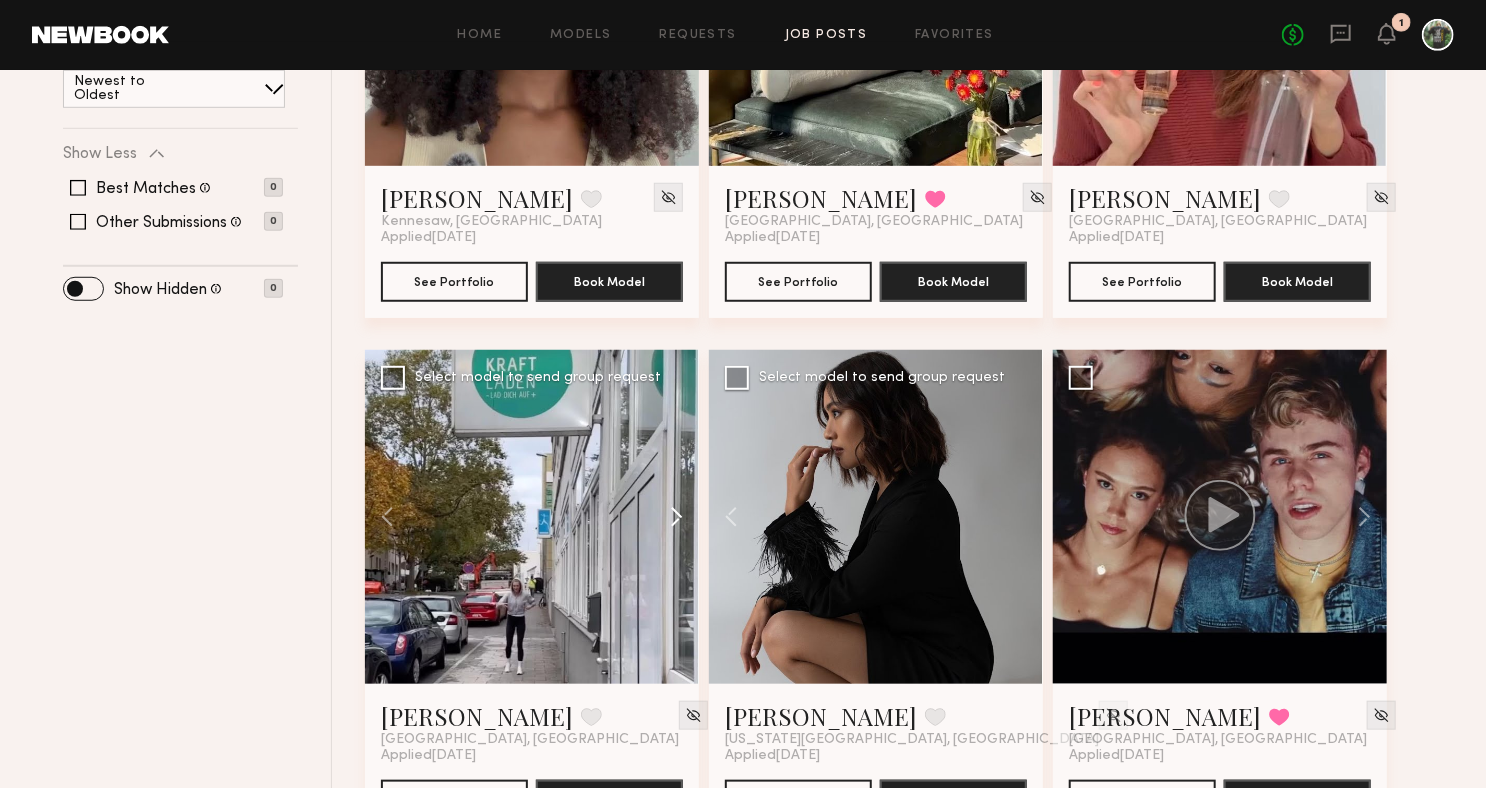click 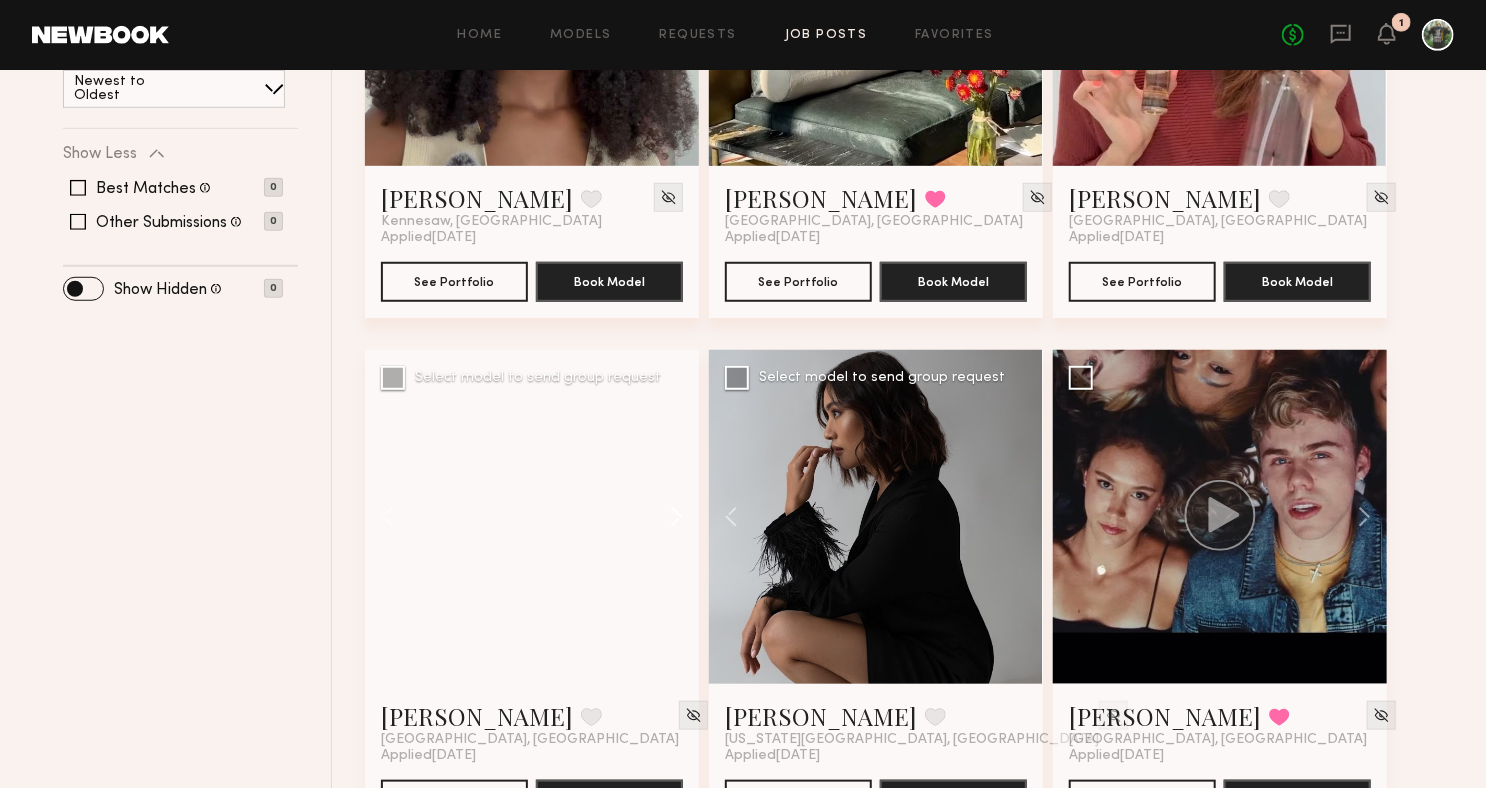 click 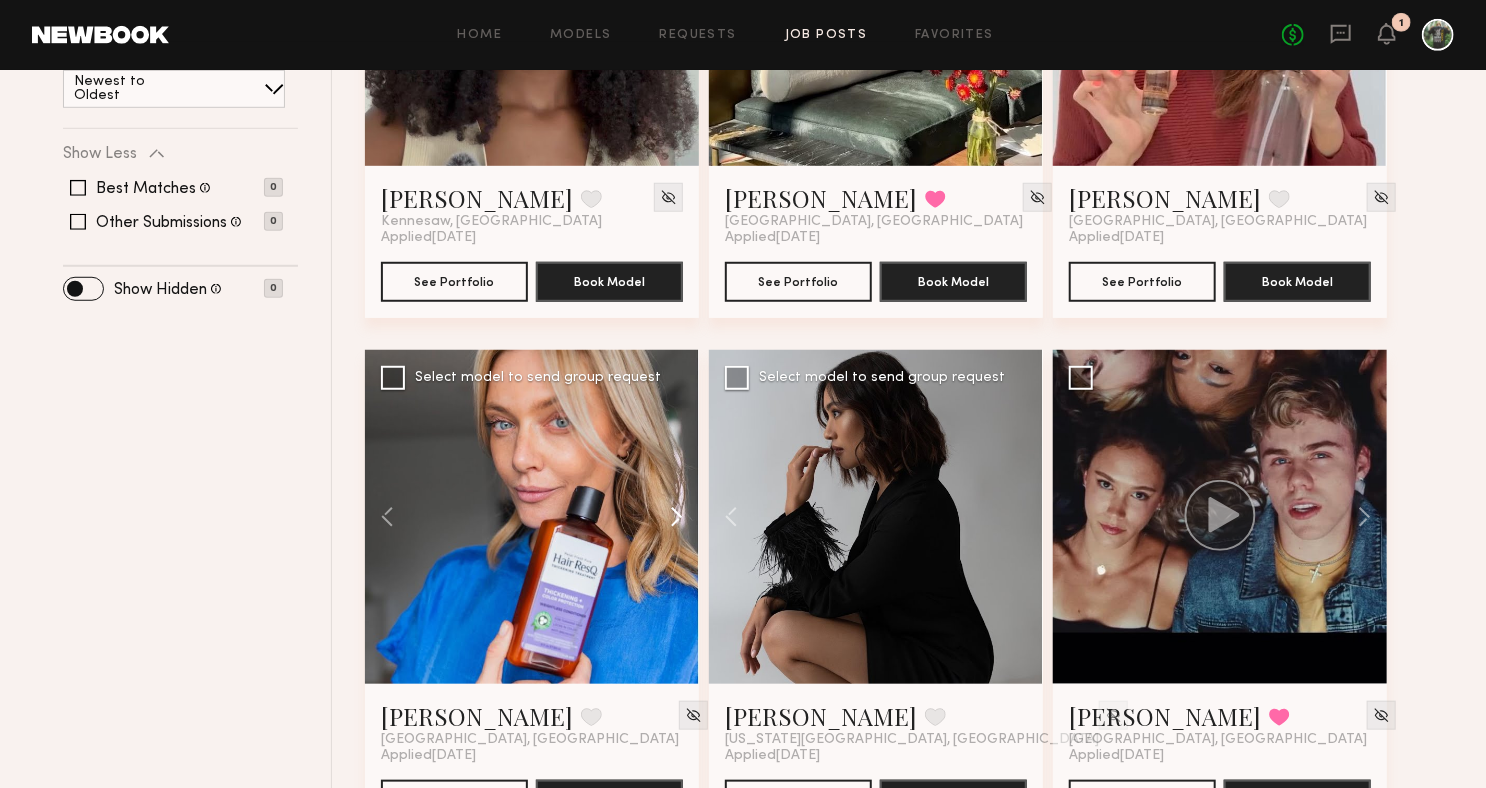 click 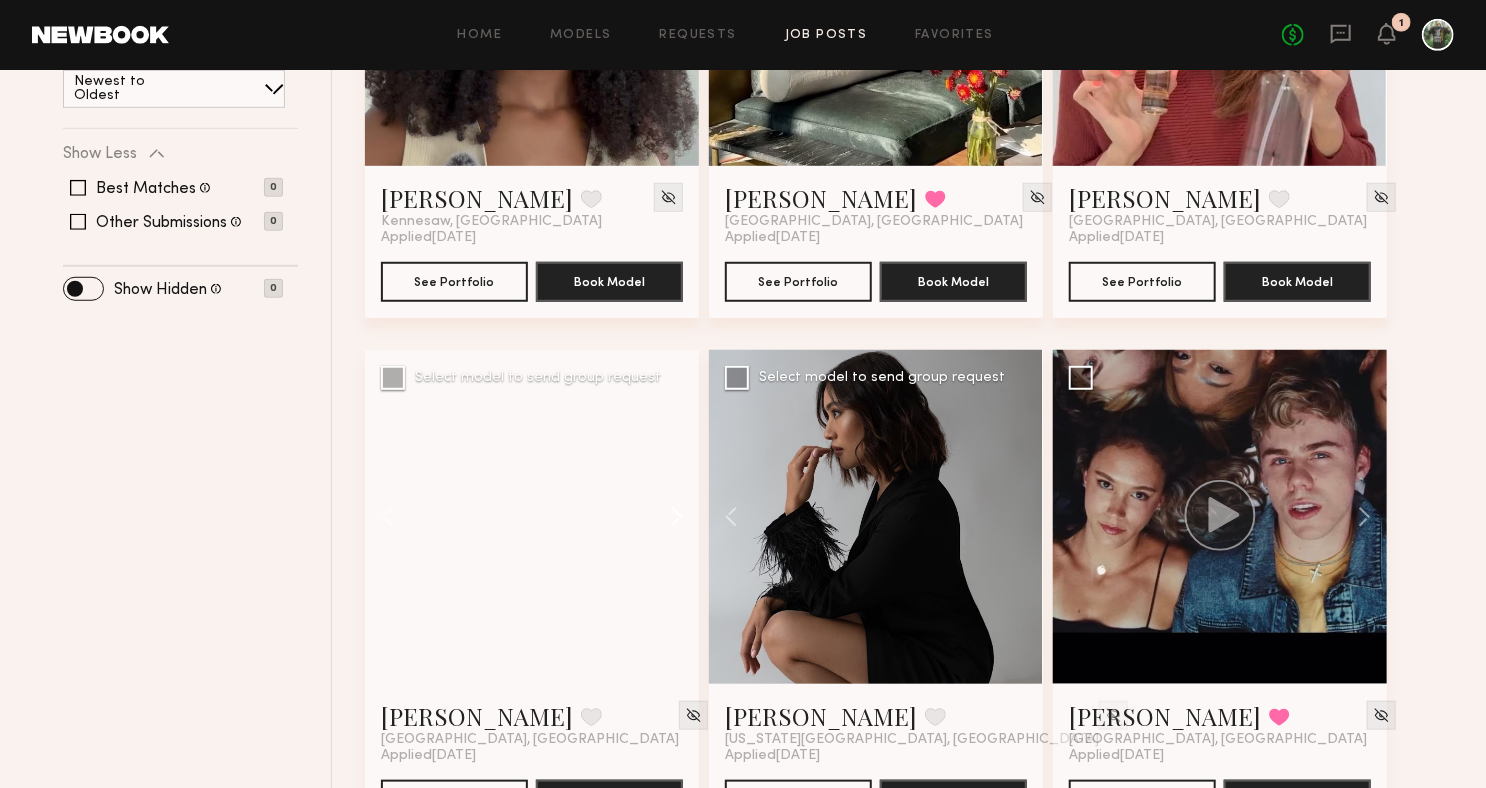 click 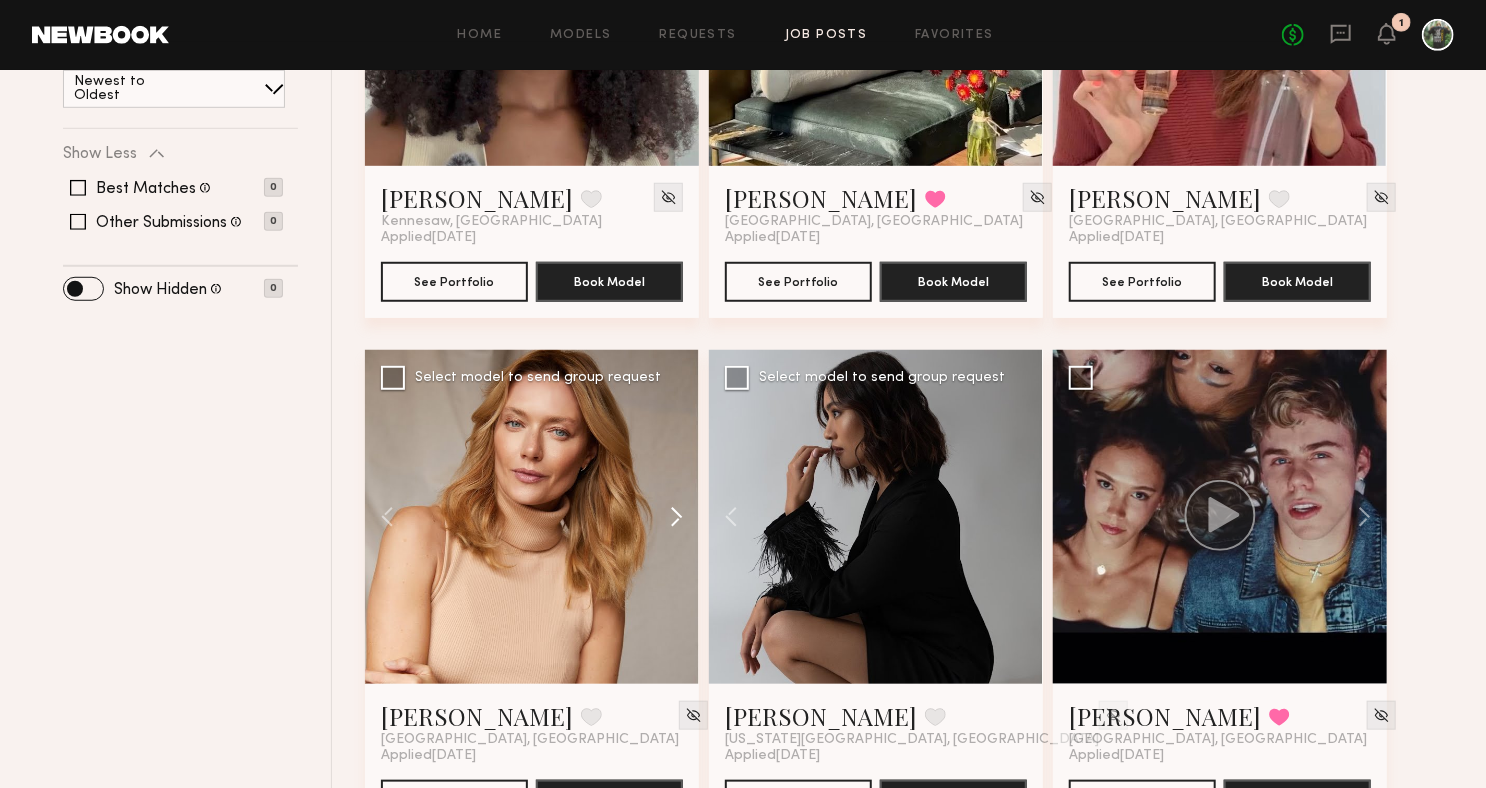 click 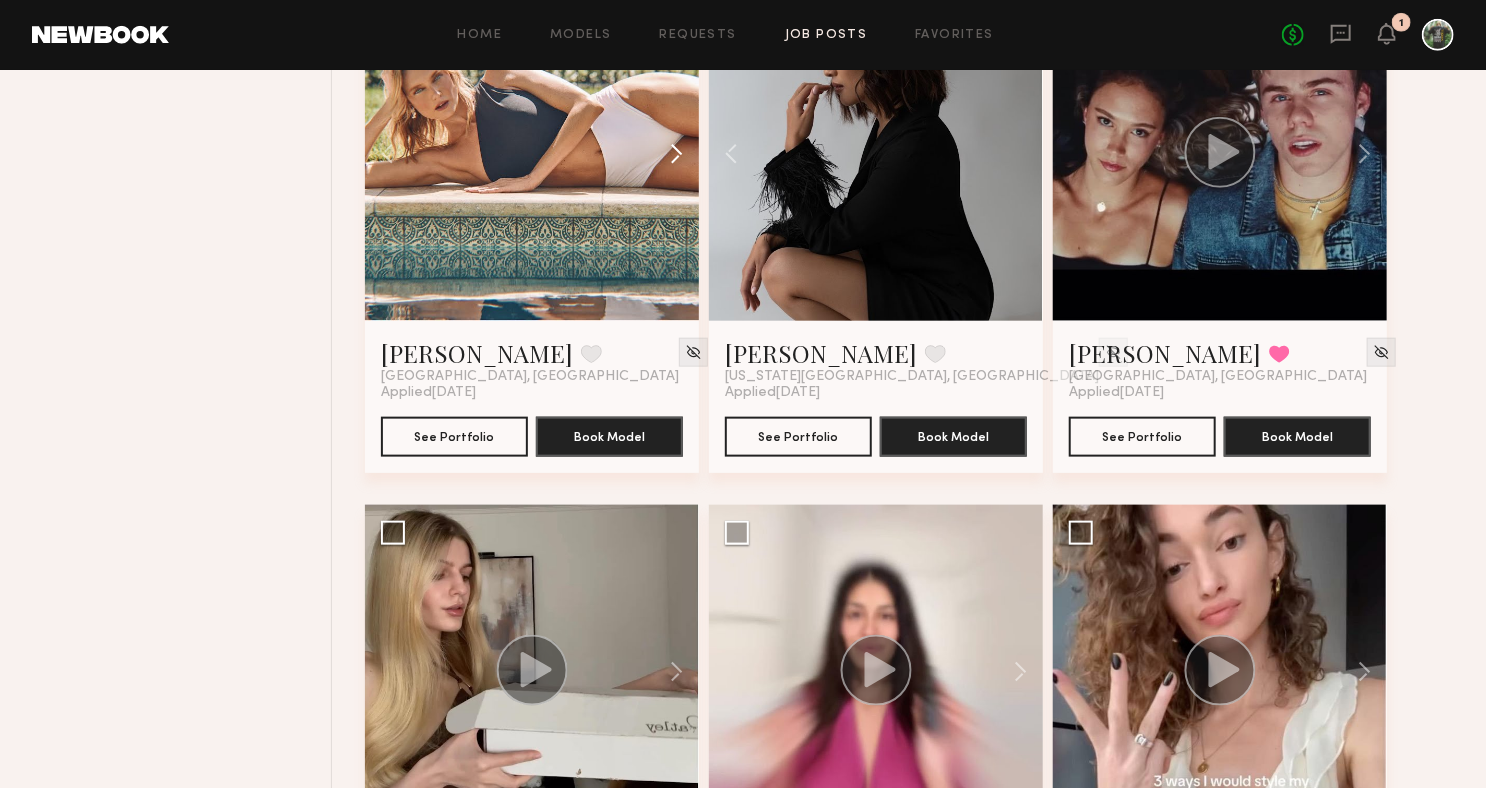scroll, scrollTop: 1015, scrollLeft: 0, axis: vertical 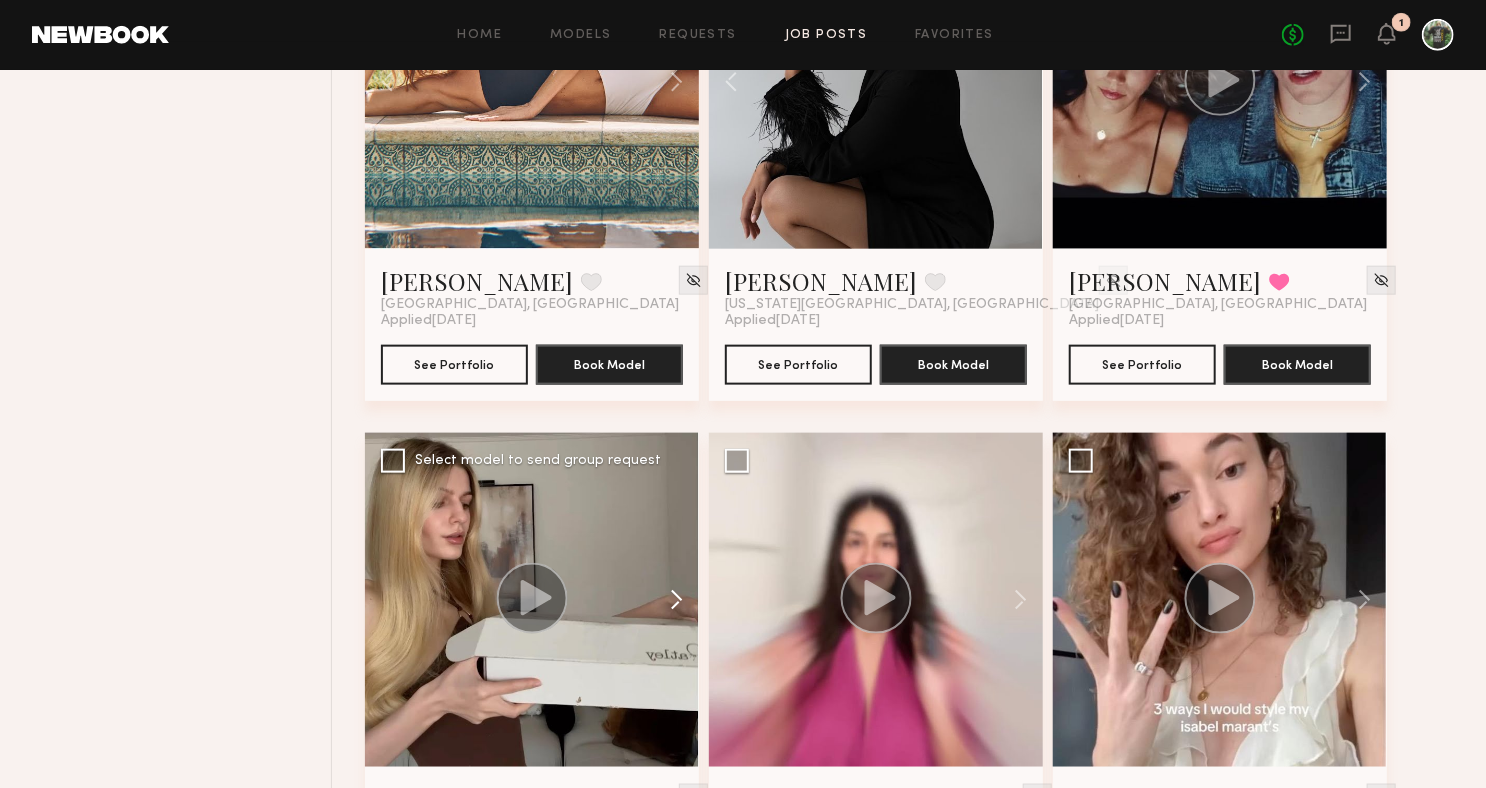 click 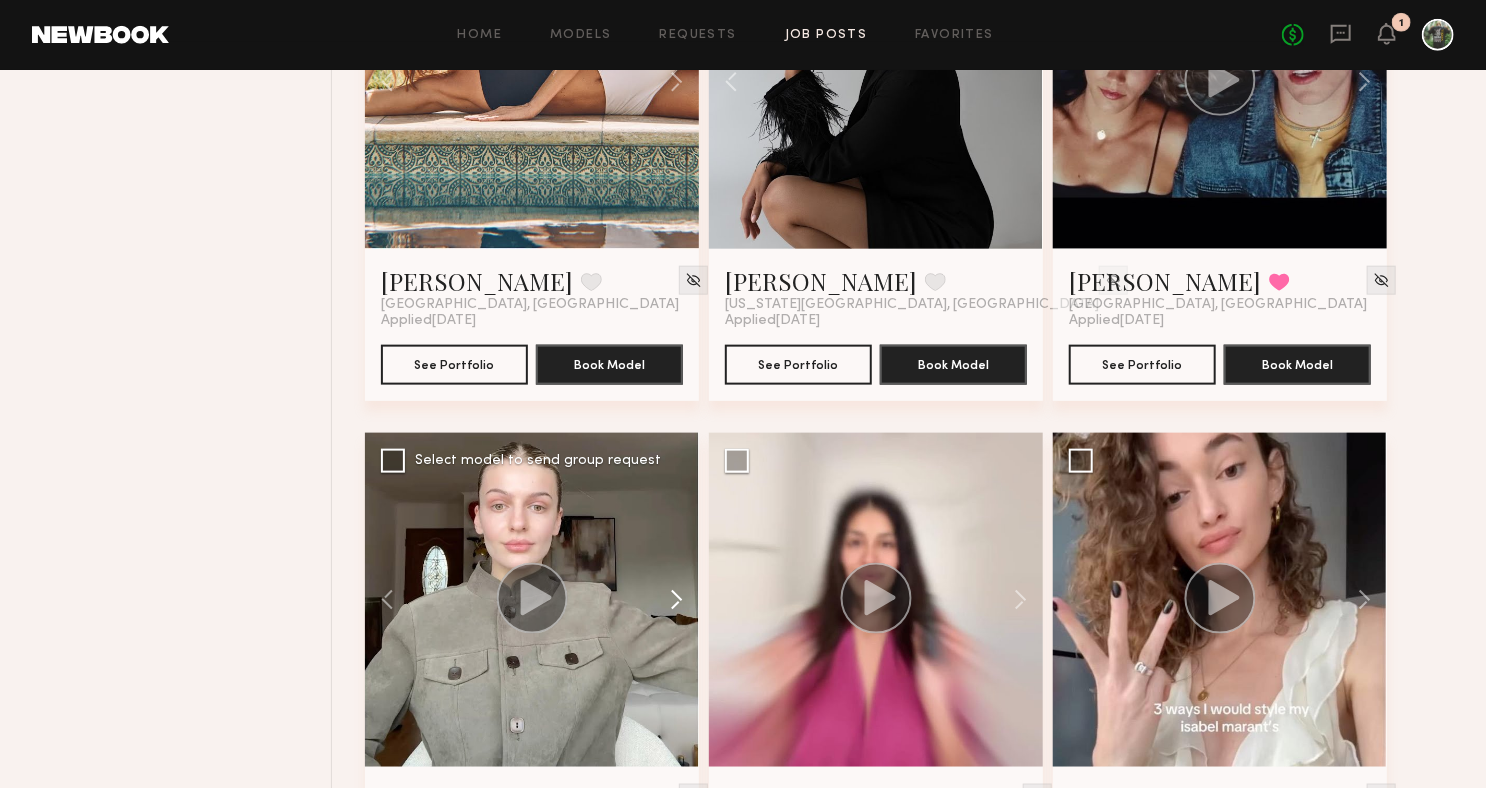 click 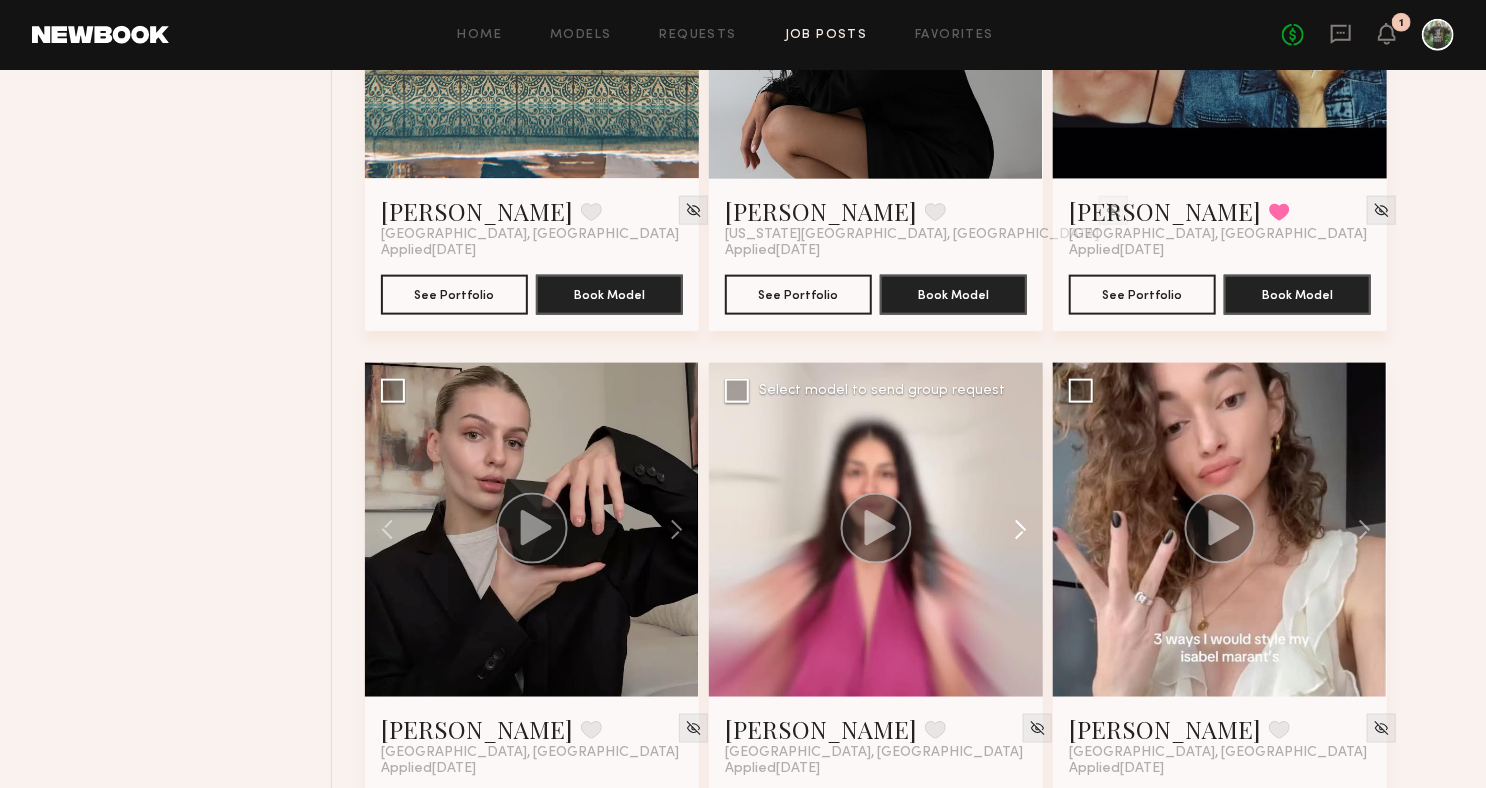 scroll, scrollTop: 1088, scrollLeft: 0, axis: vertical 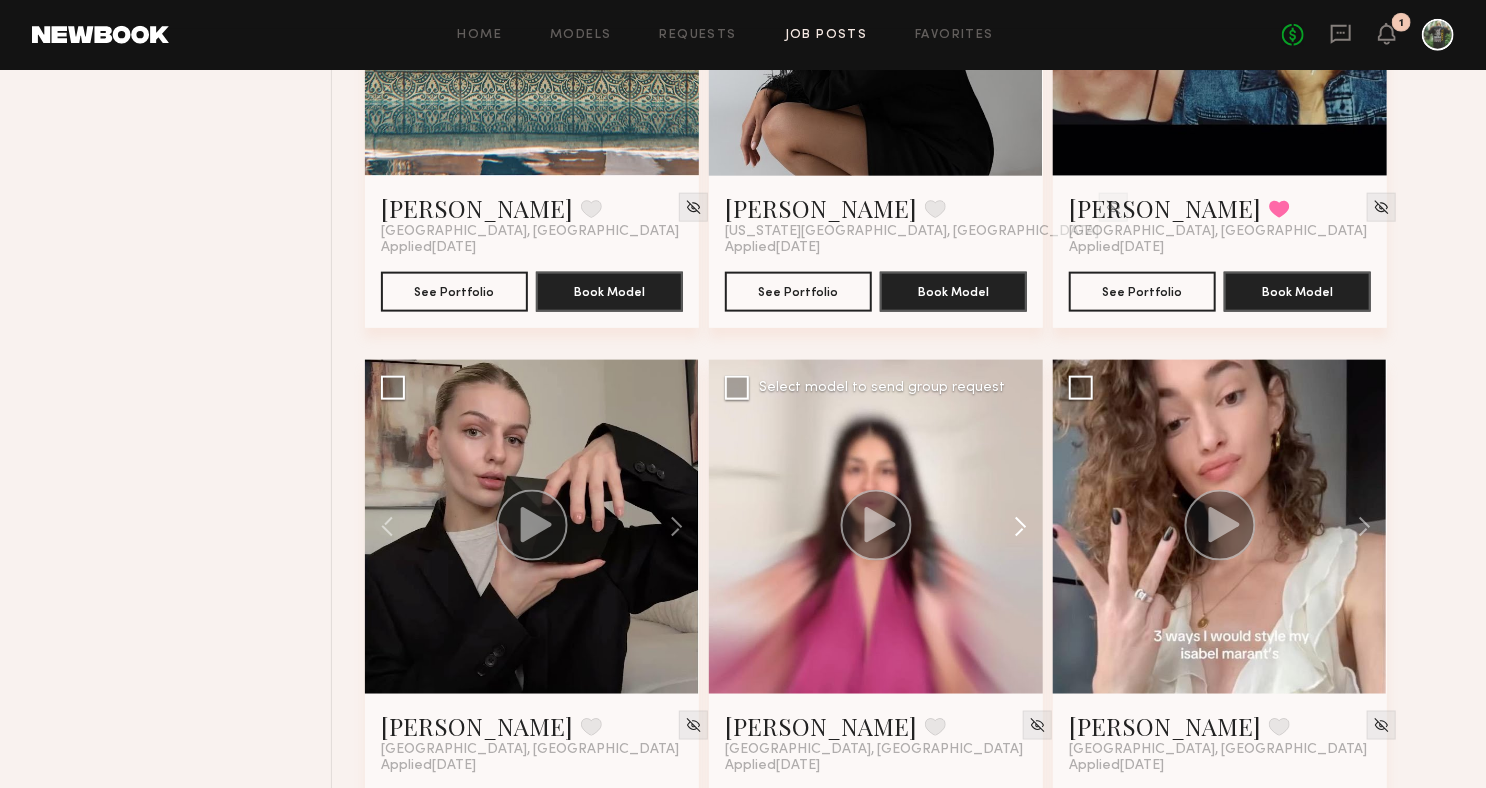 click 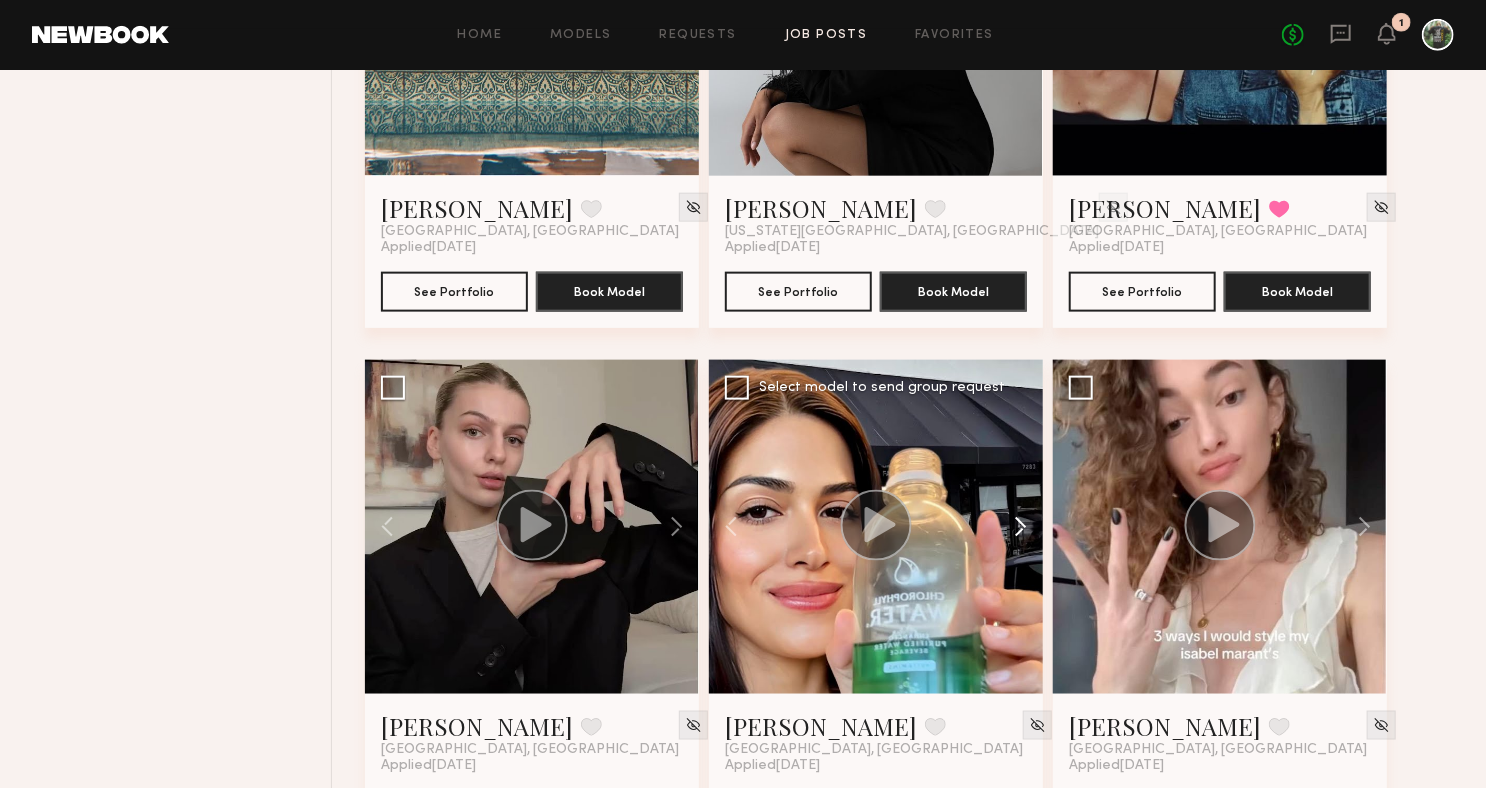 click 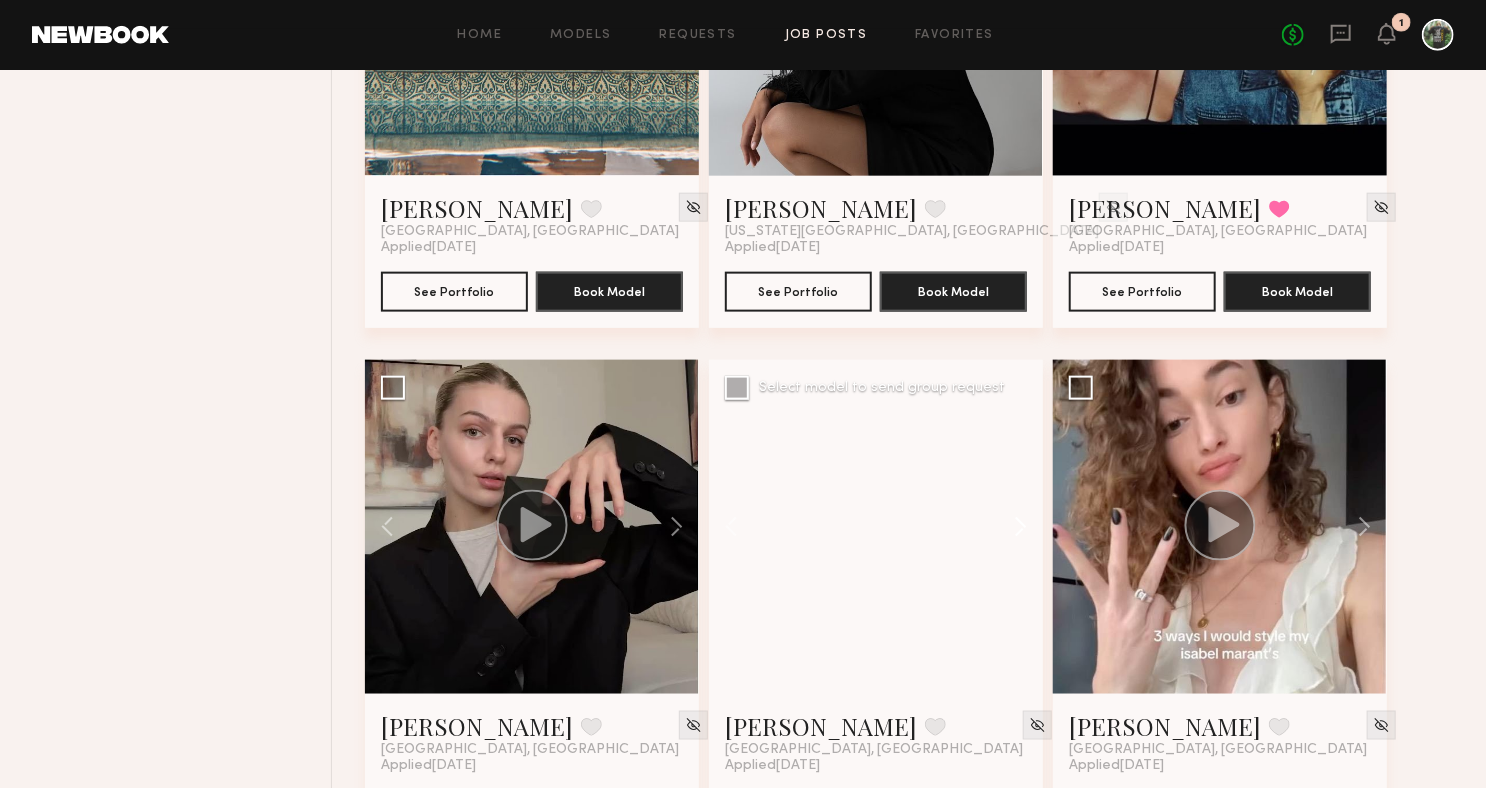click 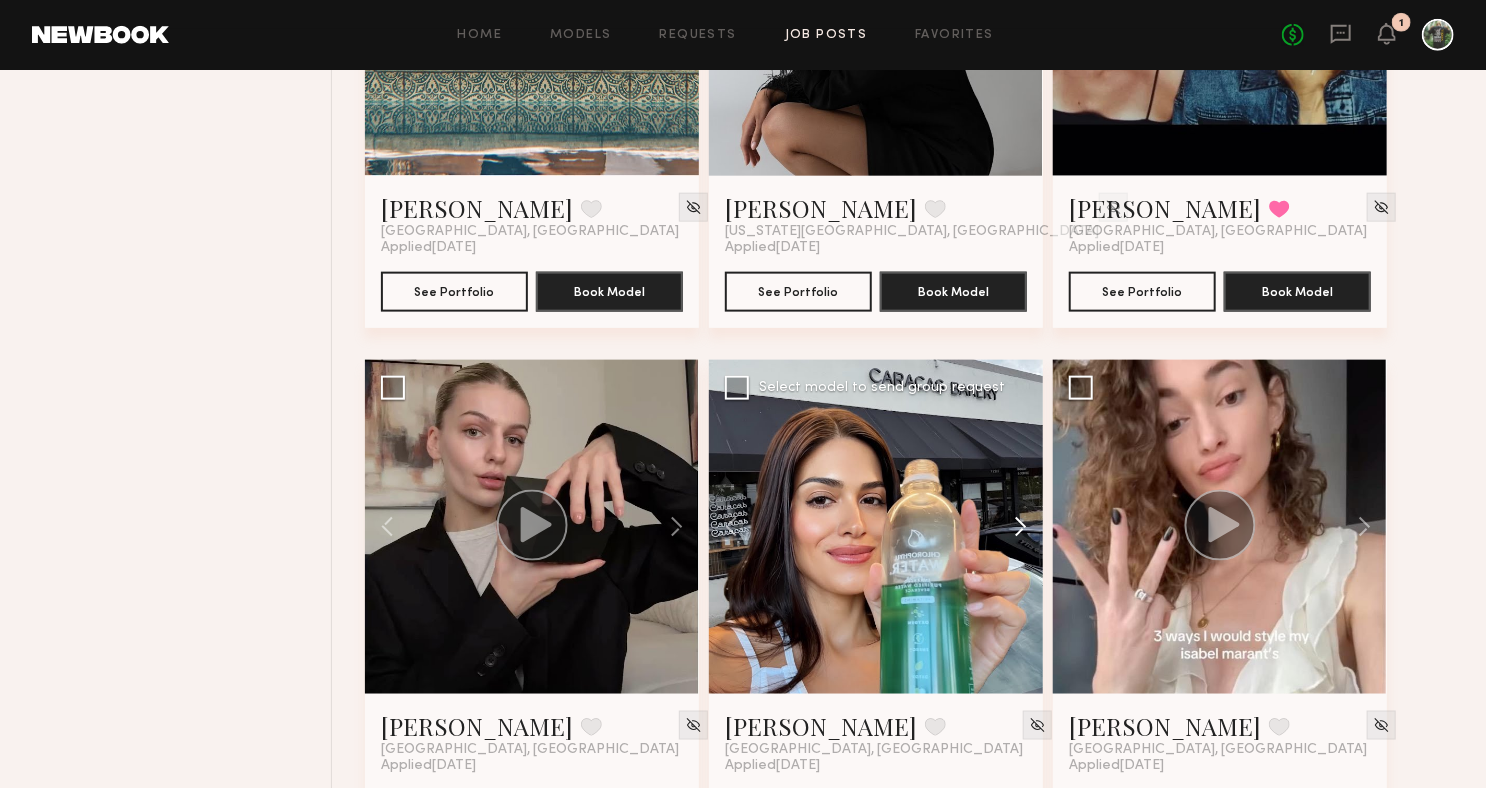 click 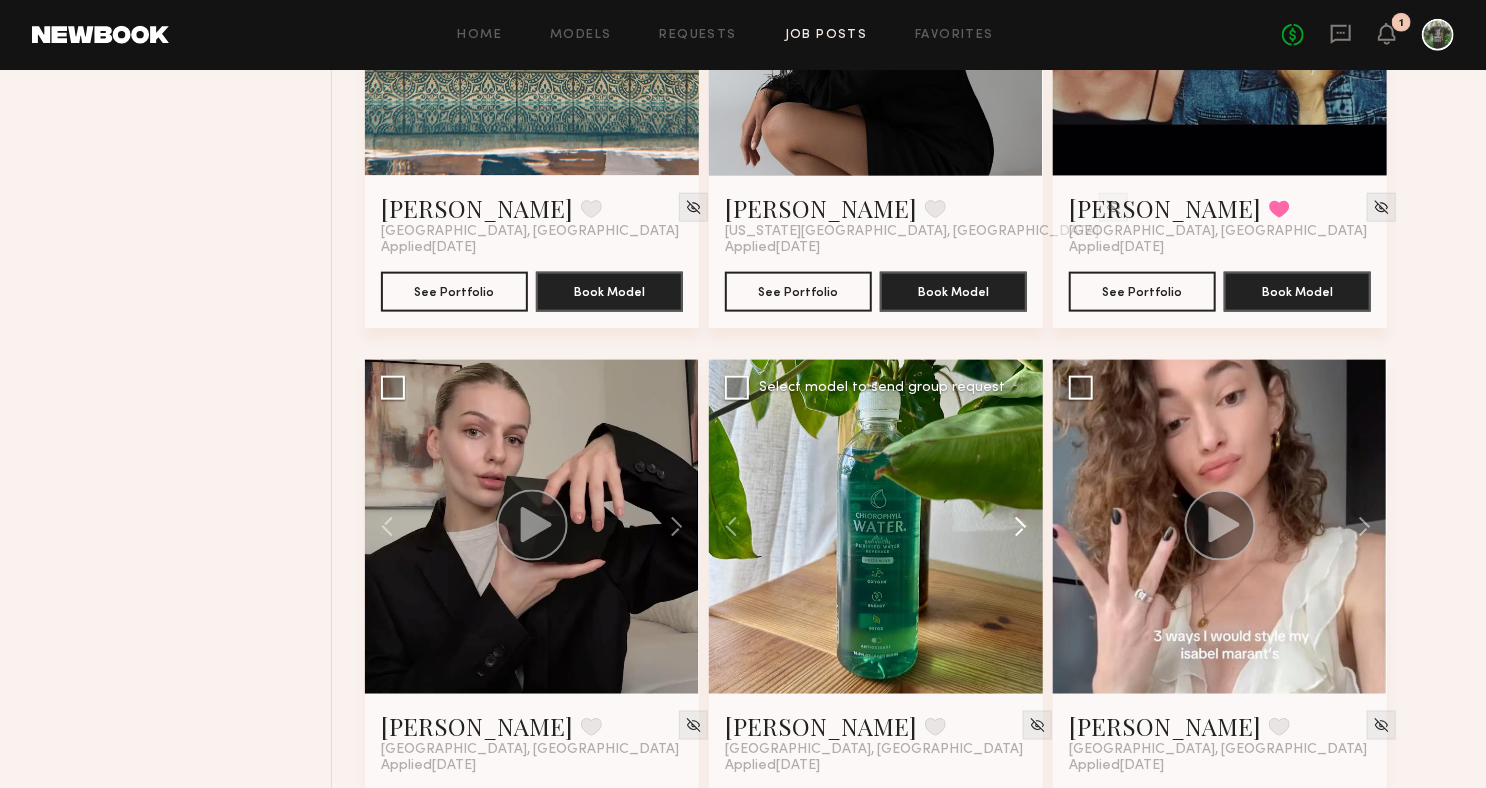 click 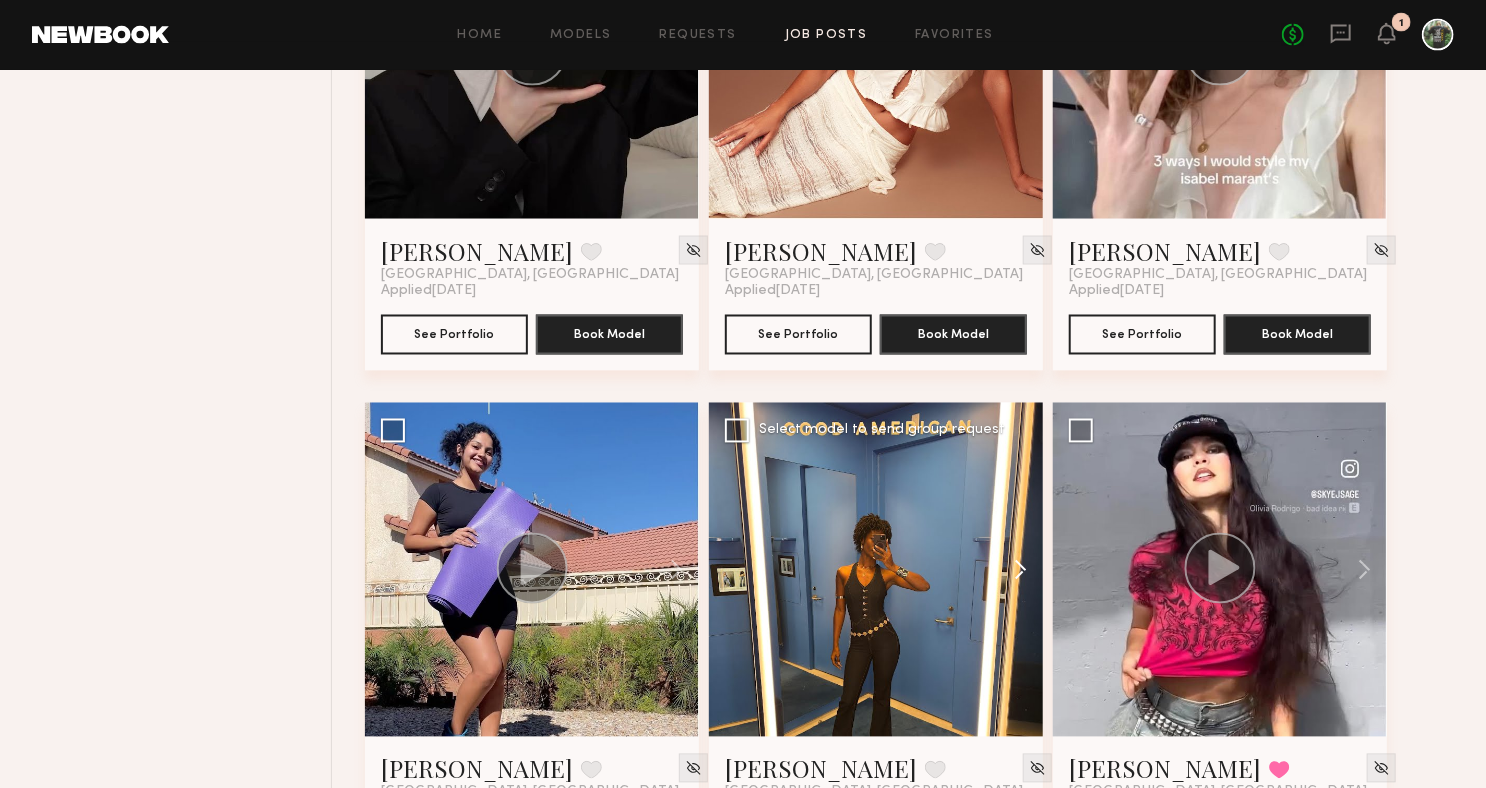scroll, scrollTop: 1591, scrollLeft: 0, axis: vertical 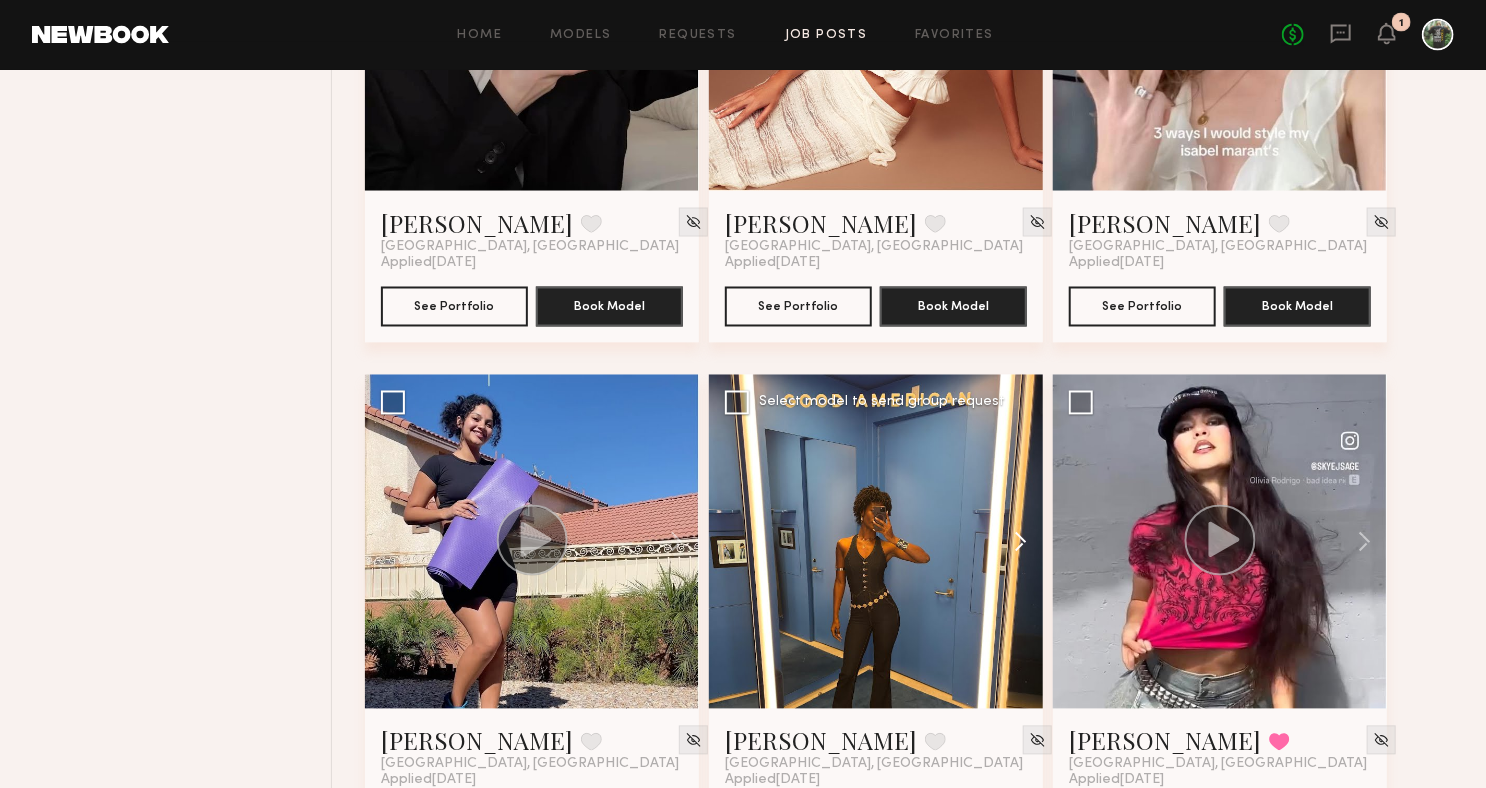 click 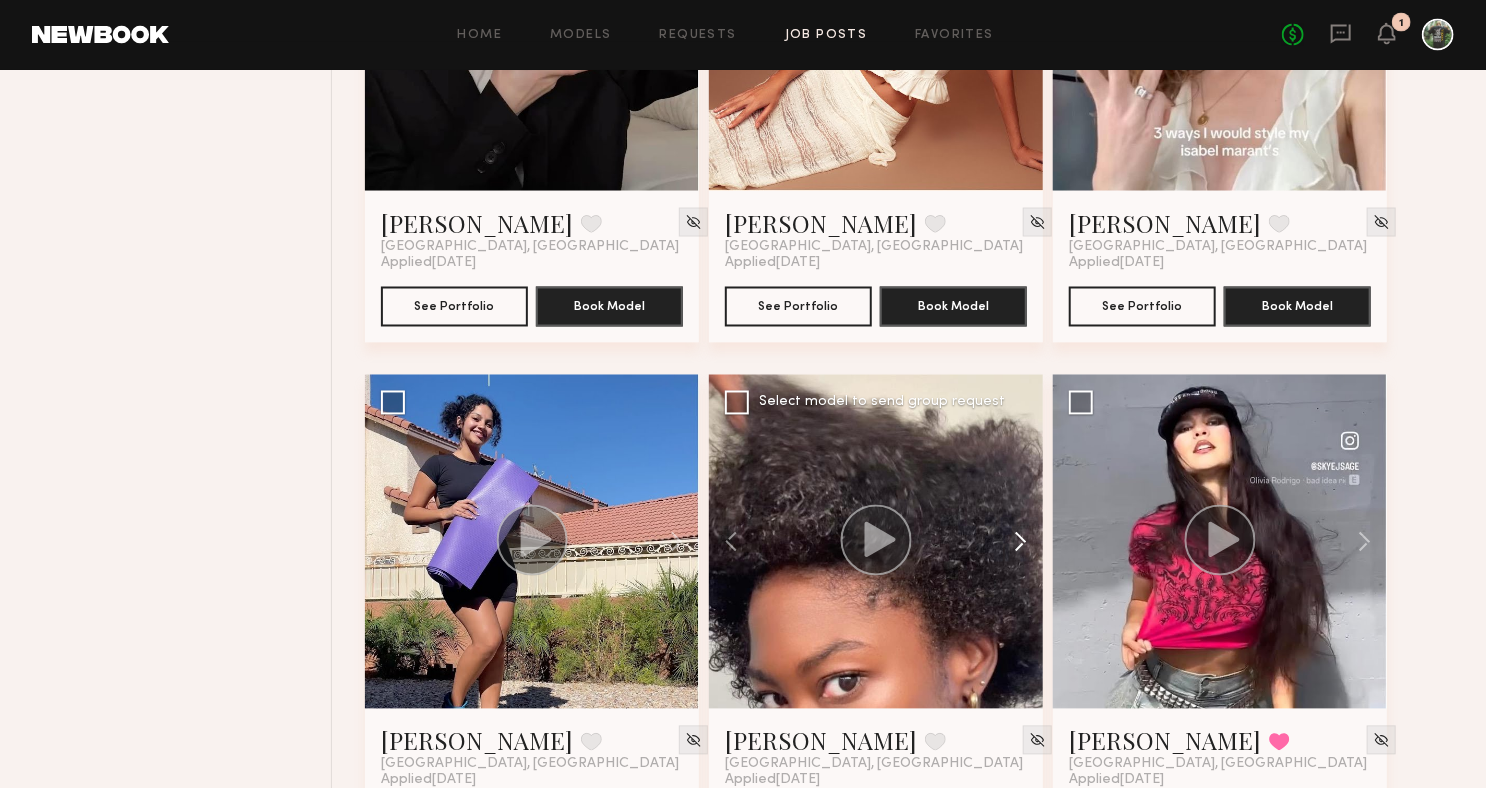 click 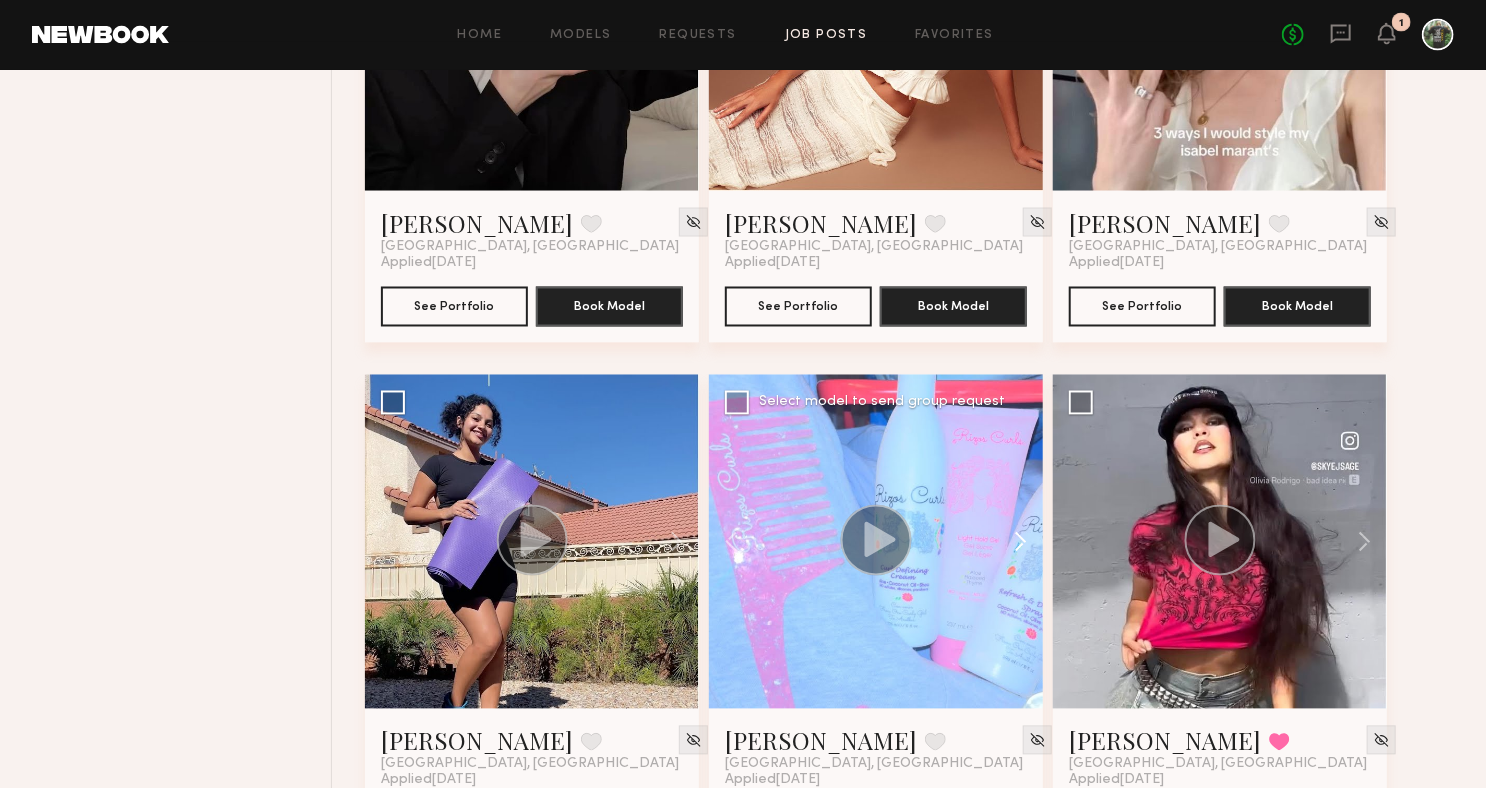 click 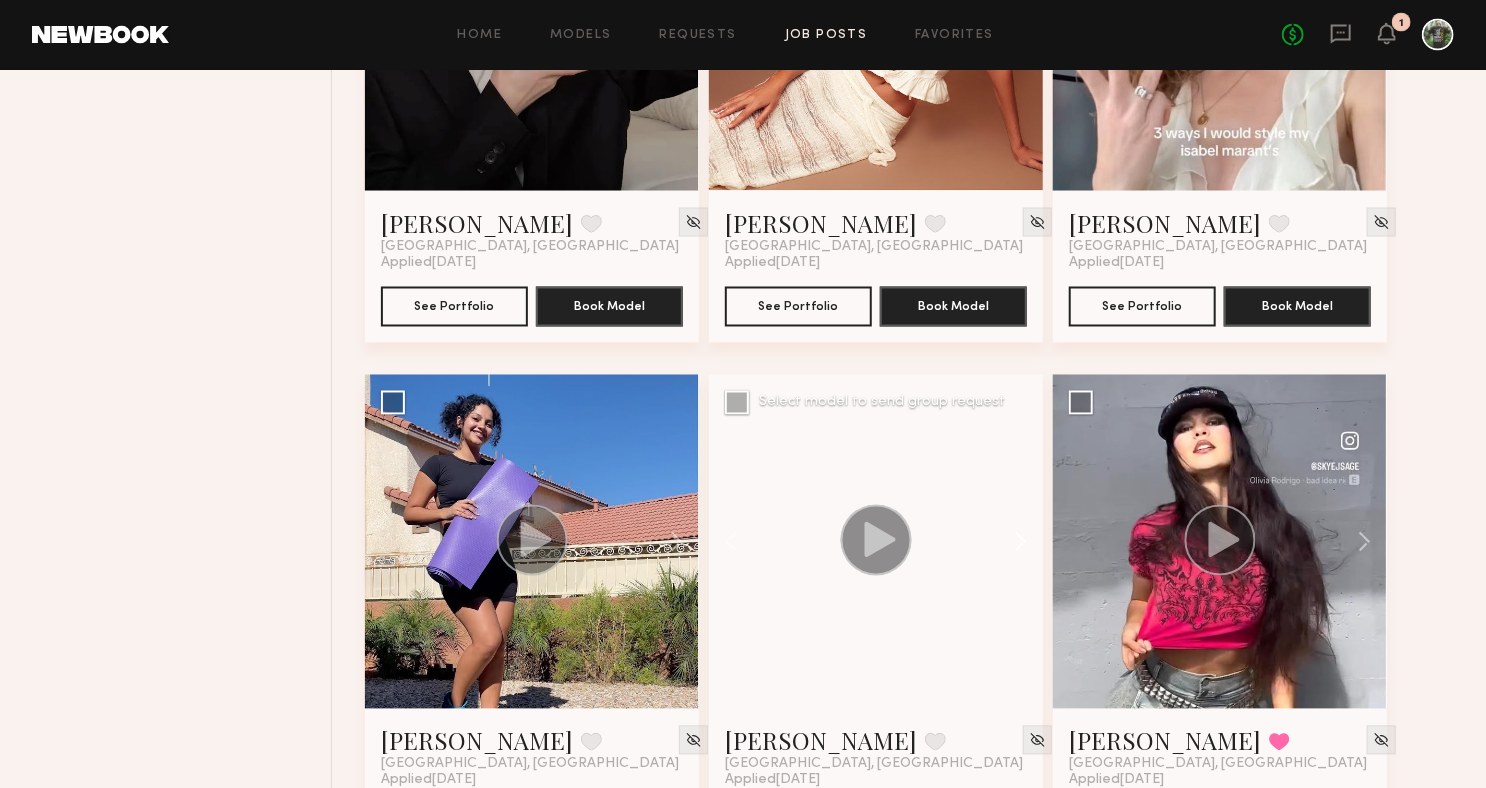 click 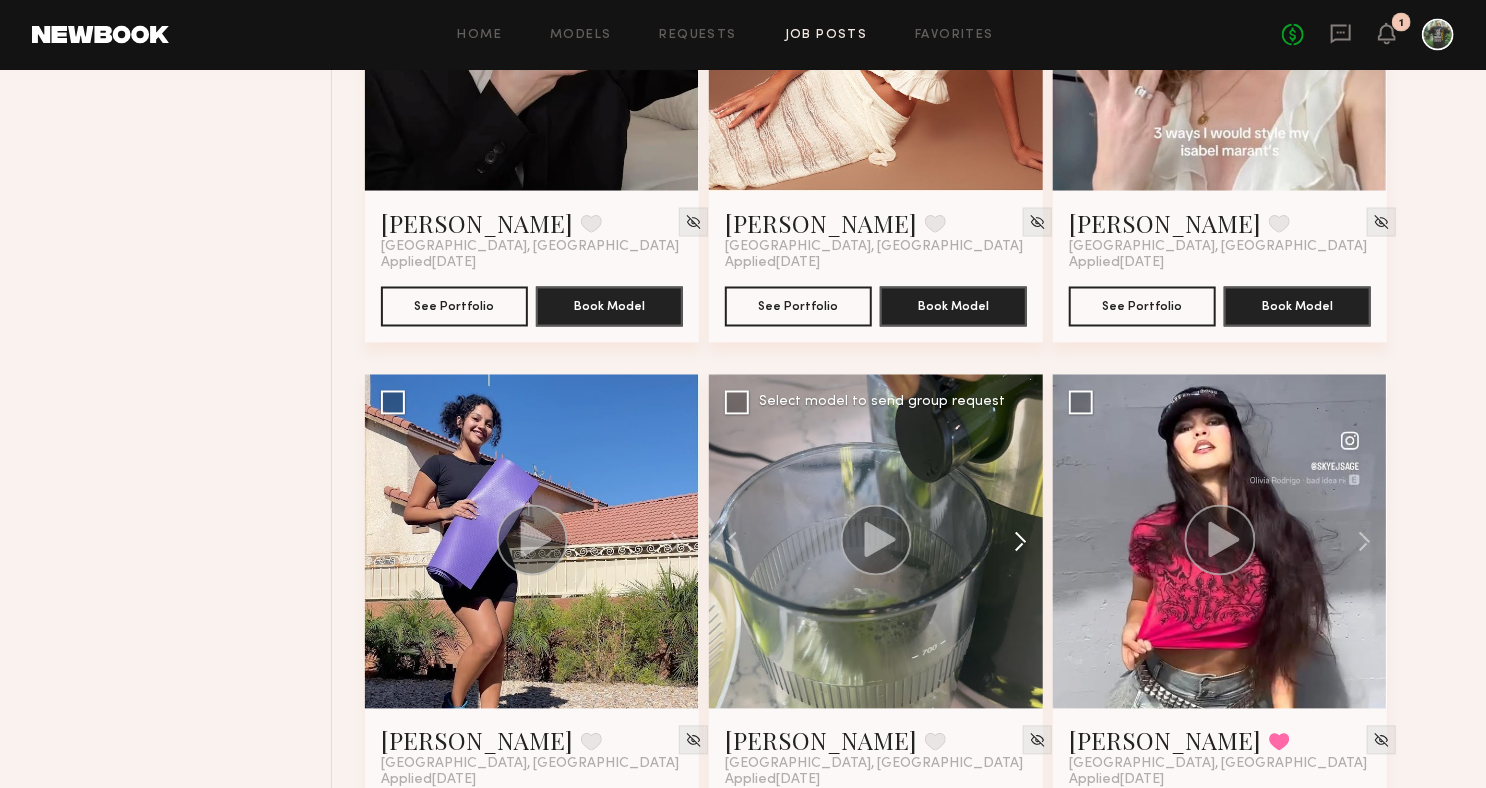 click 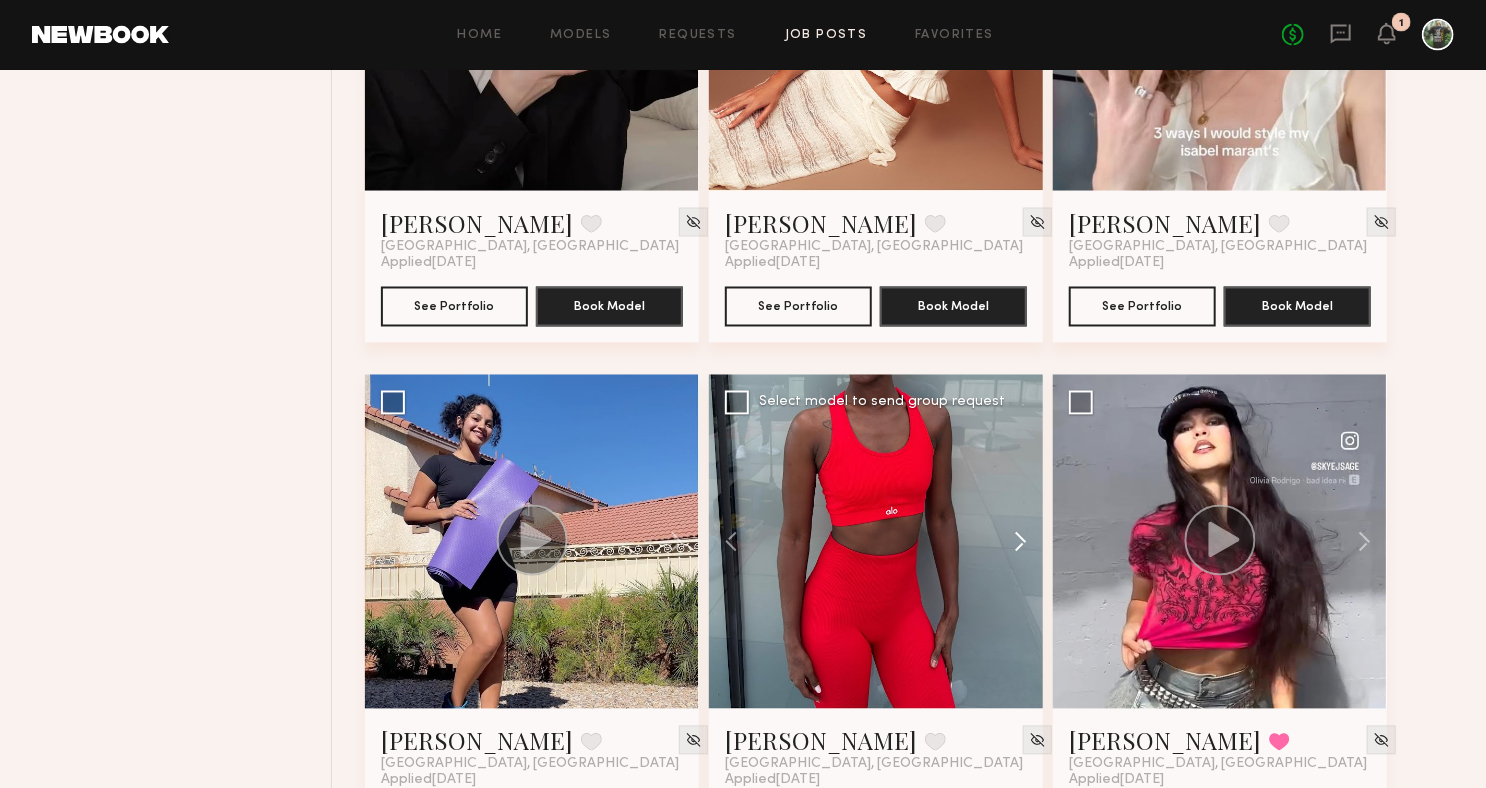 click 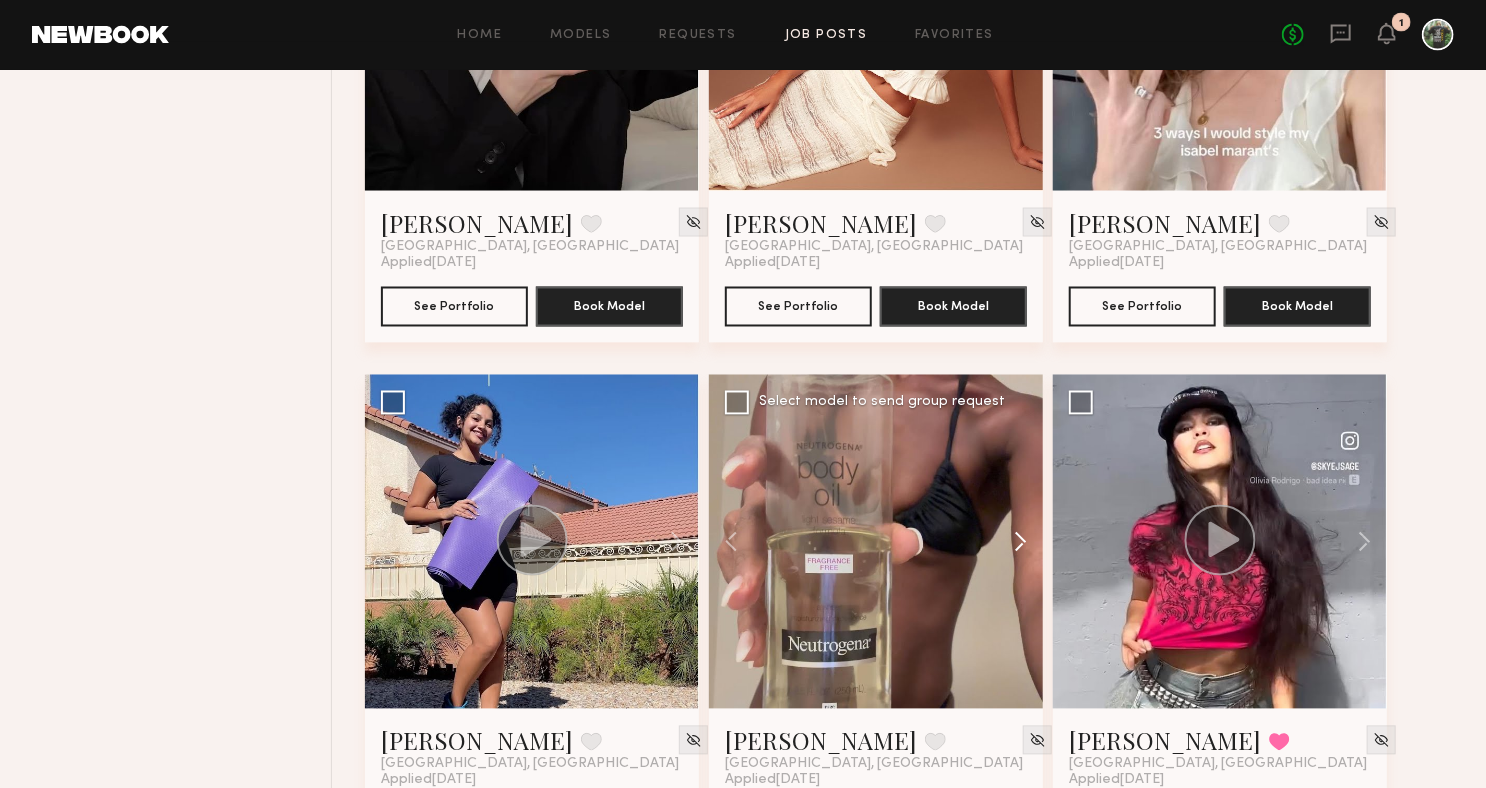 click 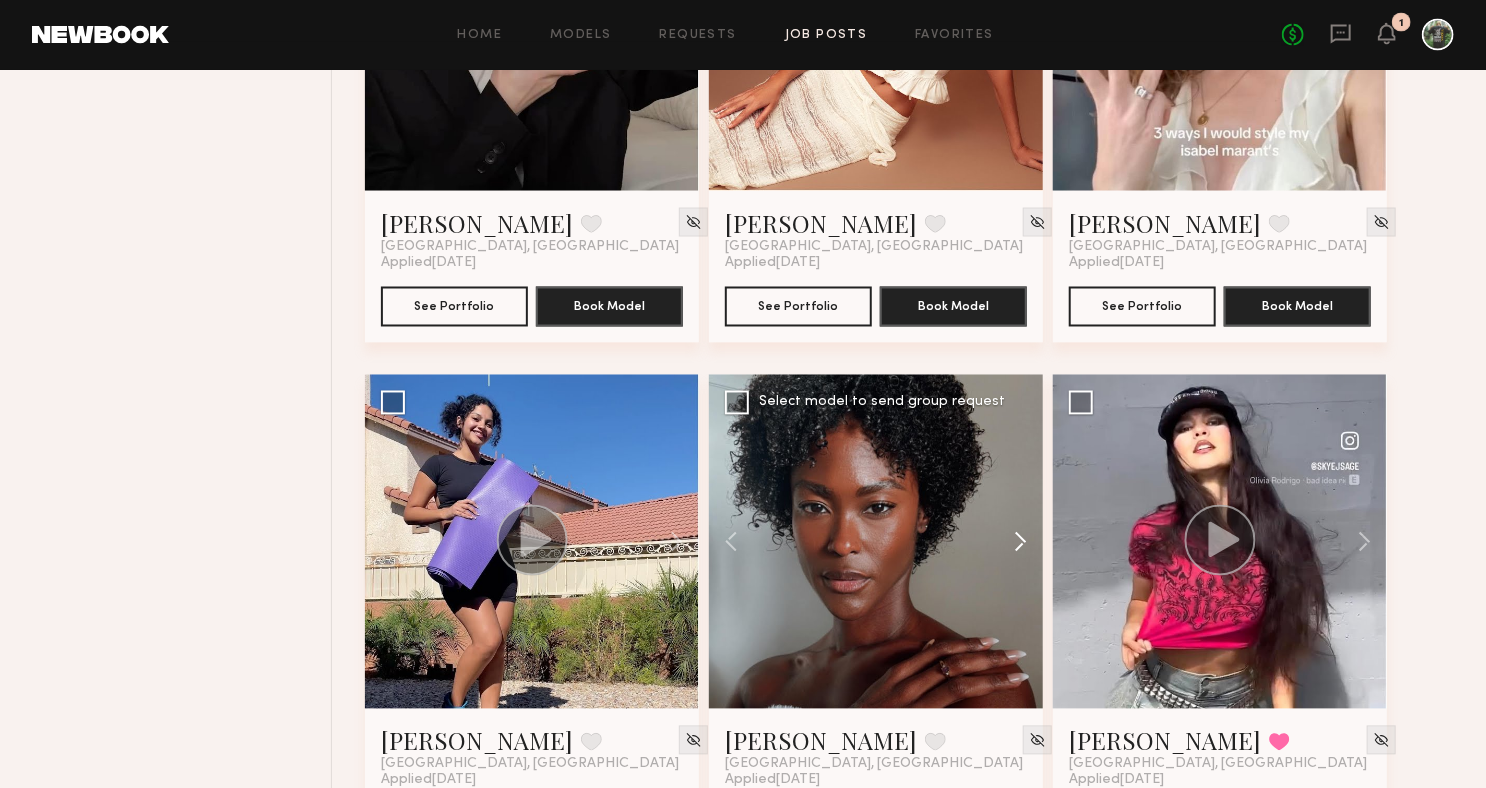 click 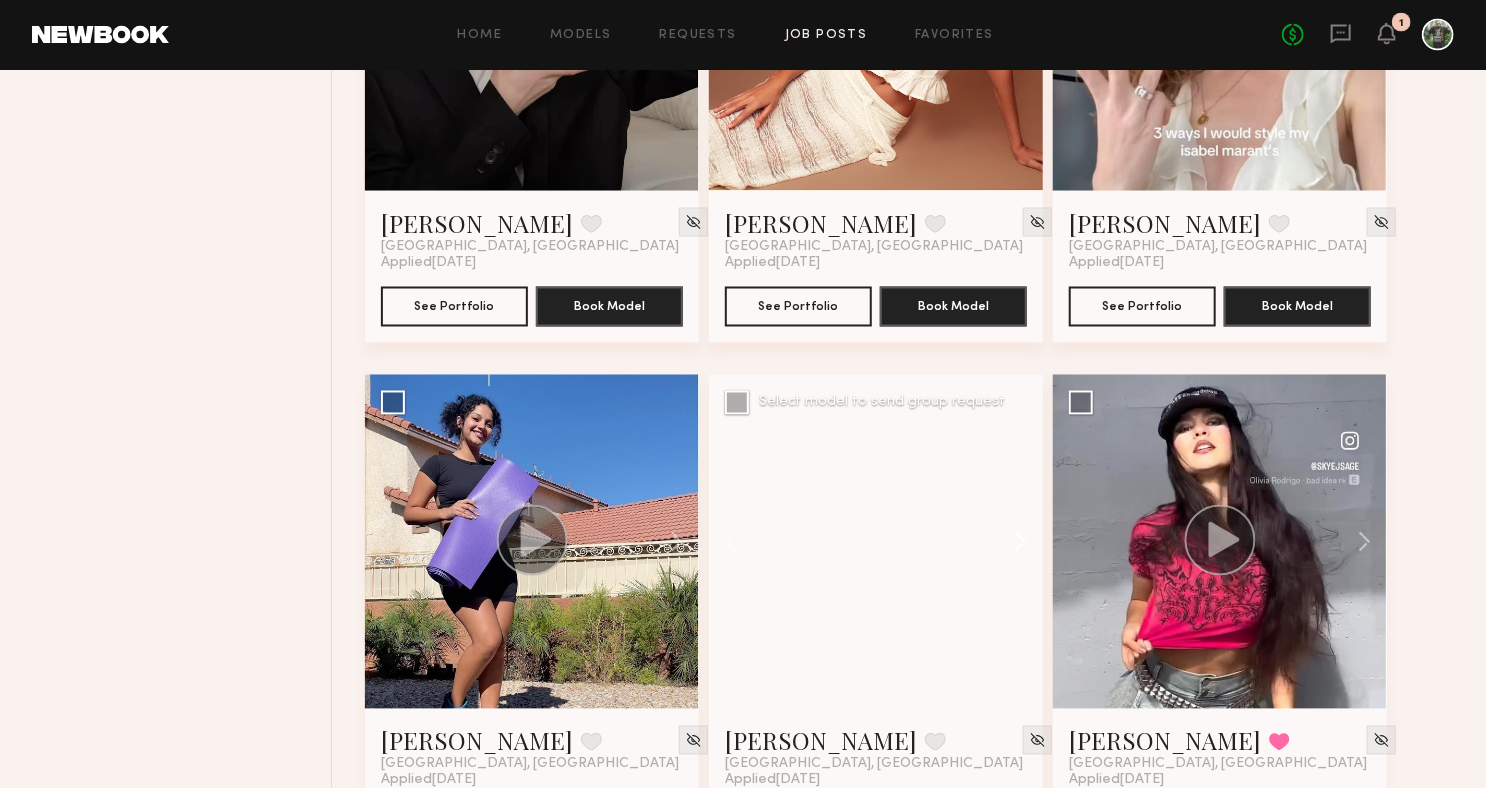 click 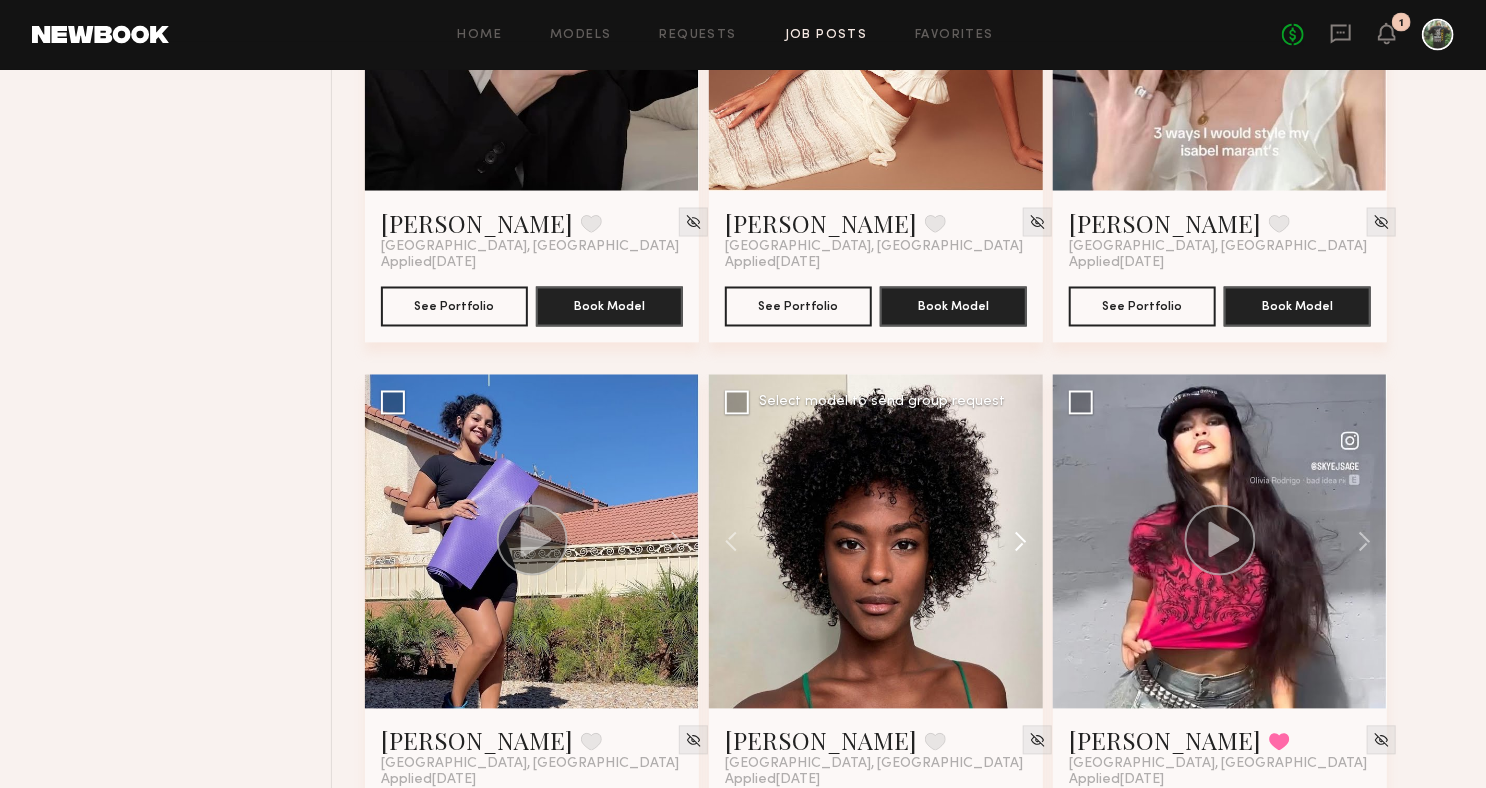 click 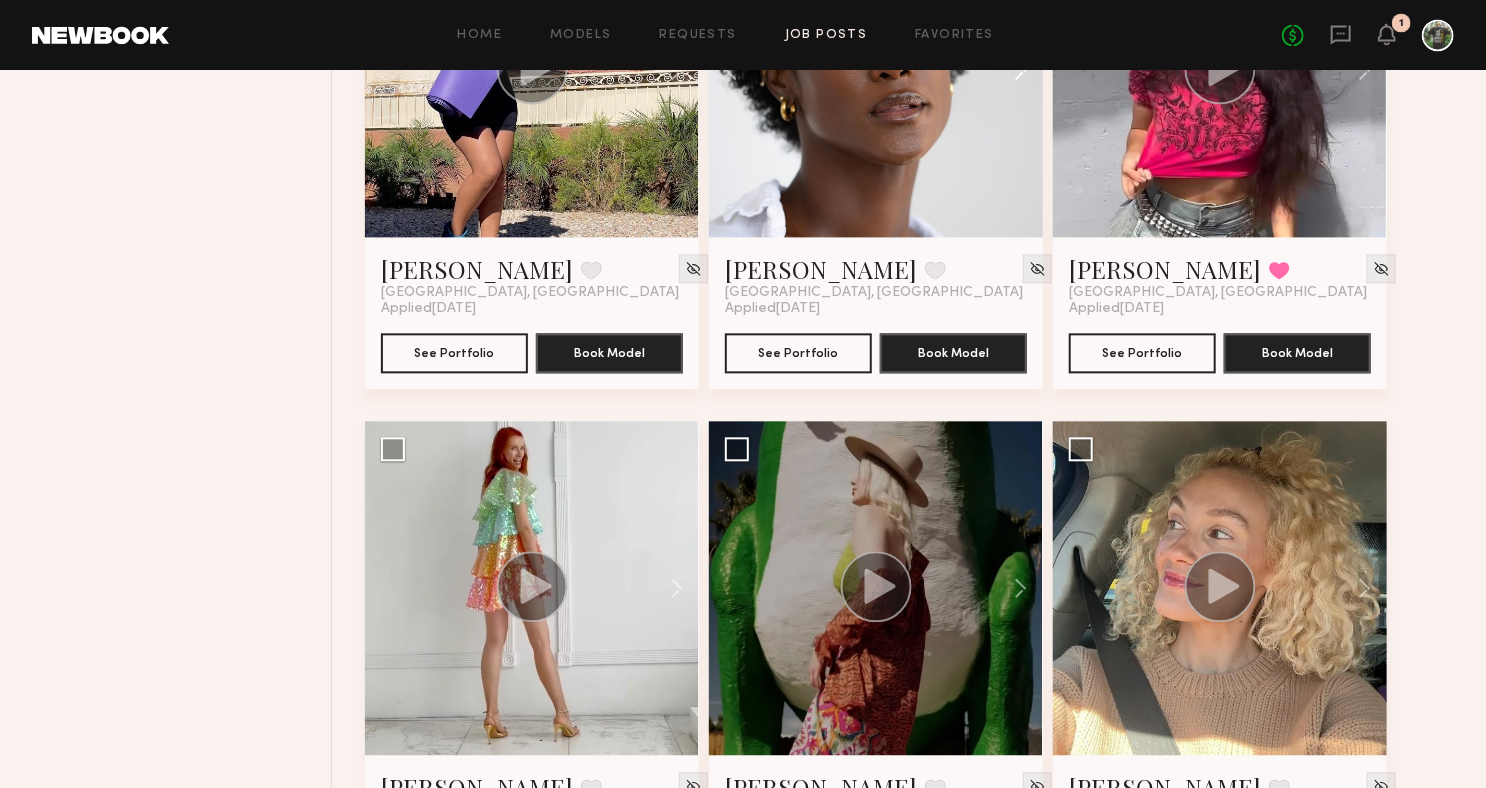 scroll, scrollTop: 2101, scrollLeft: 0, axis: vertical 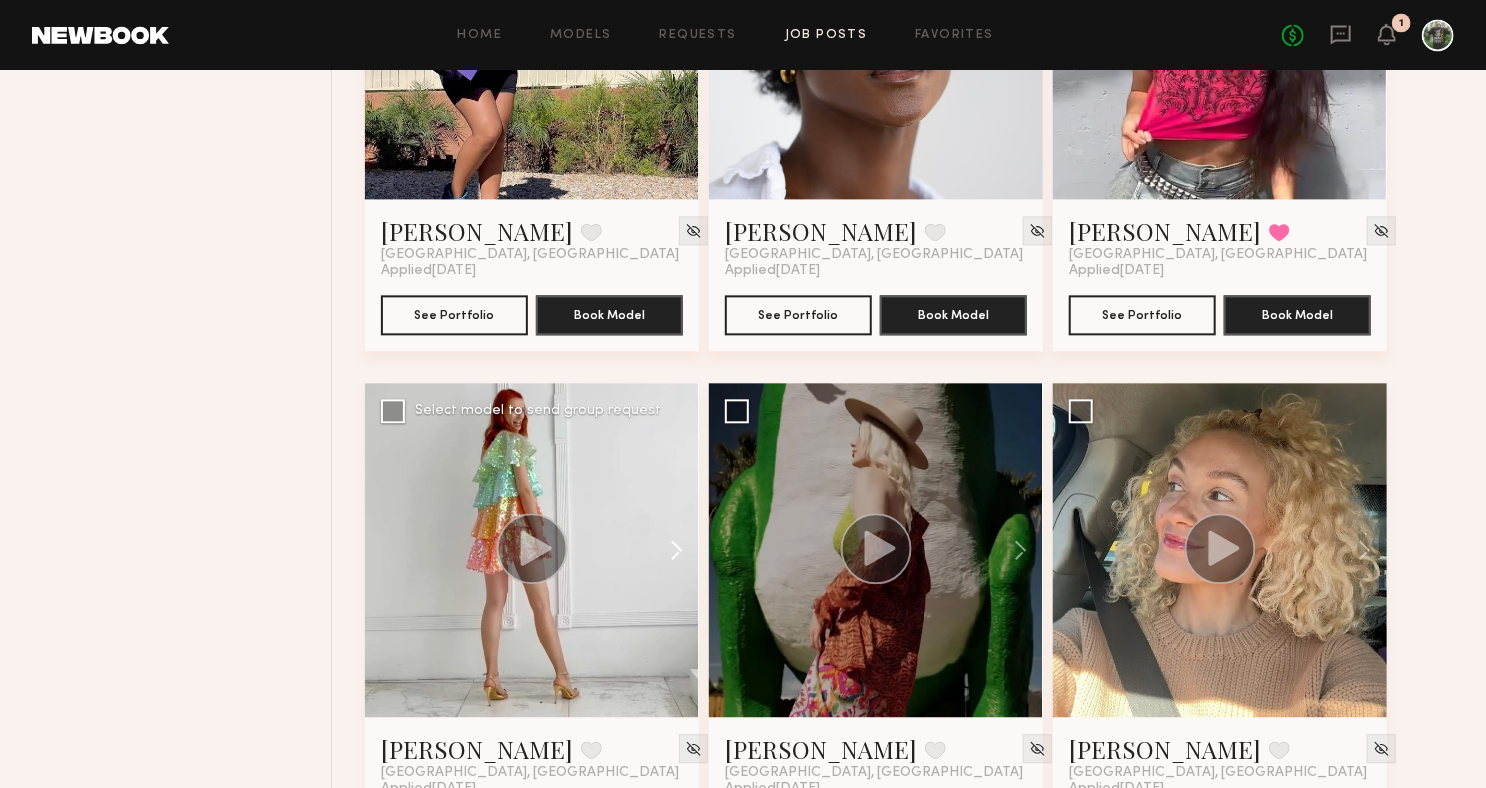 click 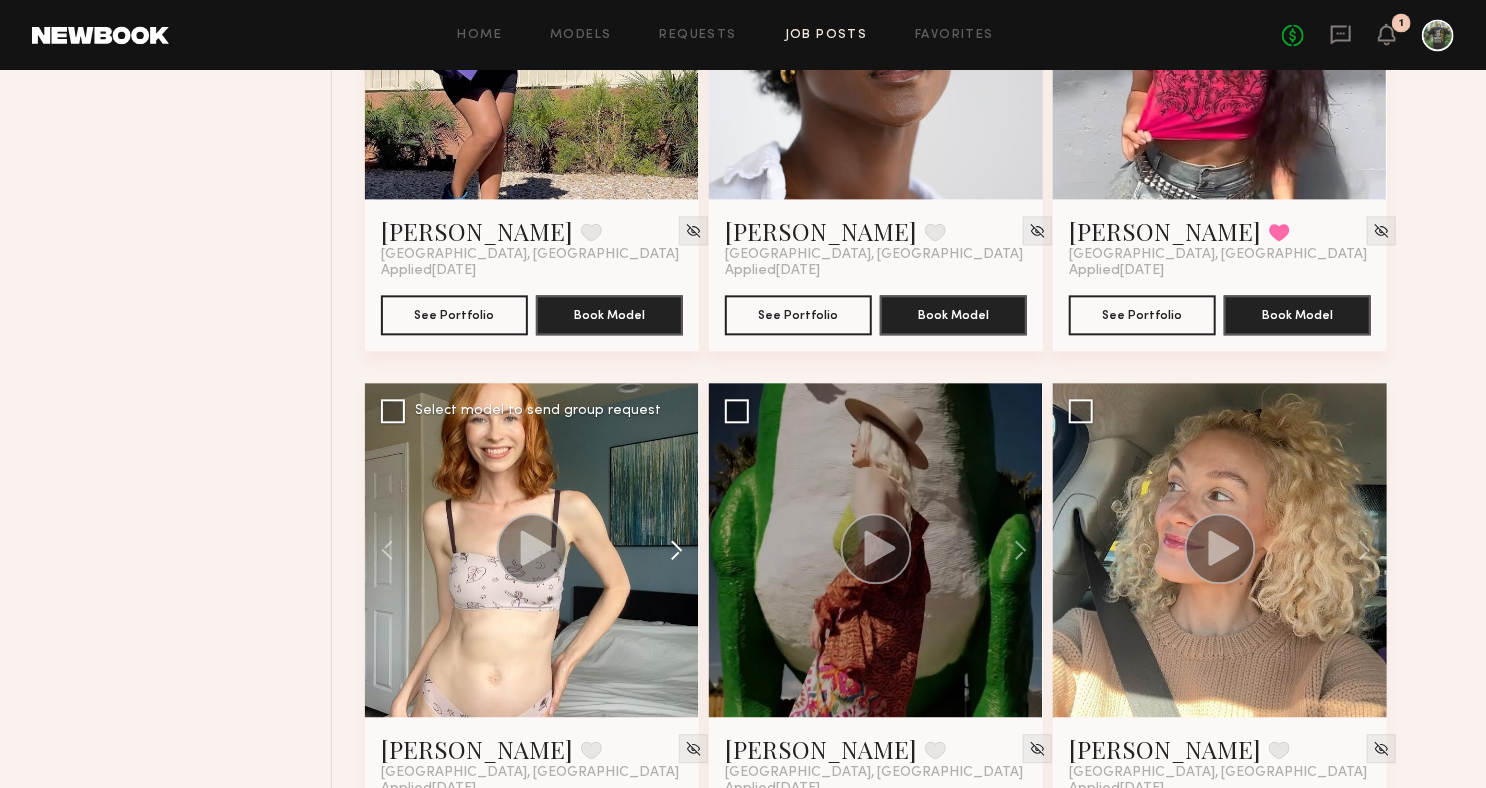 click 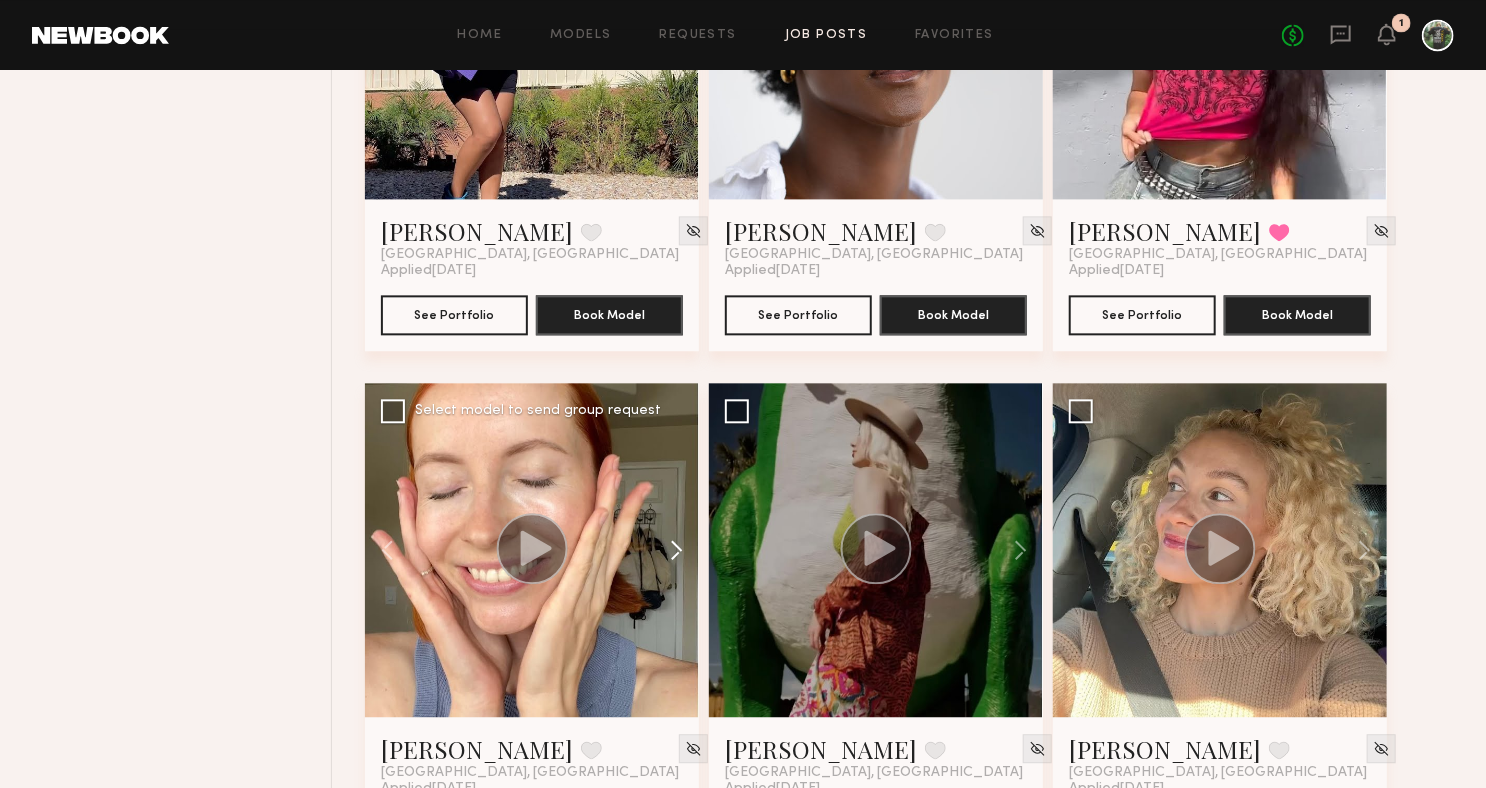 click 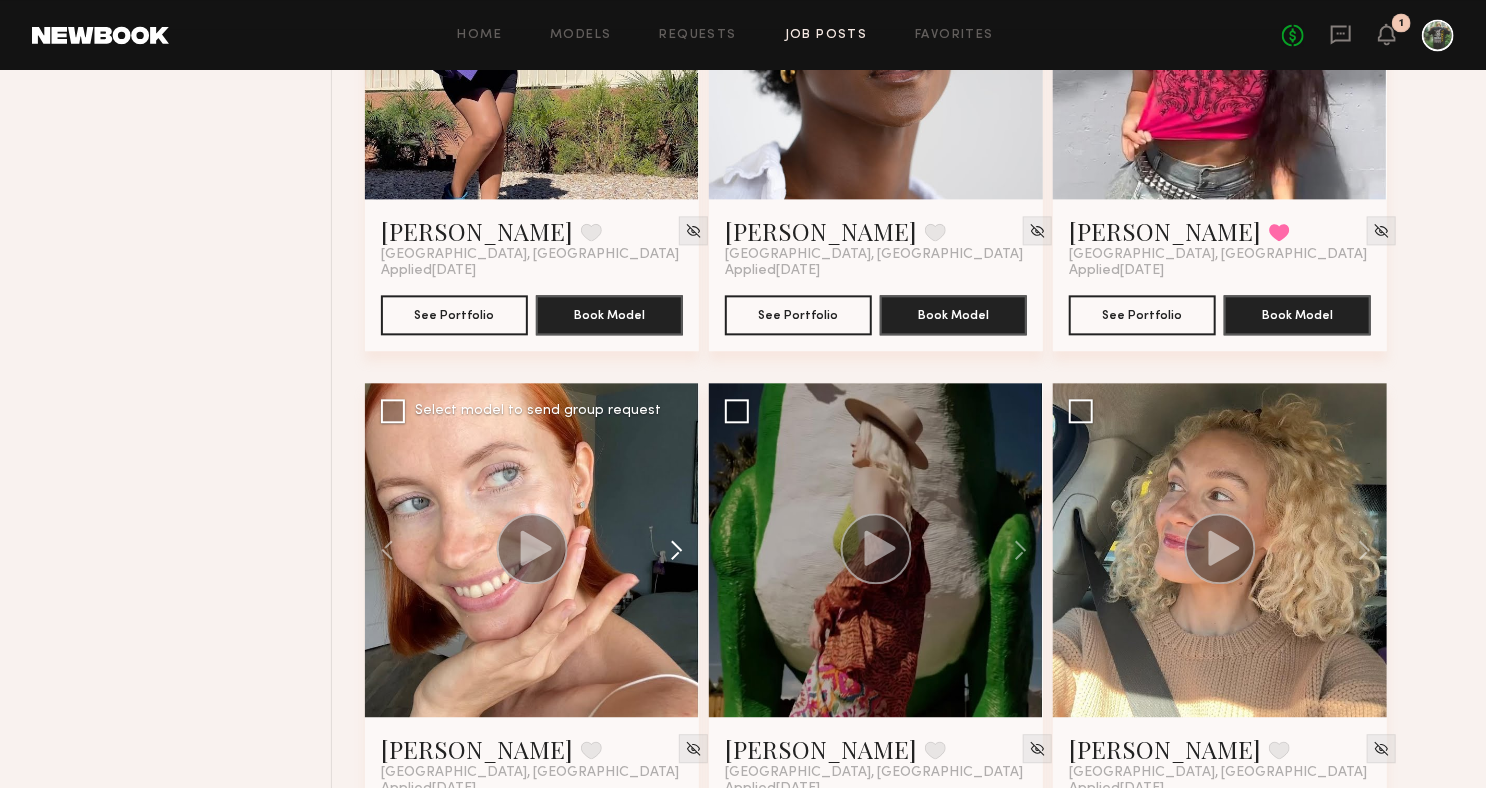 click 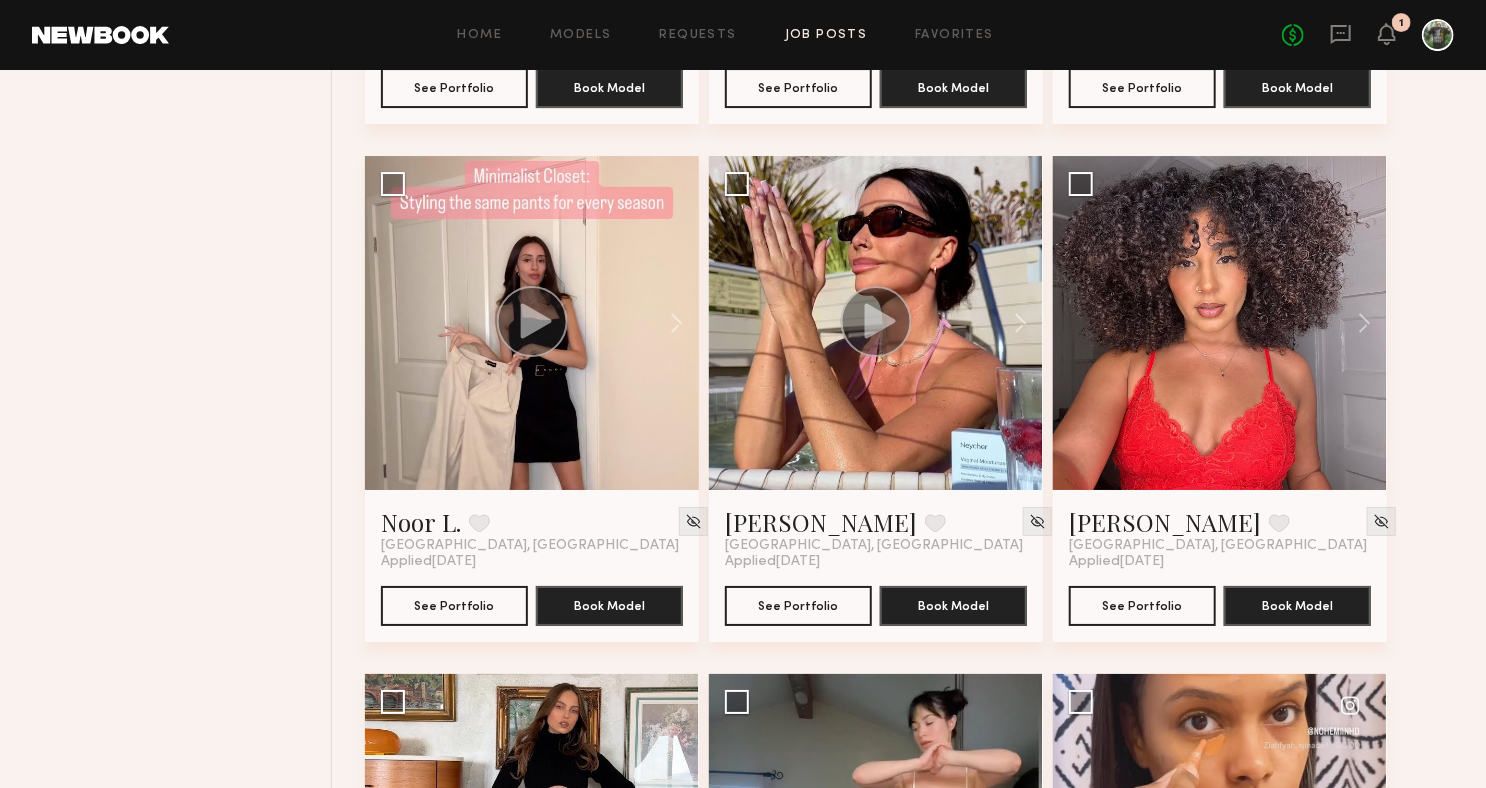 scroll, scrollTop: 3371, scrollLeft: 0, axis: vertical 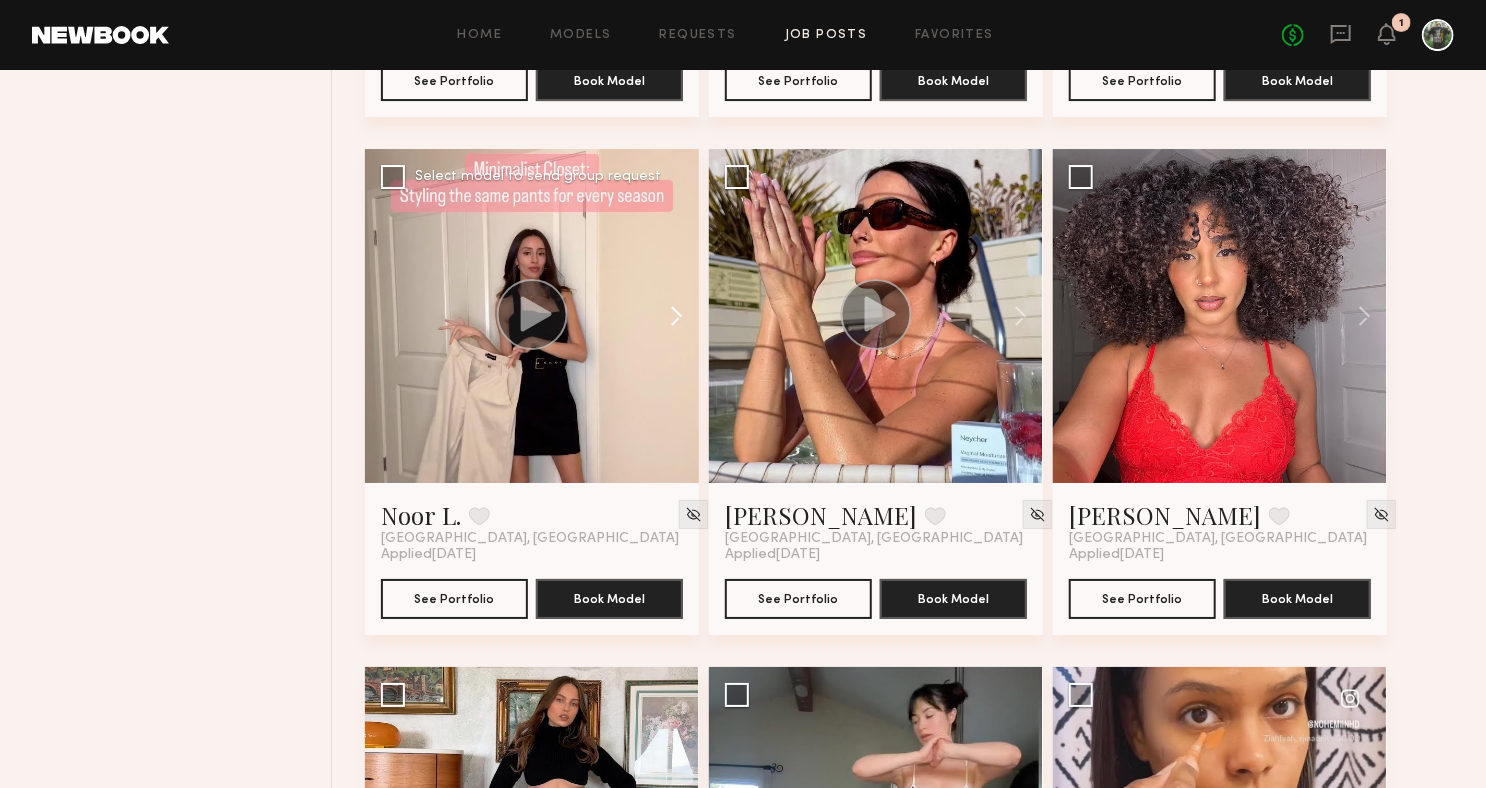 click 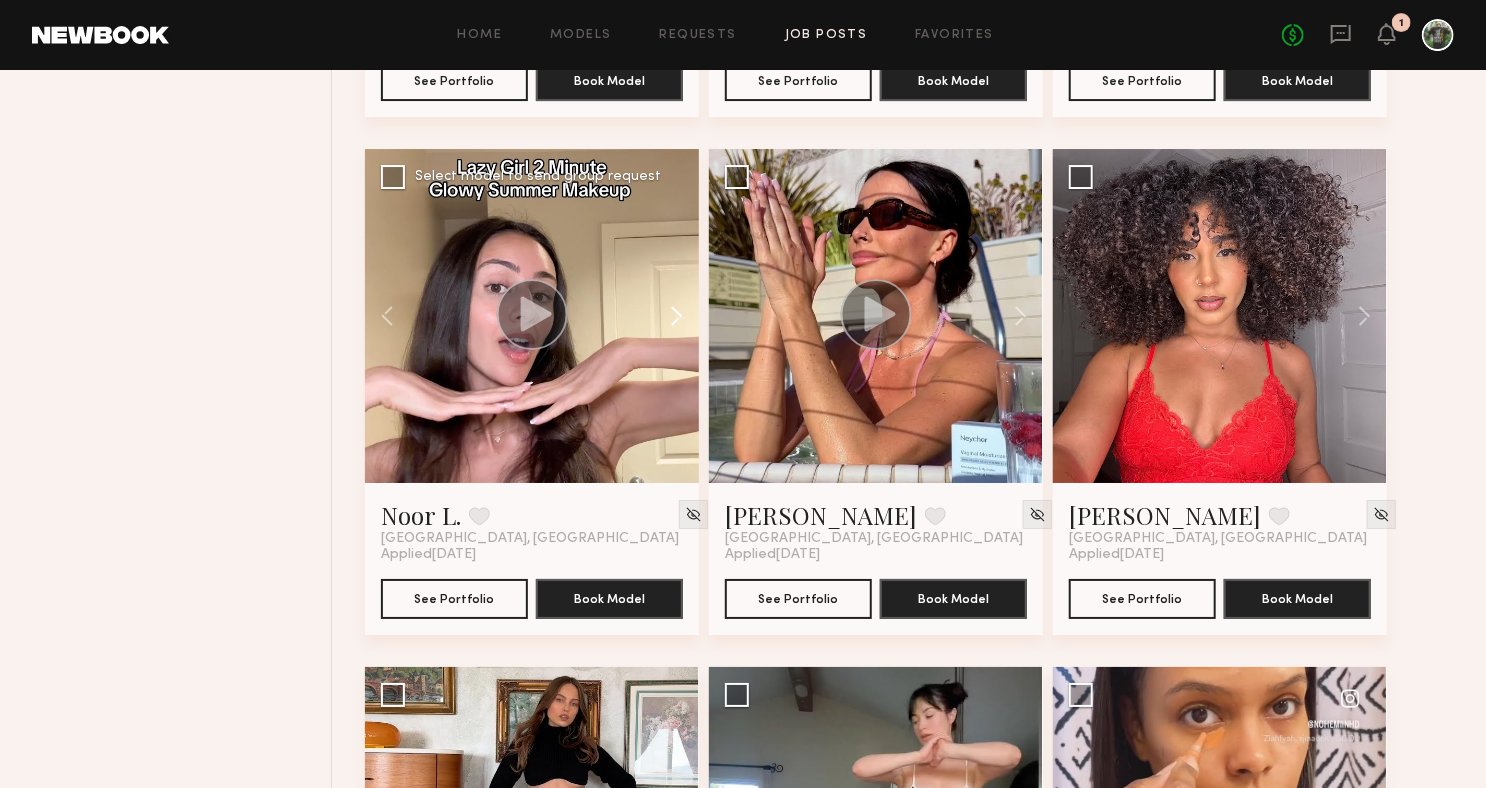 click 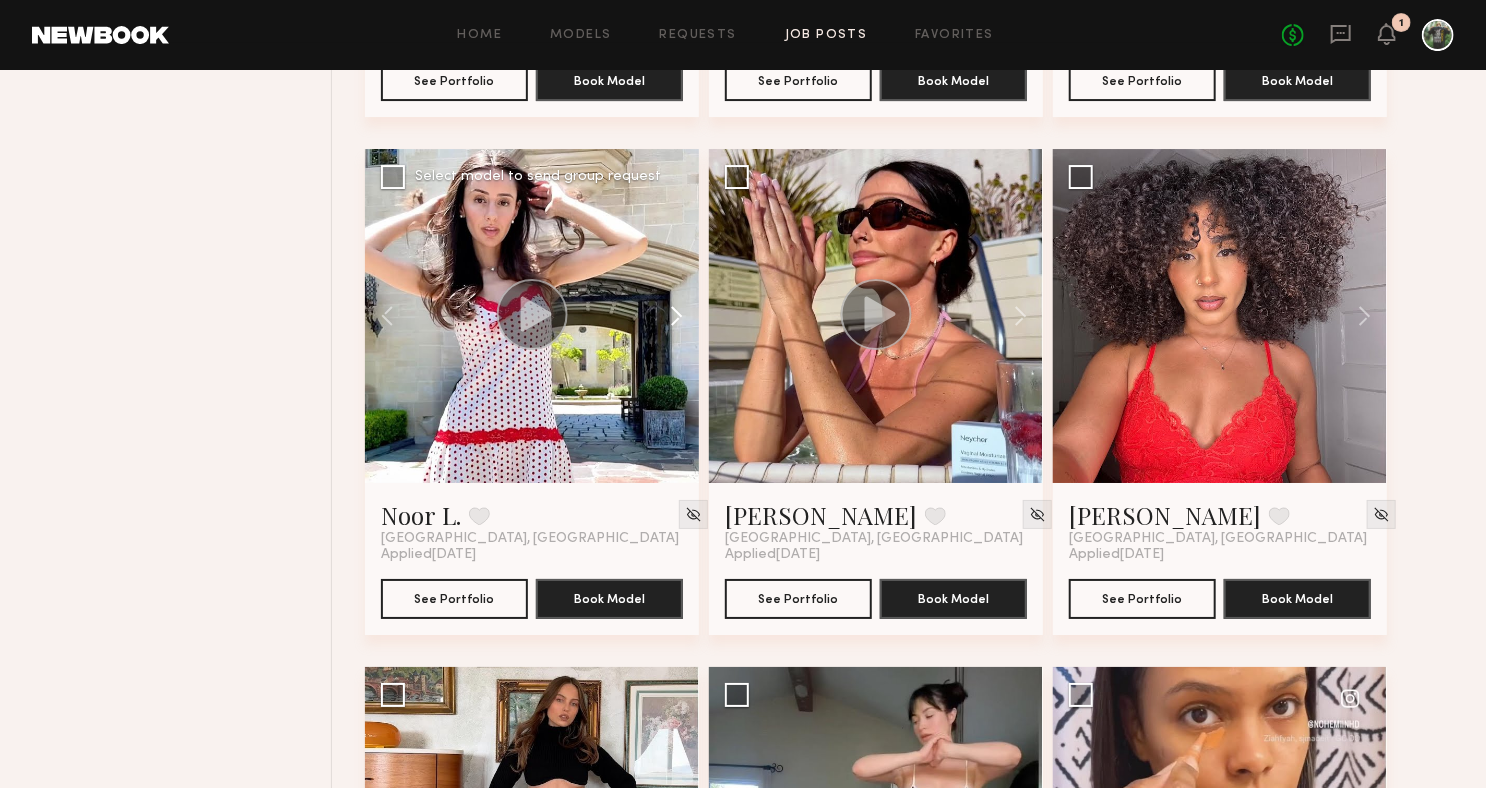click 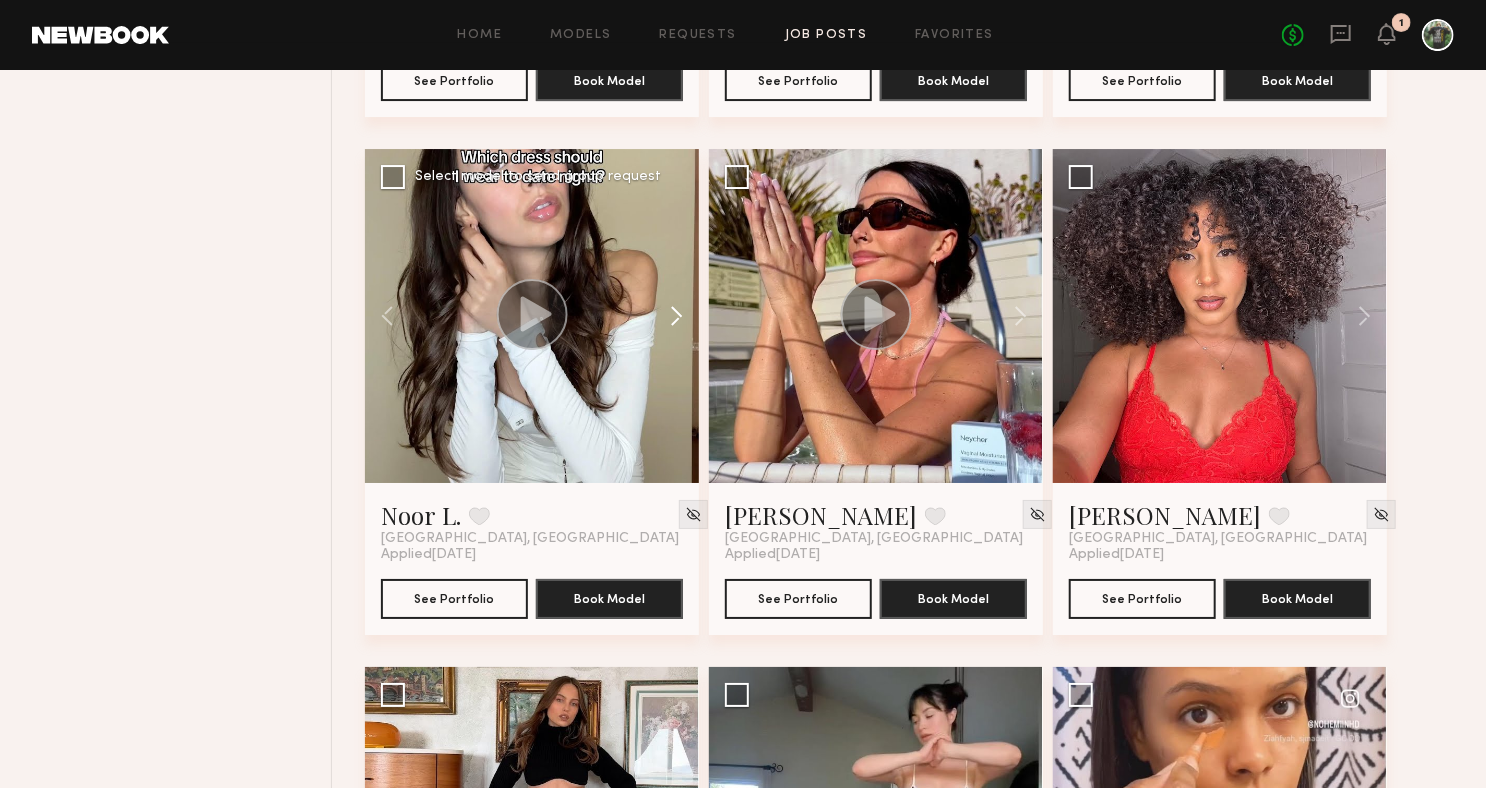 click 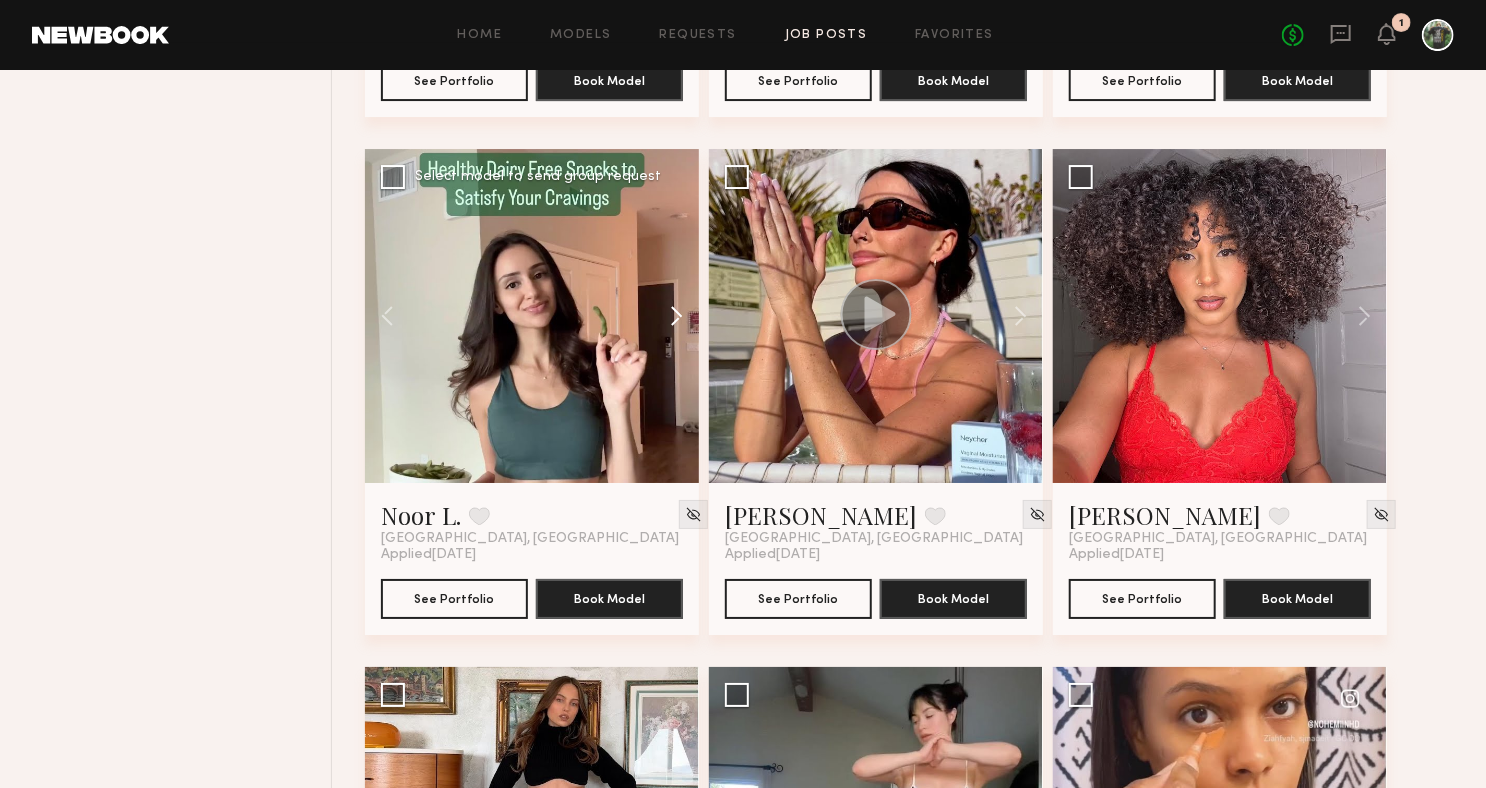 click 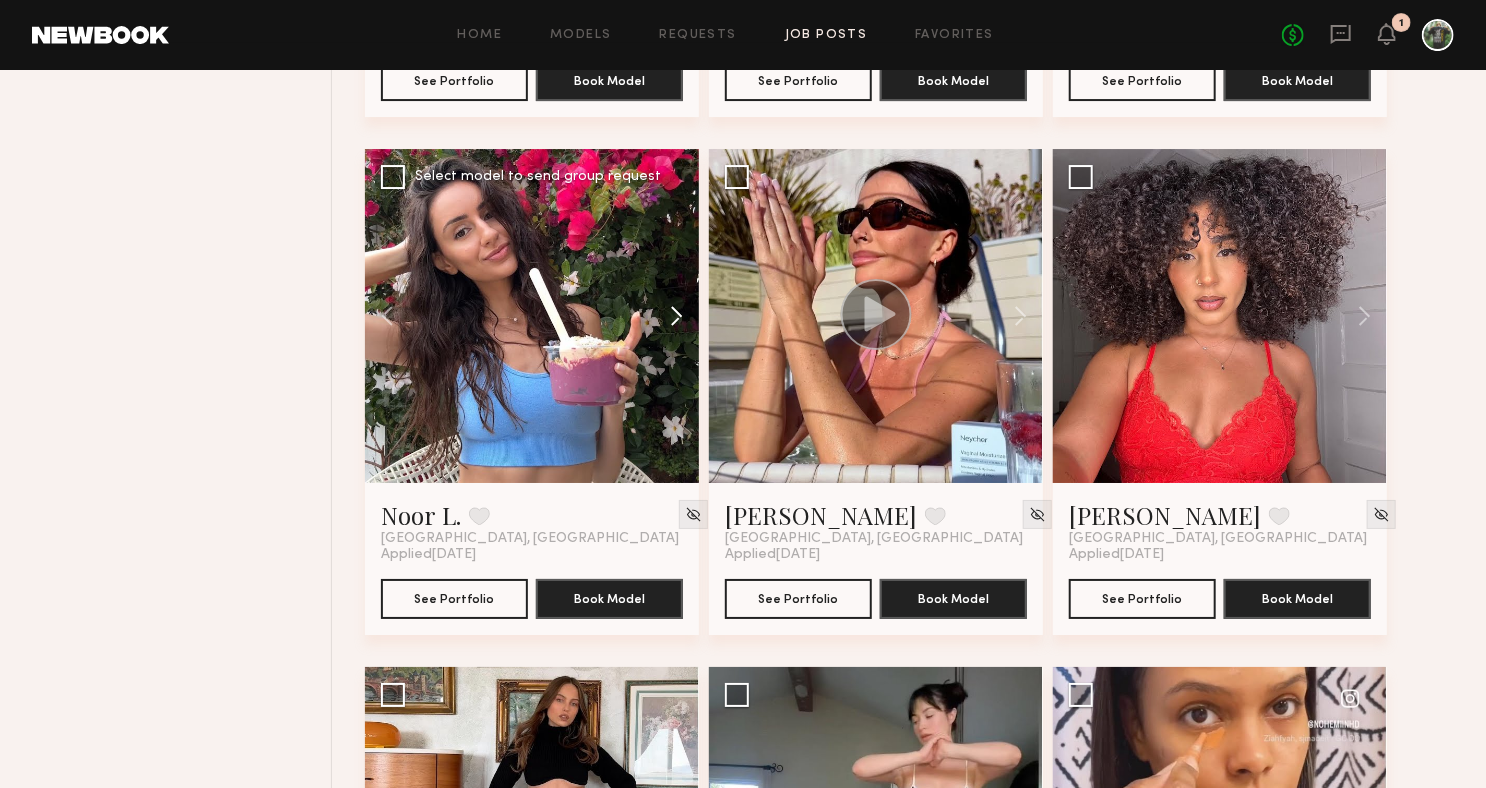 click 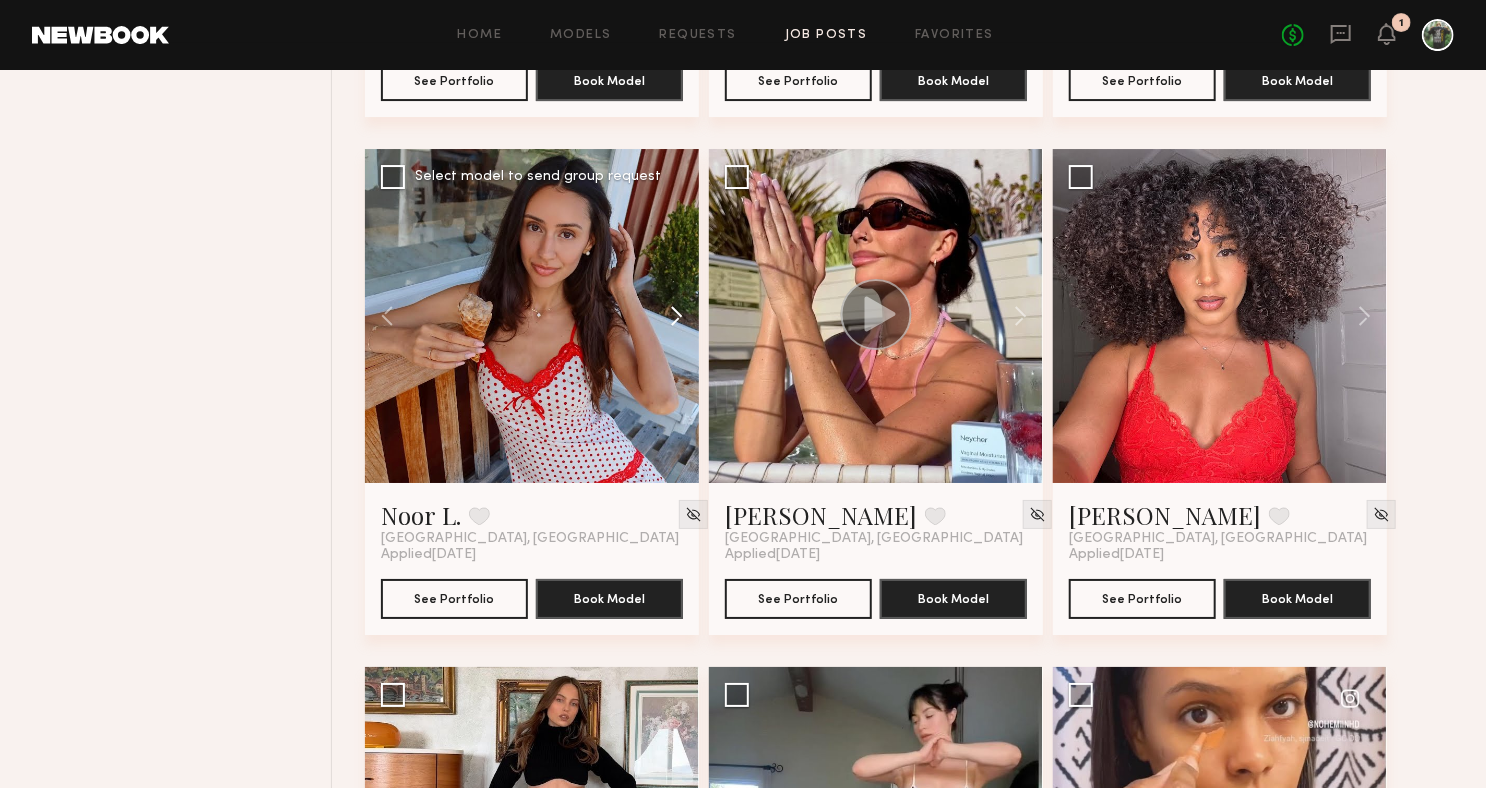 click 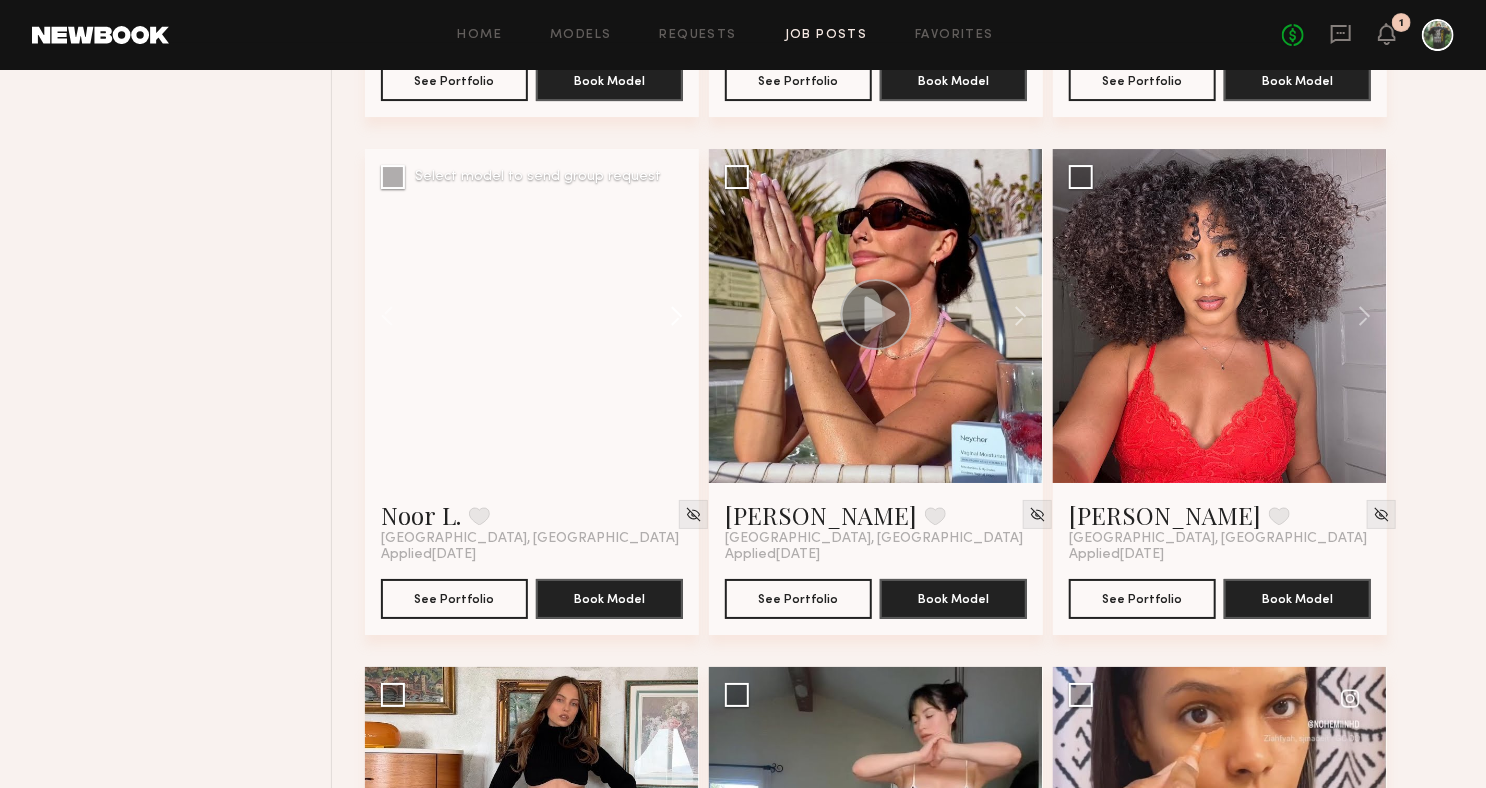 click 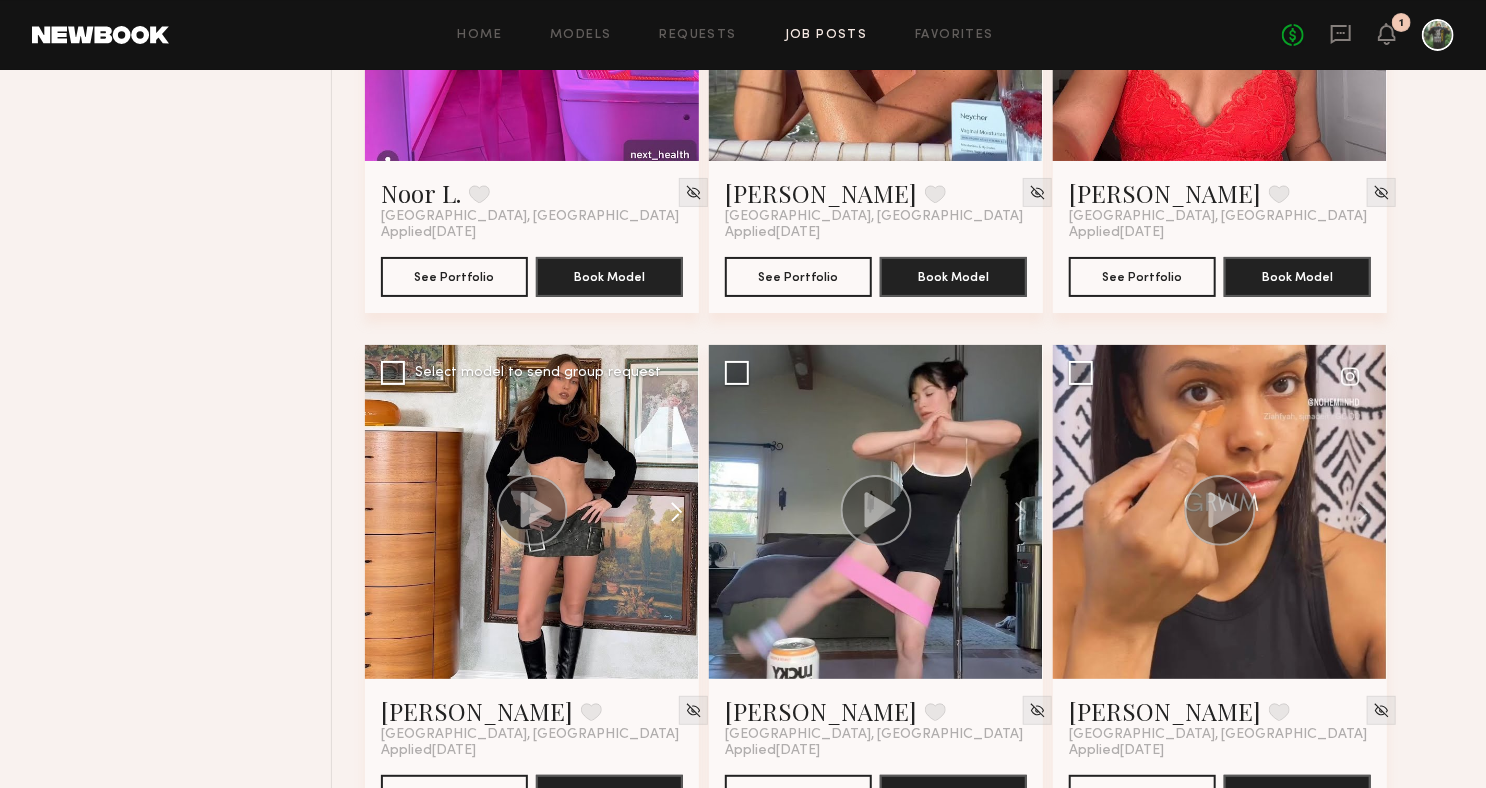 scroll, scrollTop: 3701, scrollLeft: 0, axis: vertical 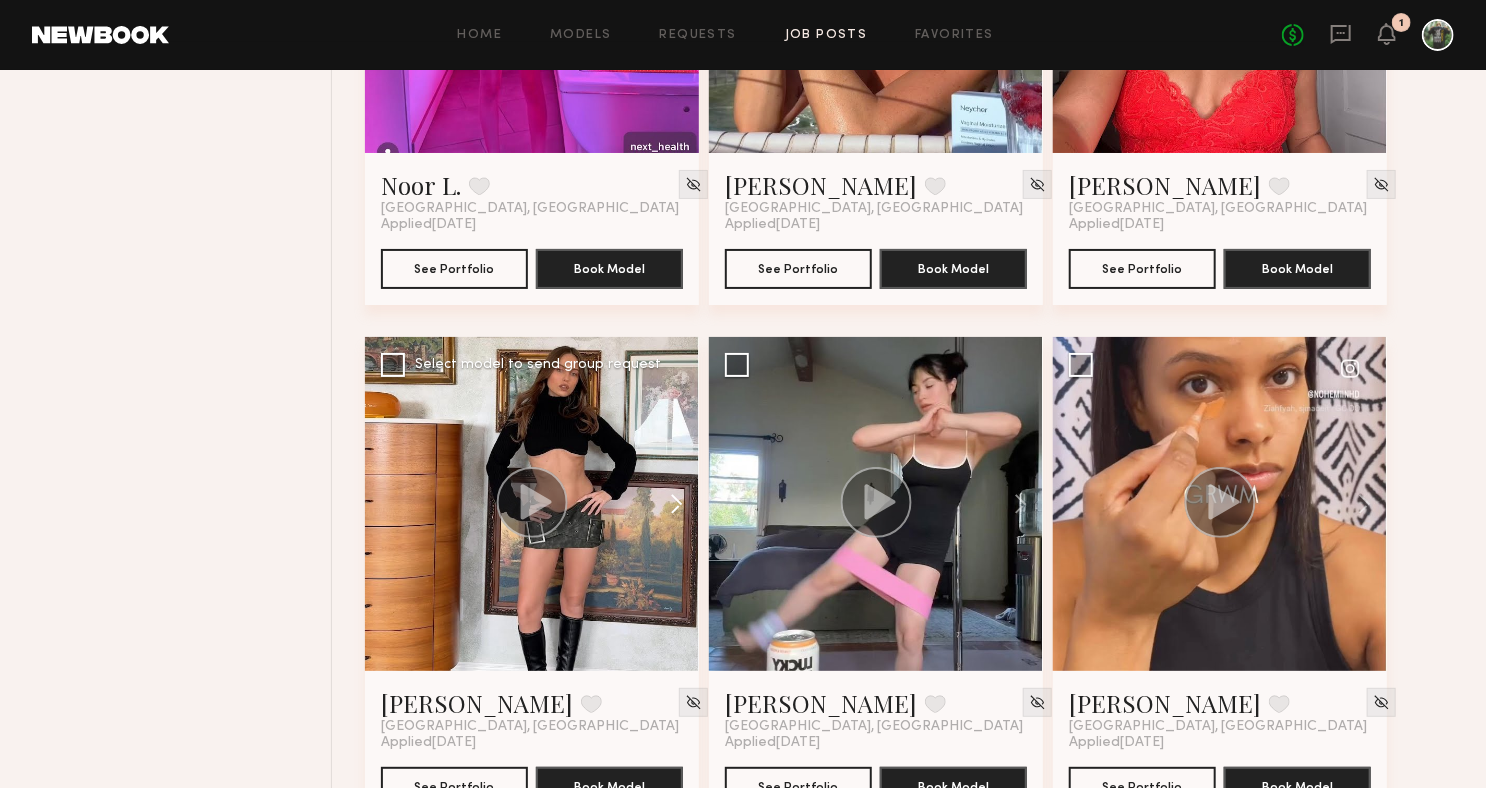 click 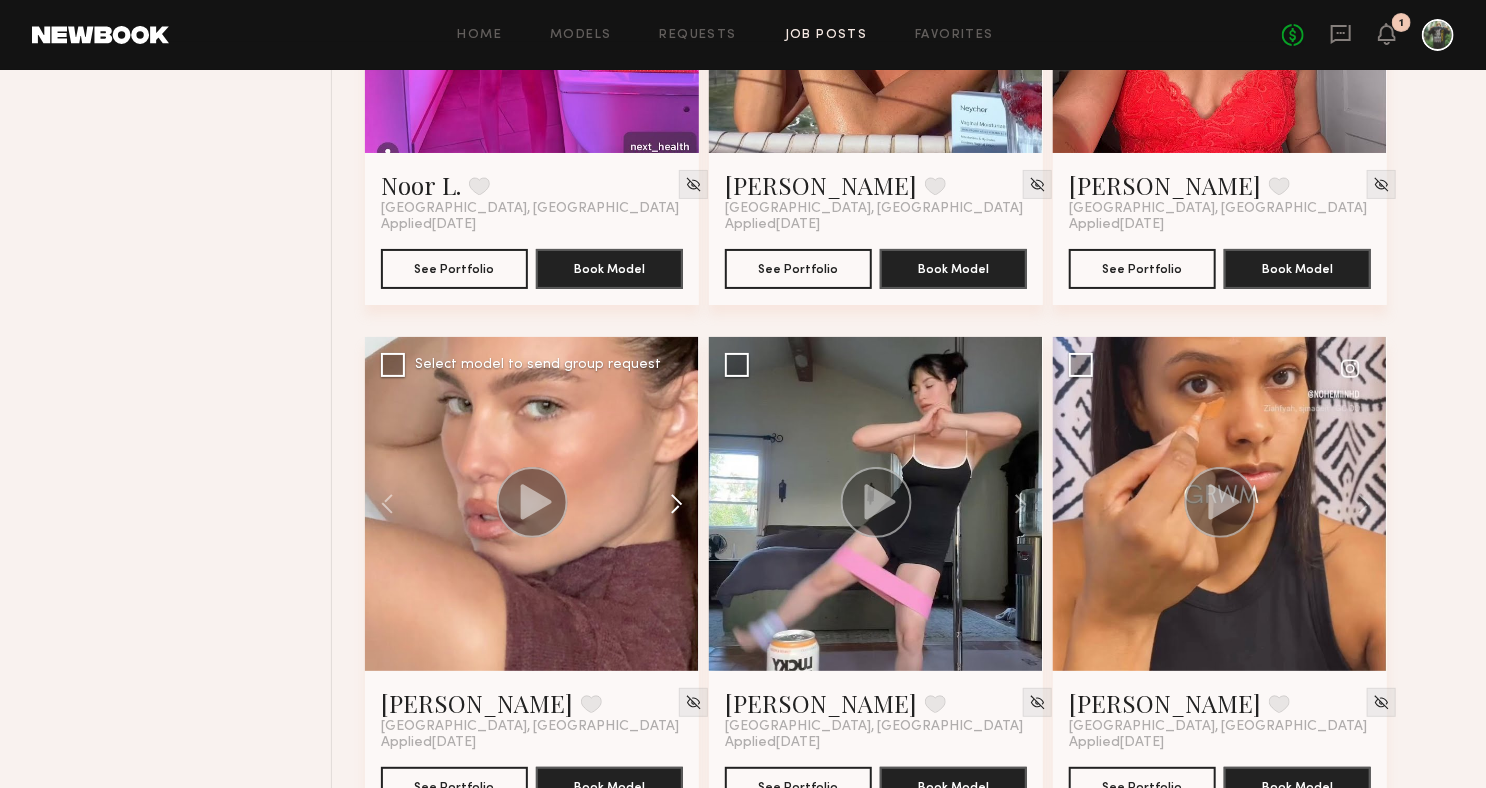 click 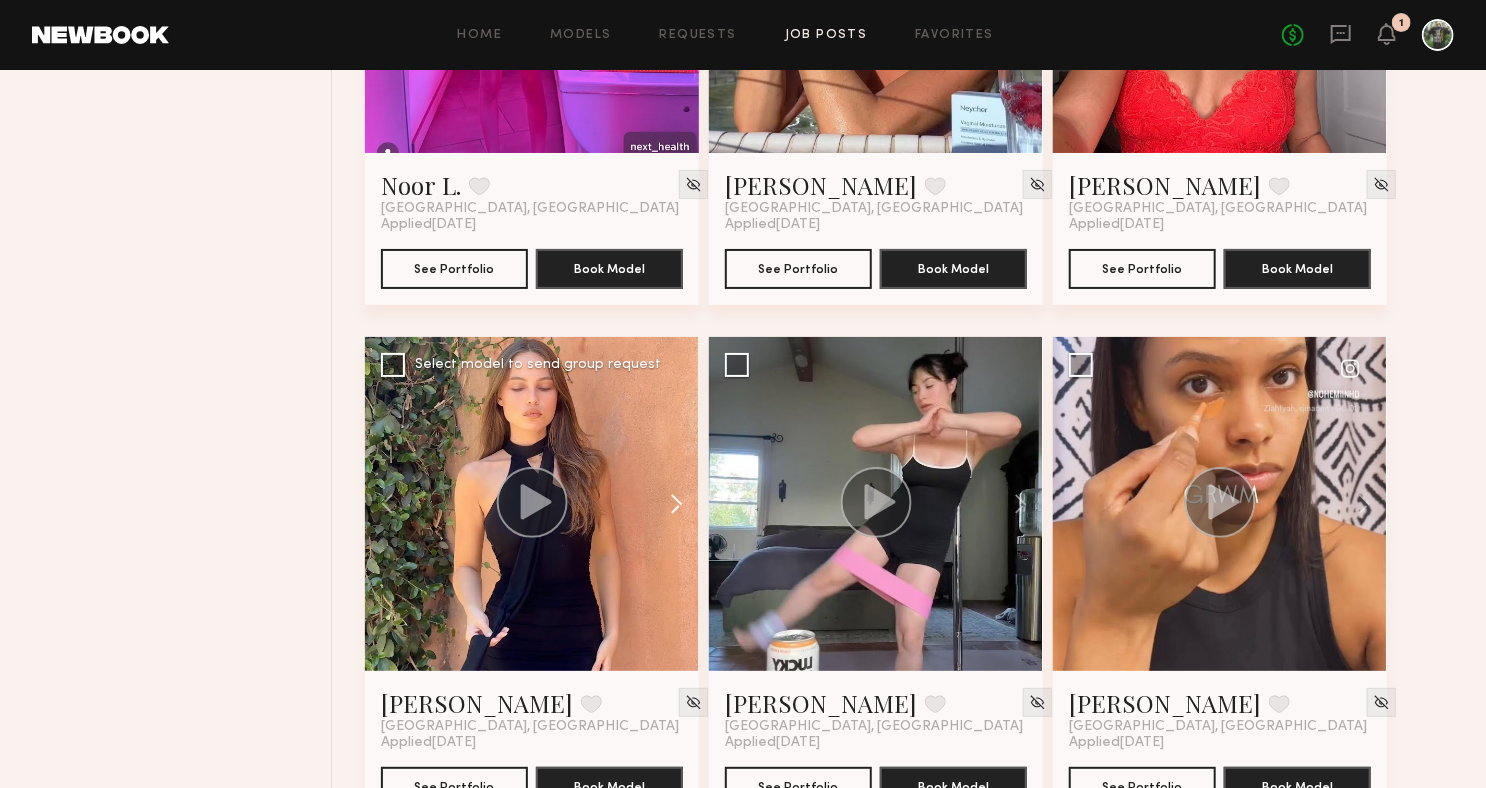 click 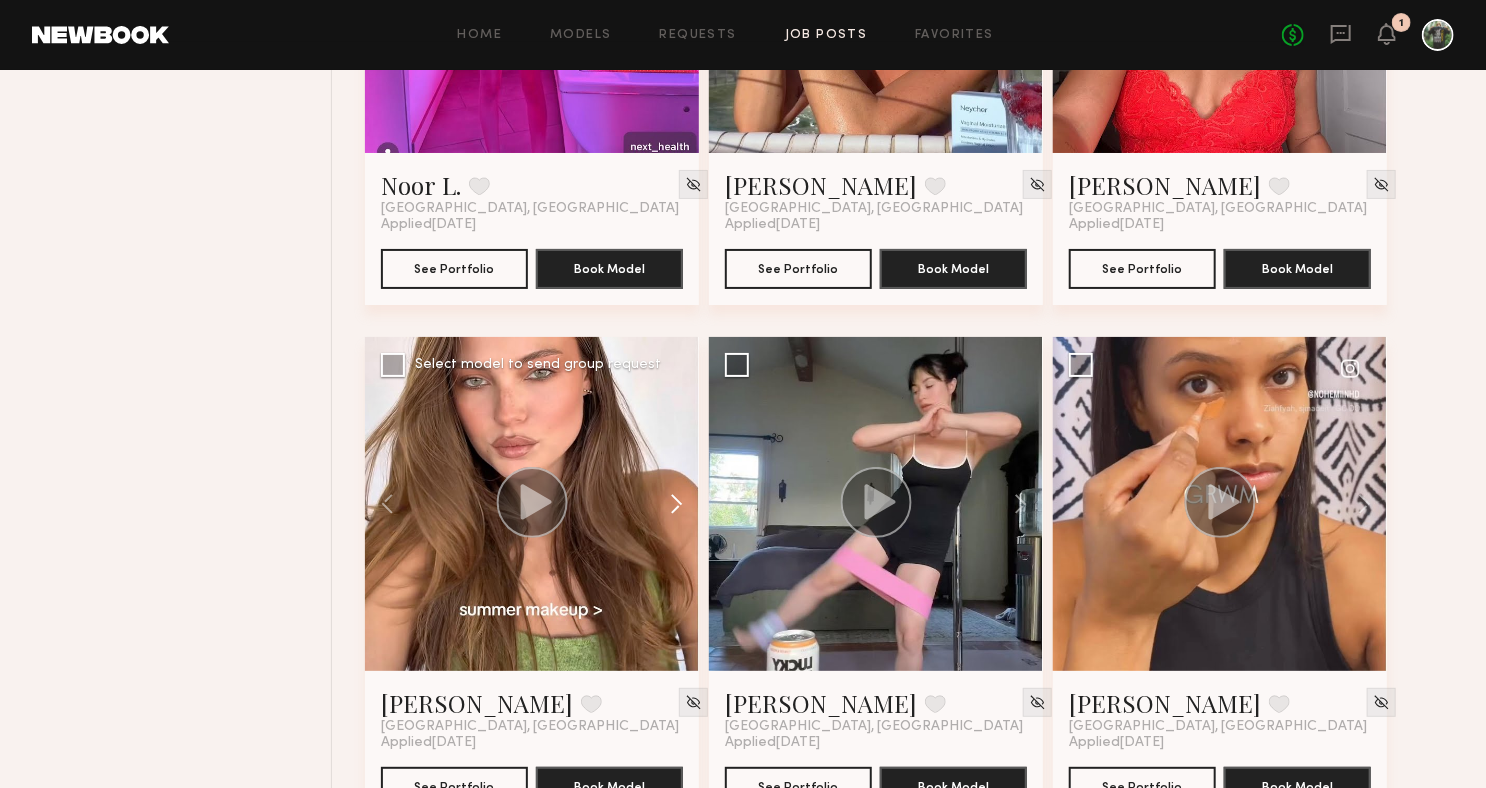 click 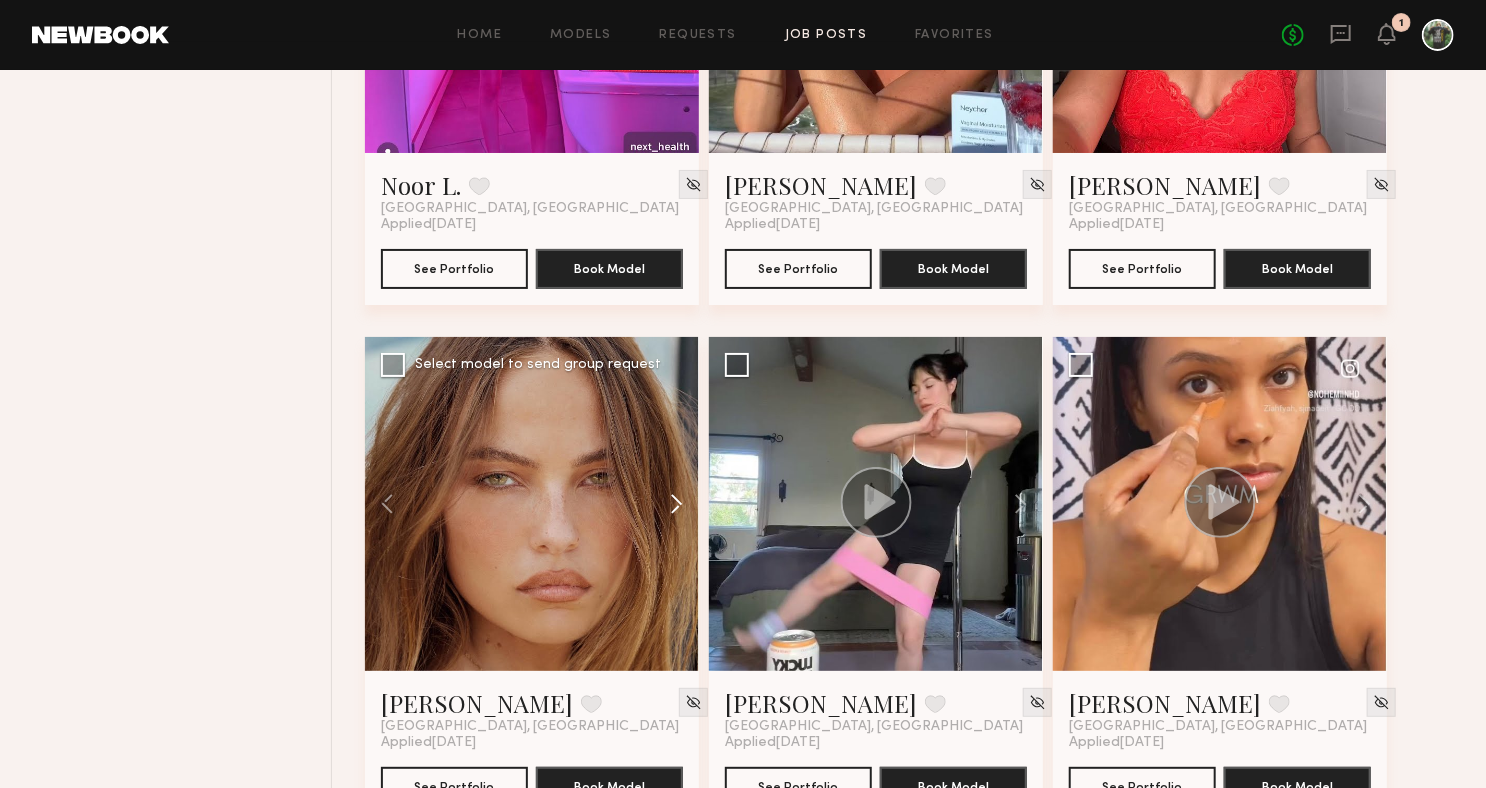 click 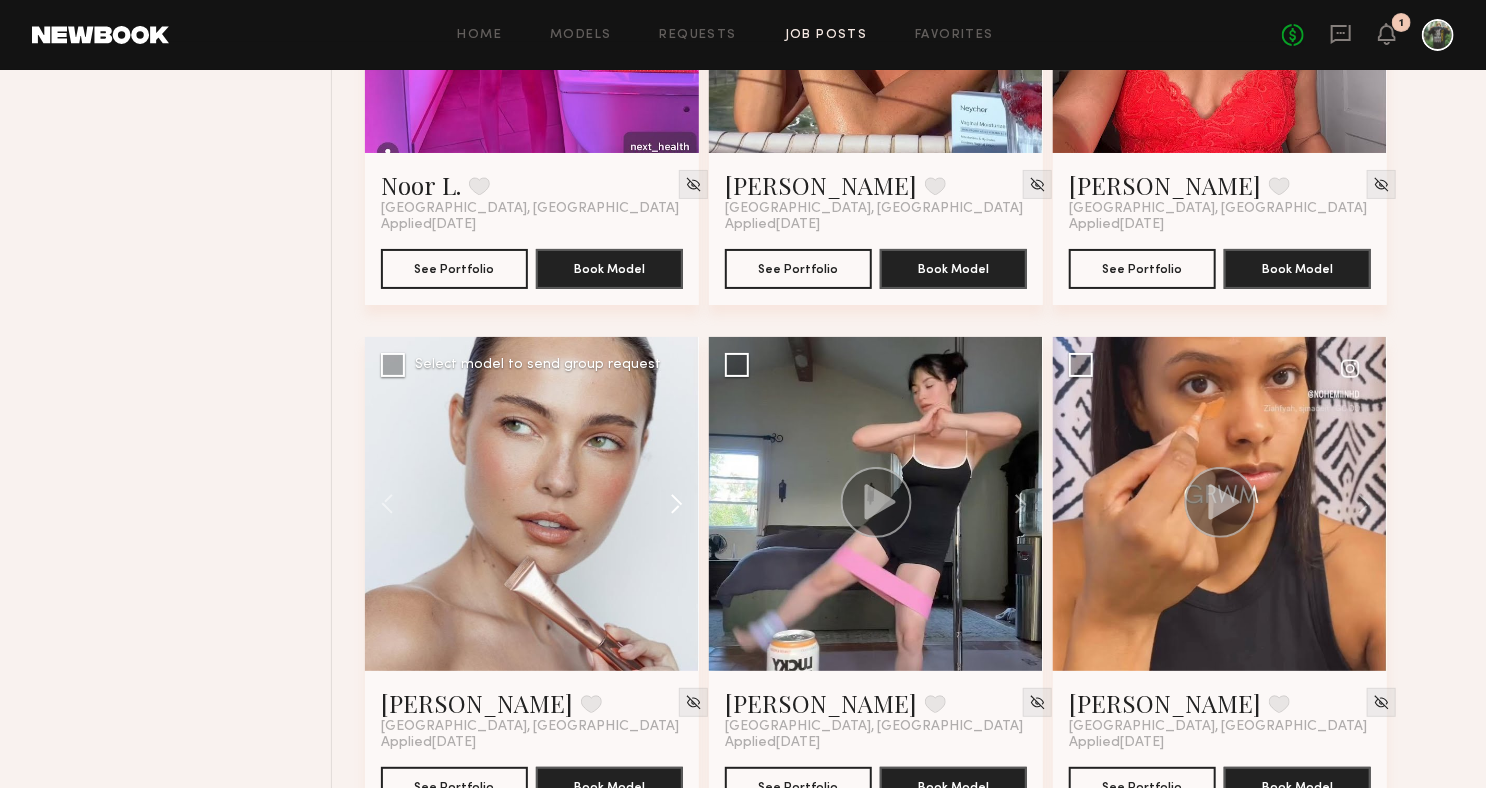click 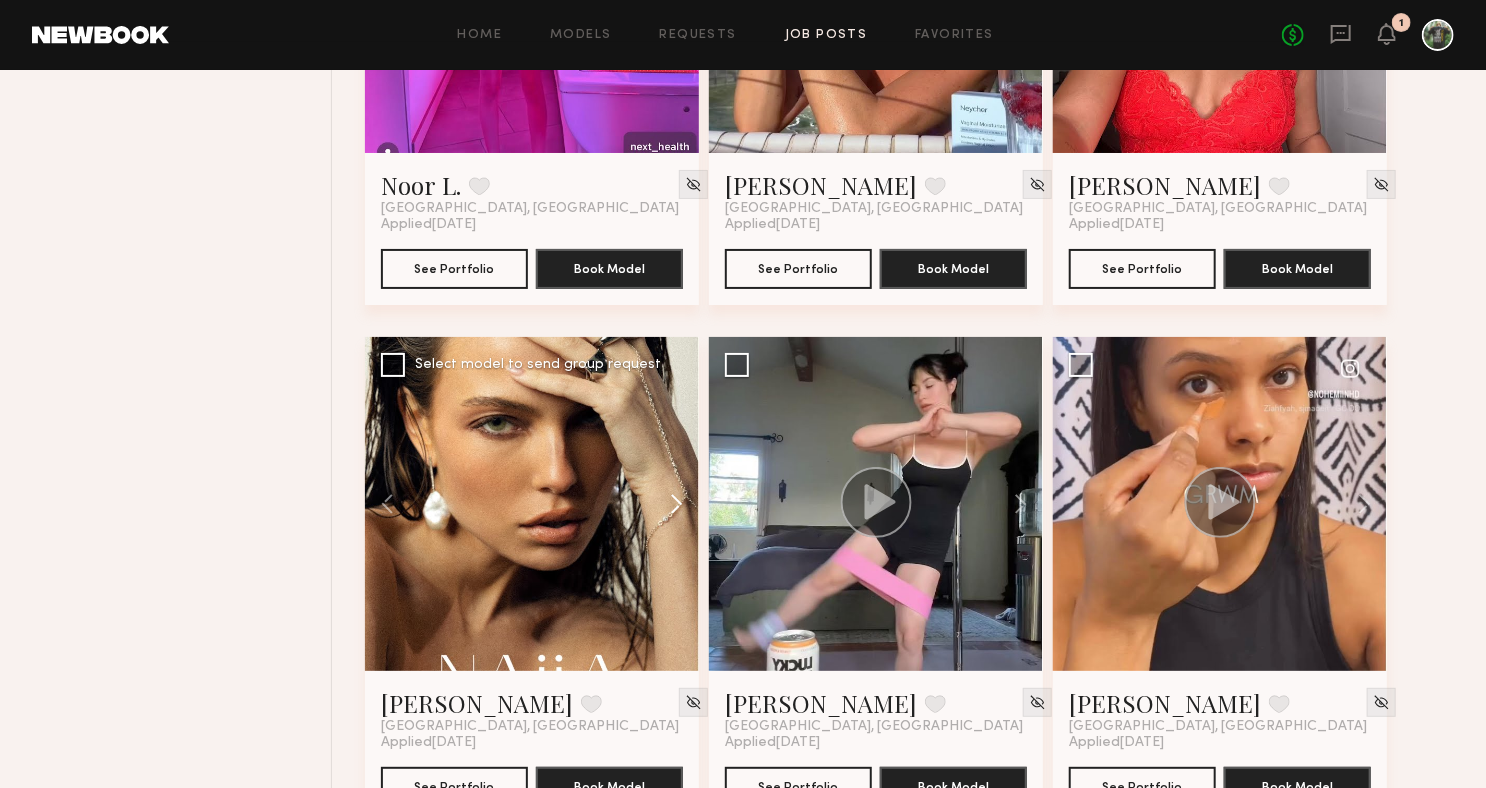 click 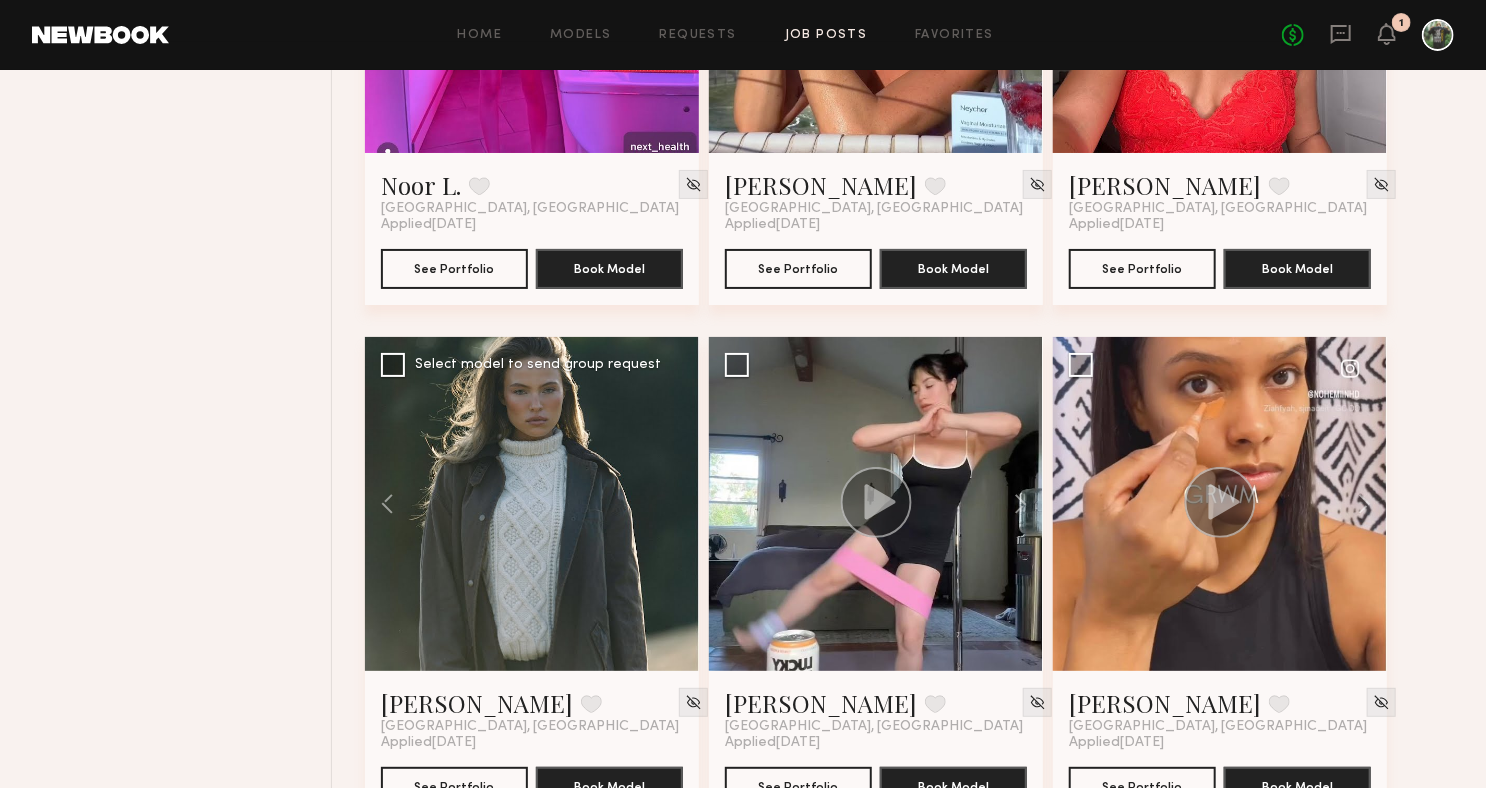 click 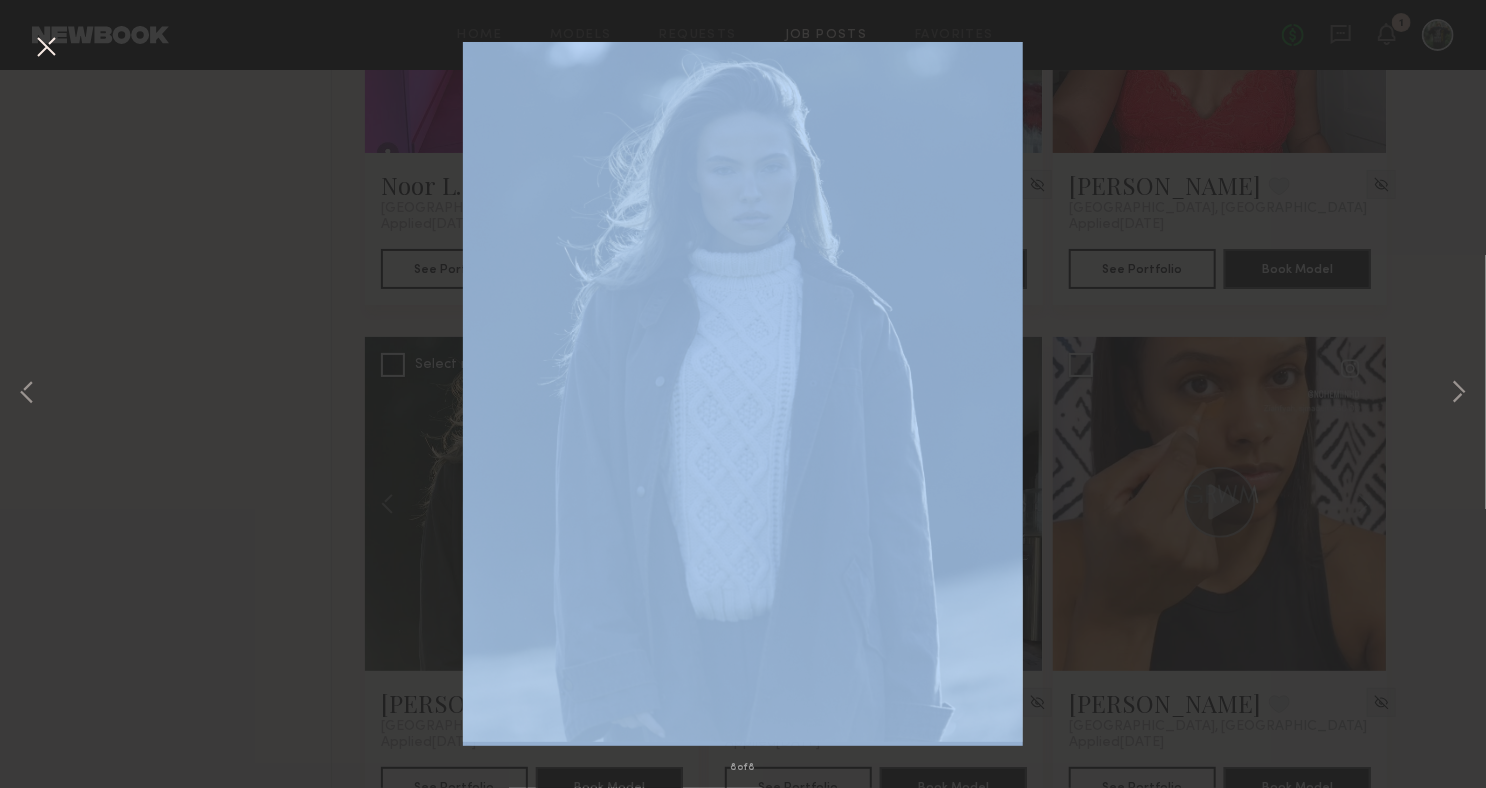 click on "8  of  8" at bounding box center (743, 394) 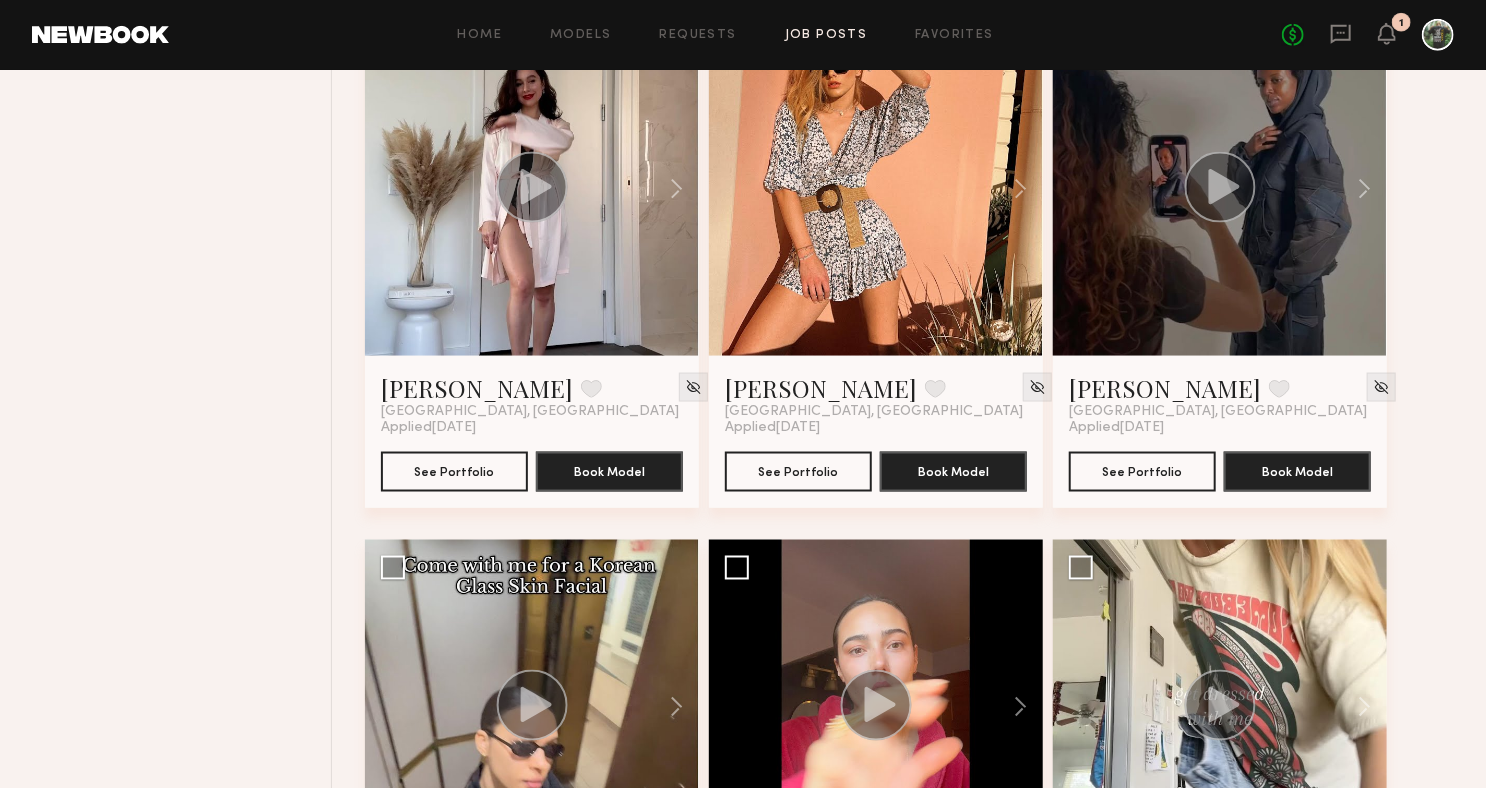 scroll, scrollTop: 5176, scrollLeft: 0, axis: vertical 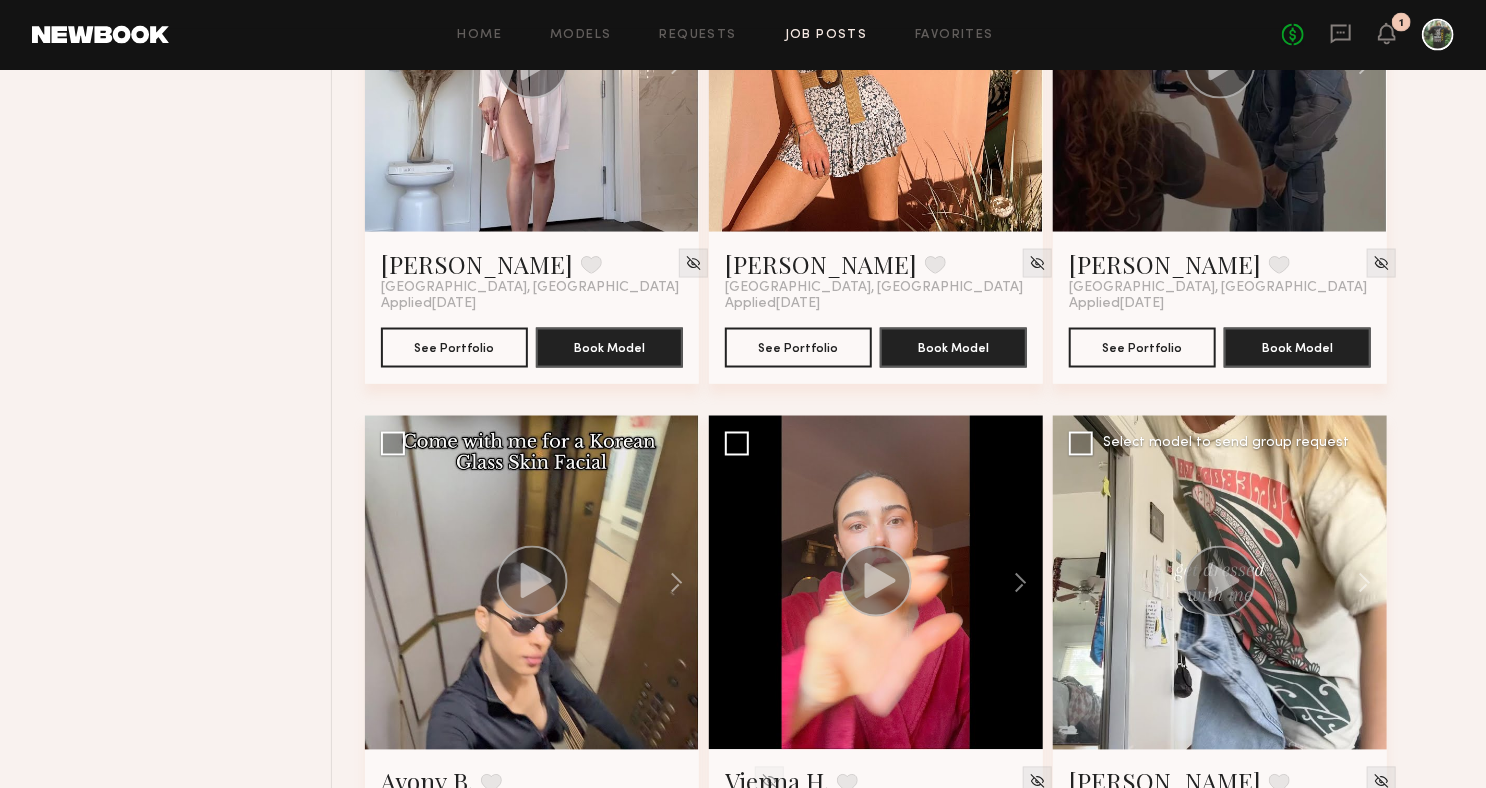 click 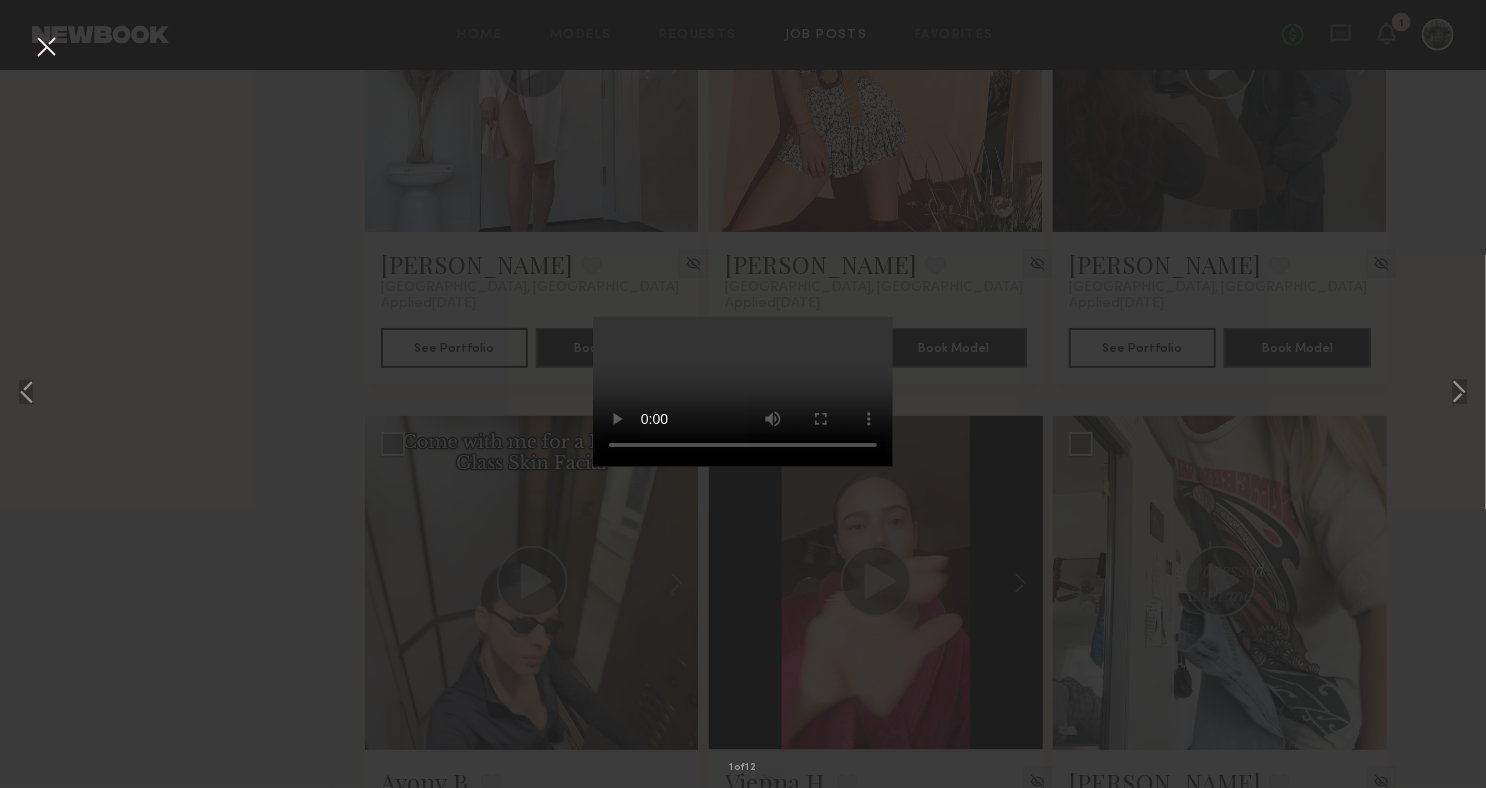 type 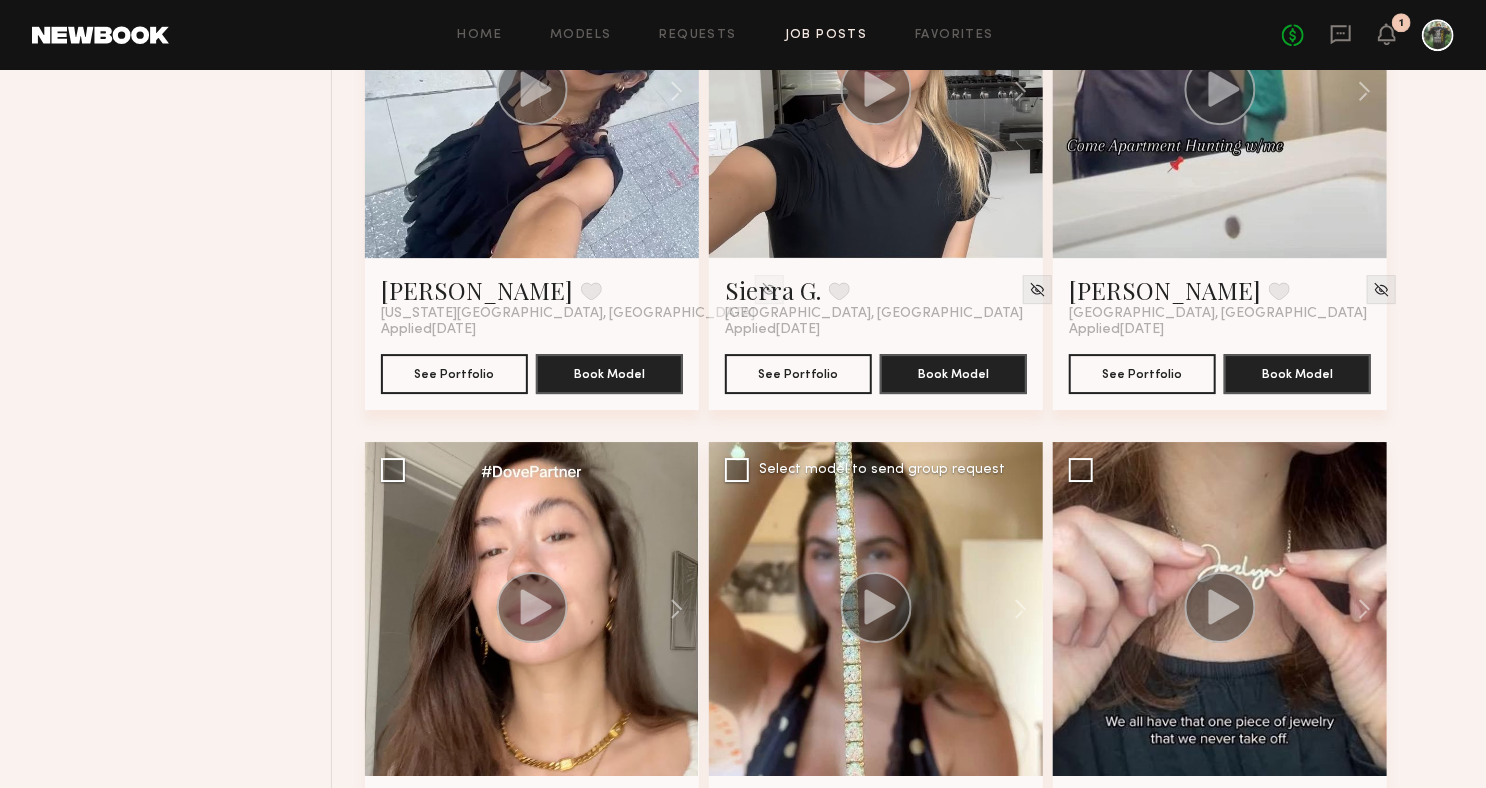 scroll, scrollTop: 6707, scrollLeft: 0, axis: vertical 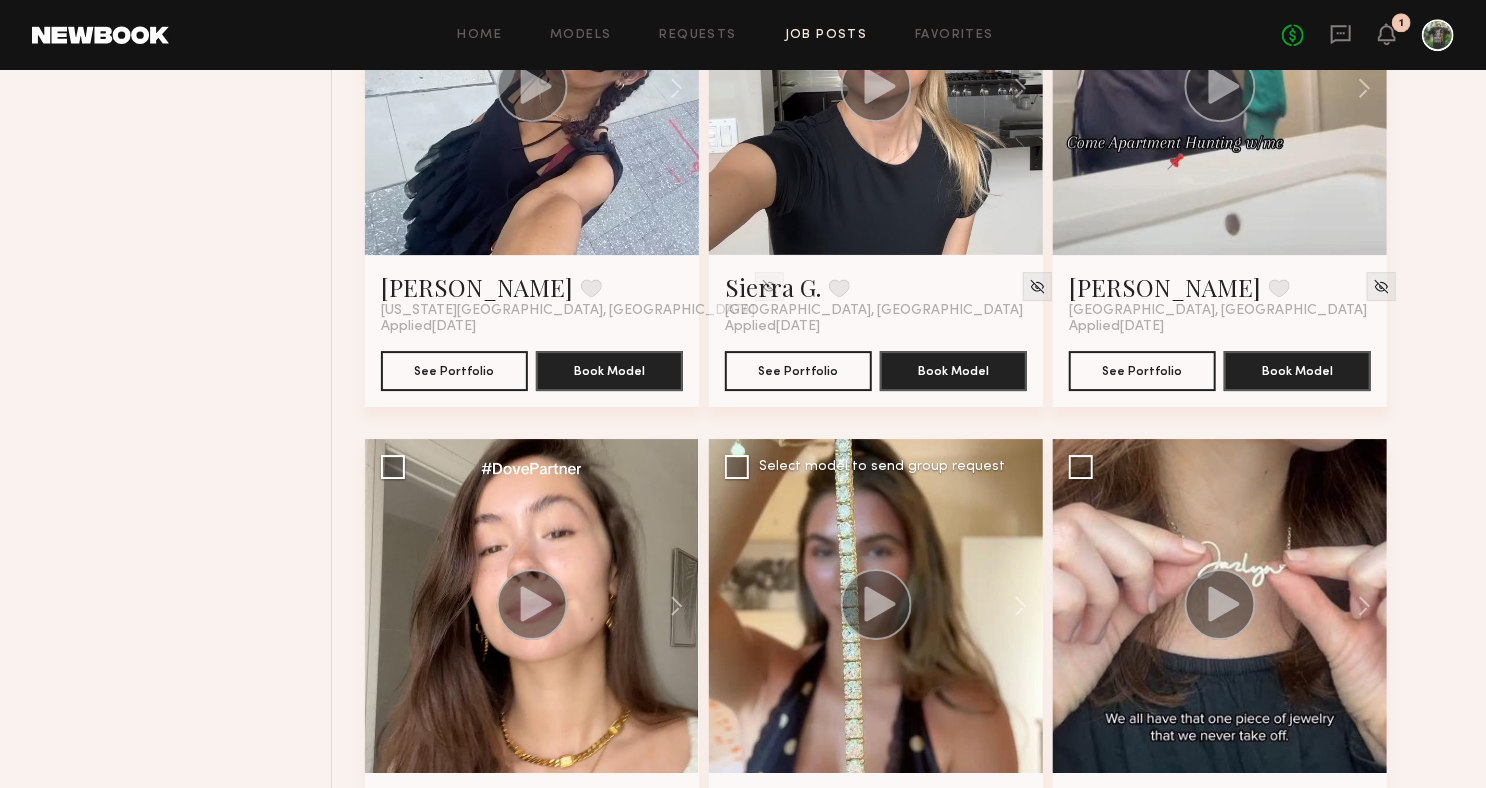 click 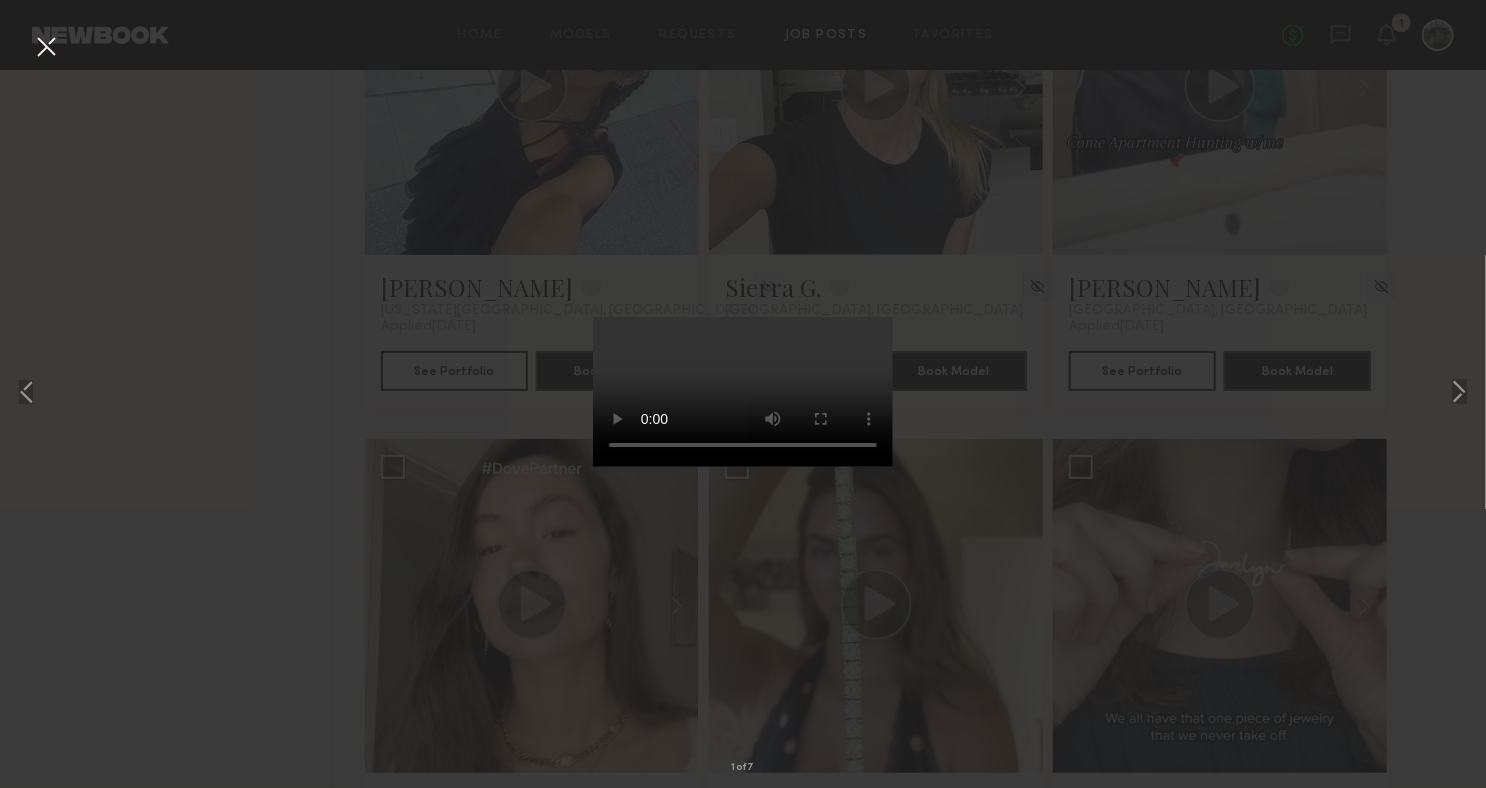 type 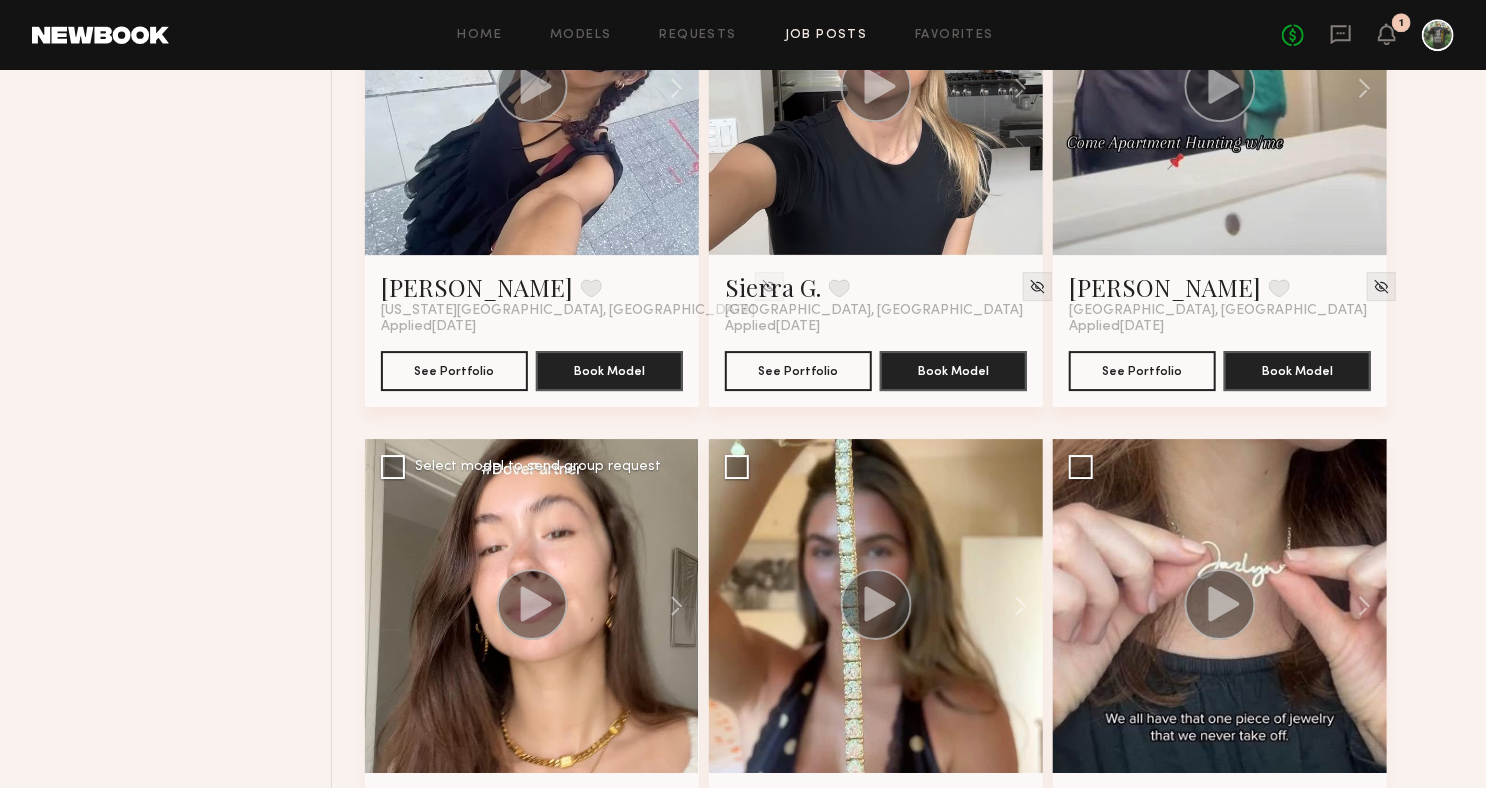 click 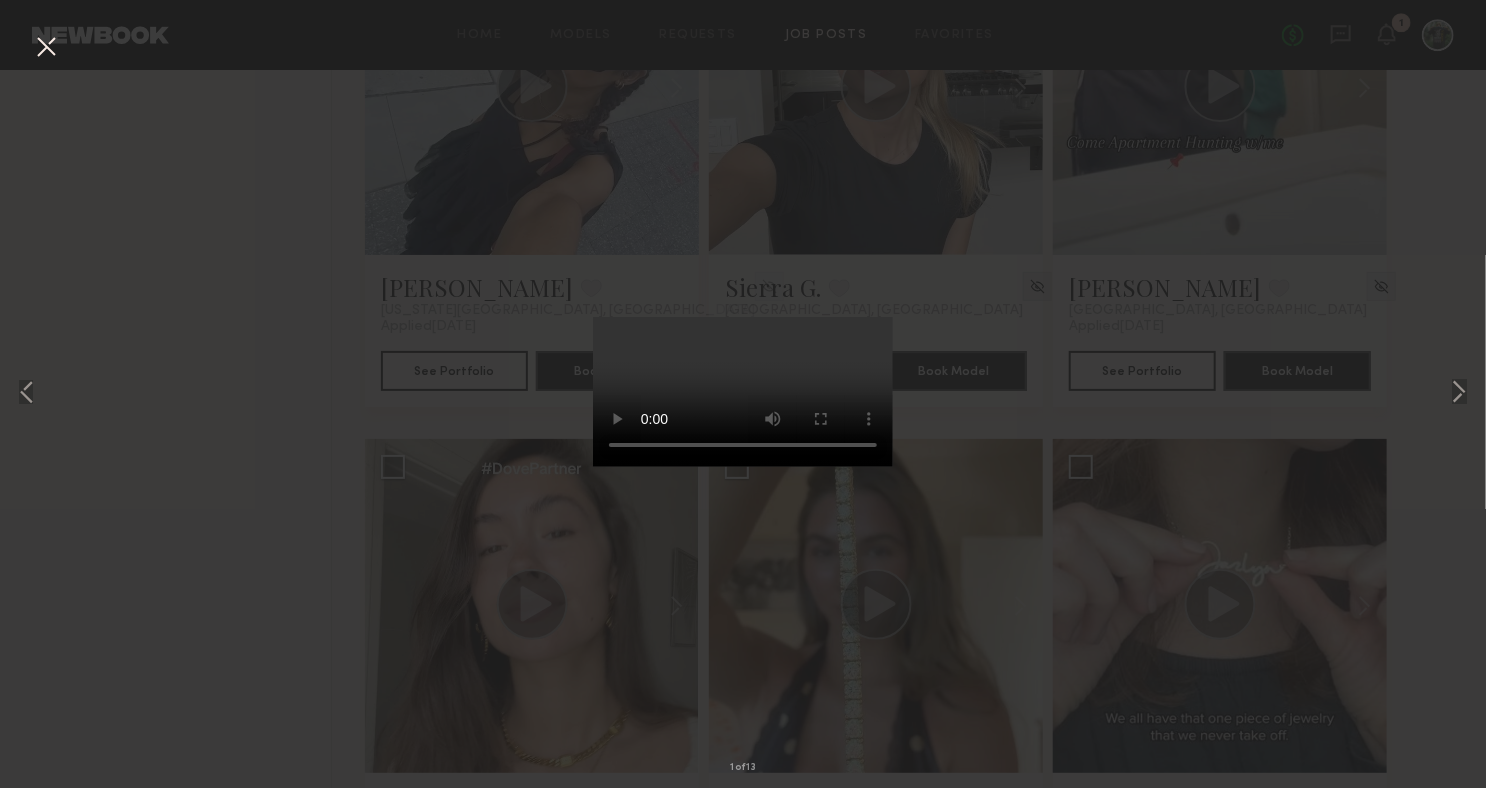 type 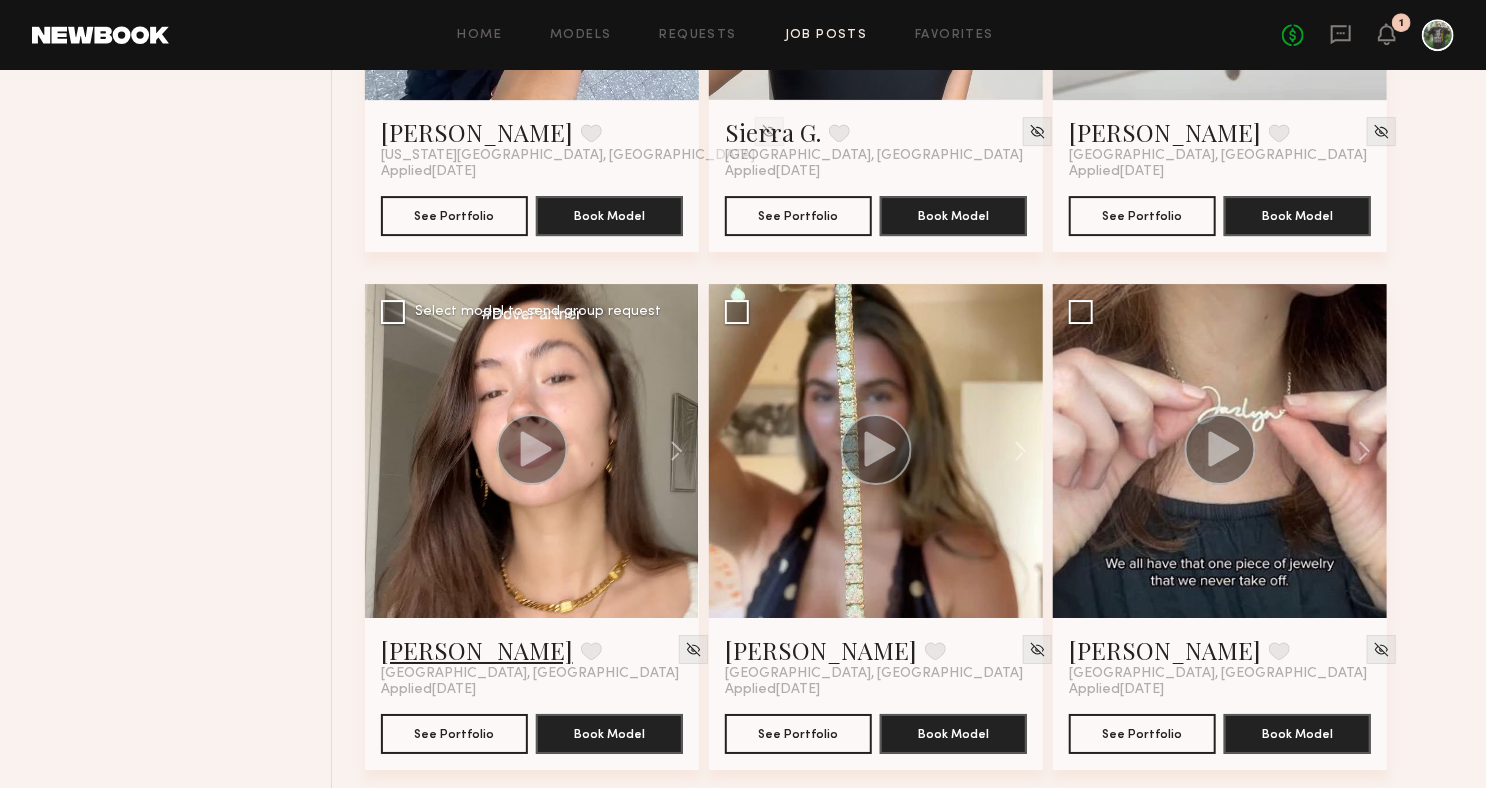 scroll, scrollTop: 6861, scrollLeft: 0, axis: vertical 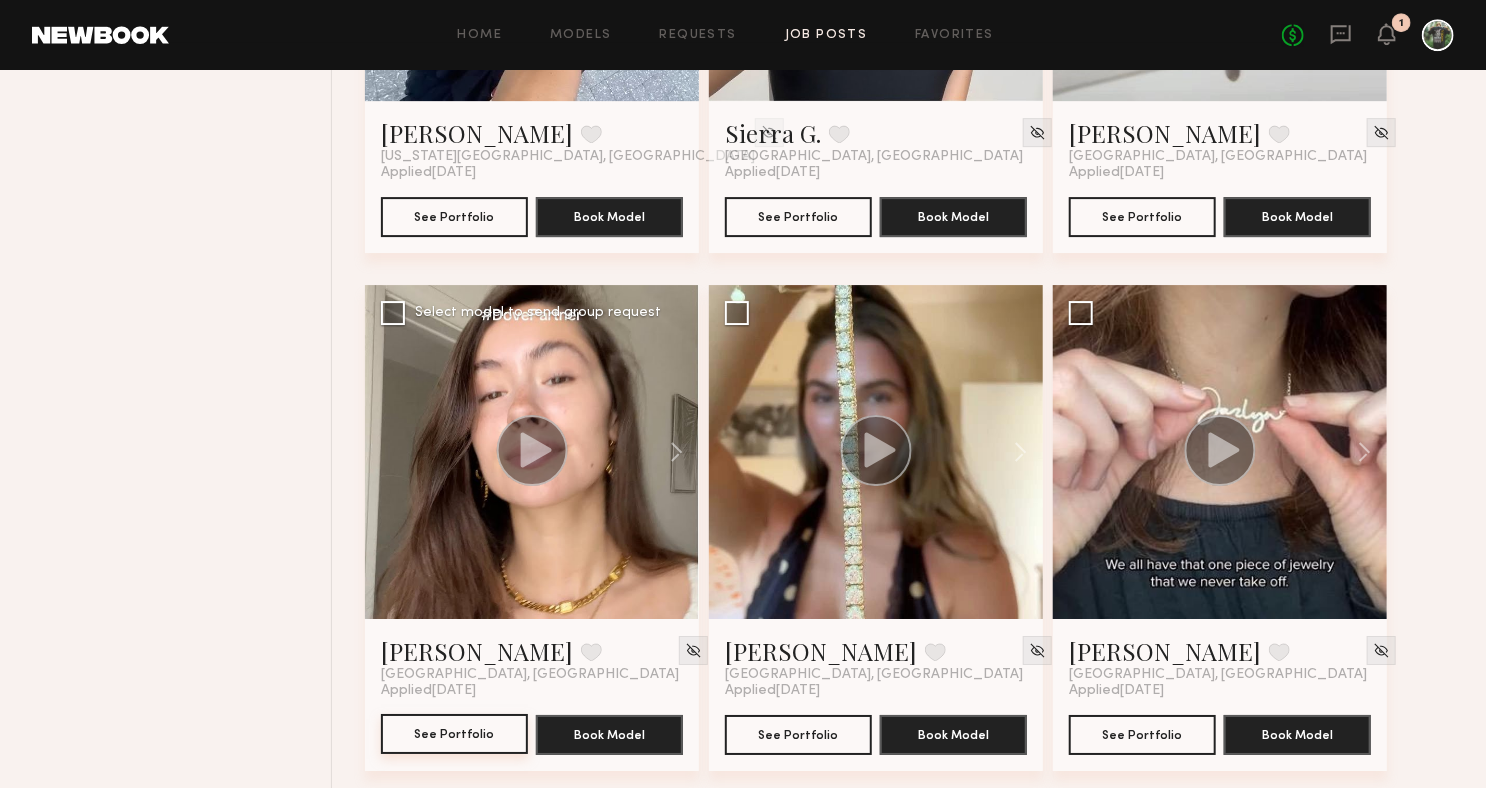 click on "See Portfolio" 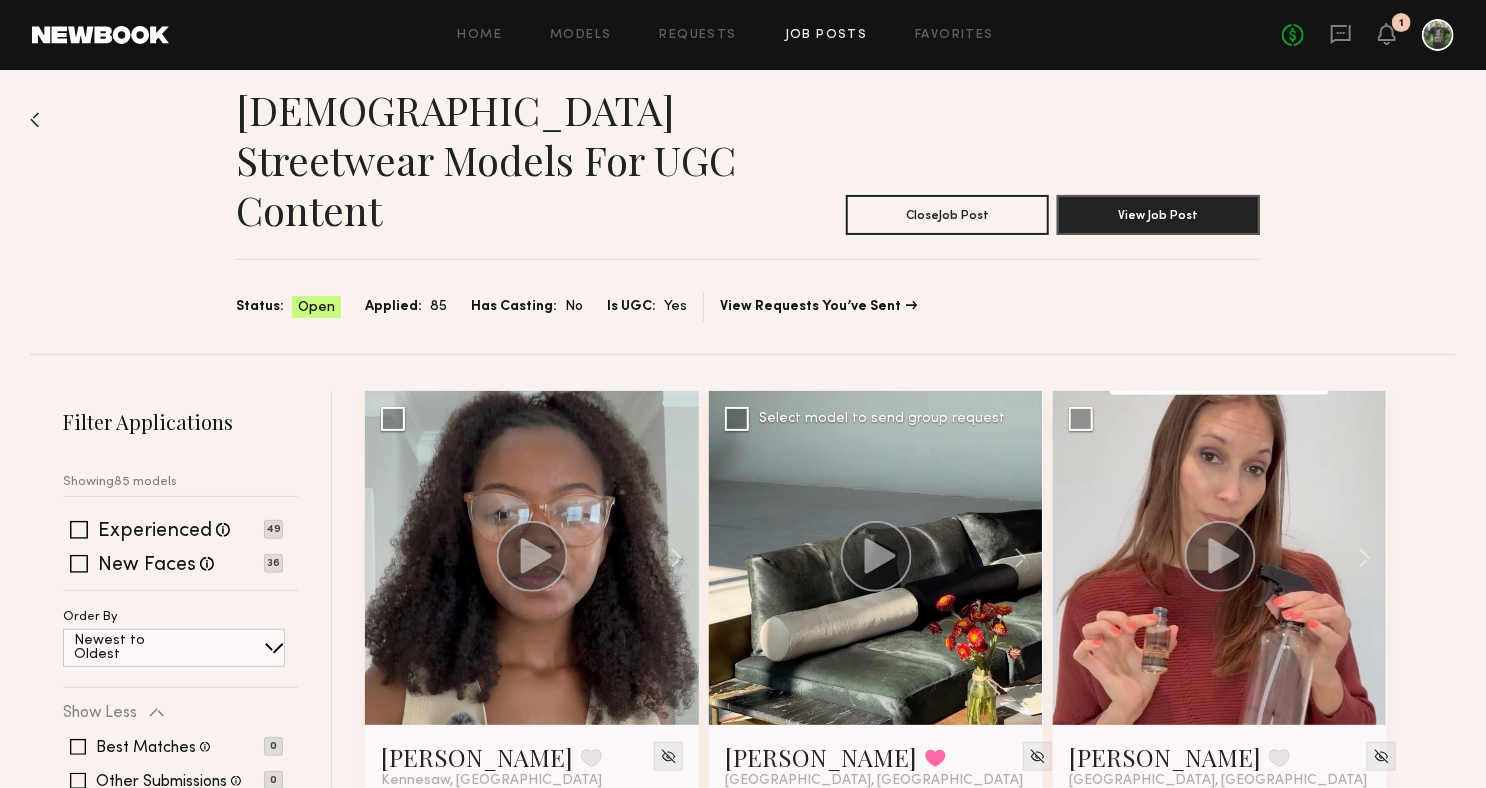 scroll, scrollTop: 0, scrollLeft: 0, axis: both 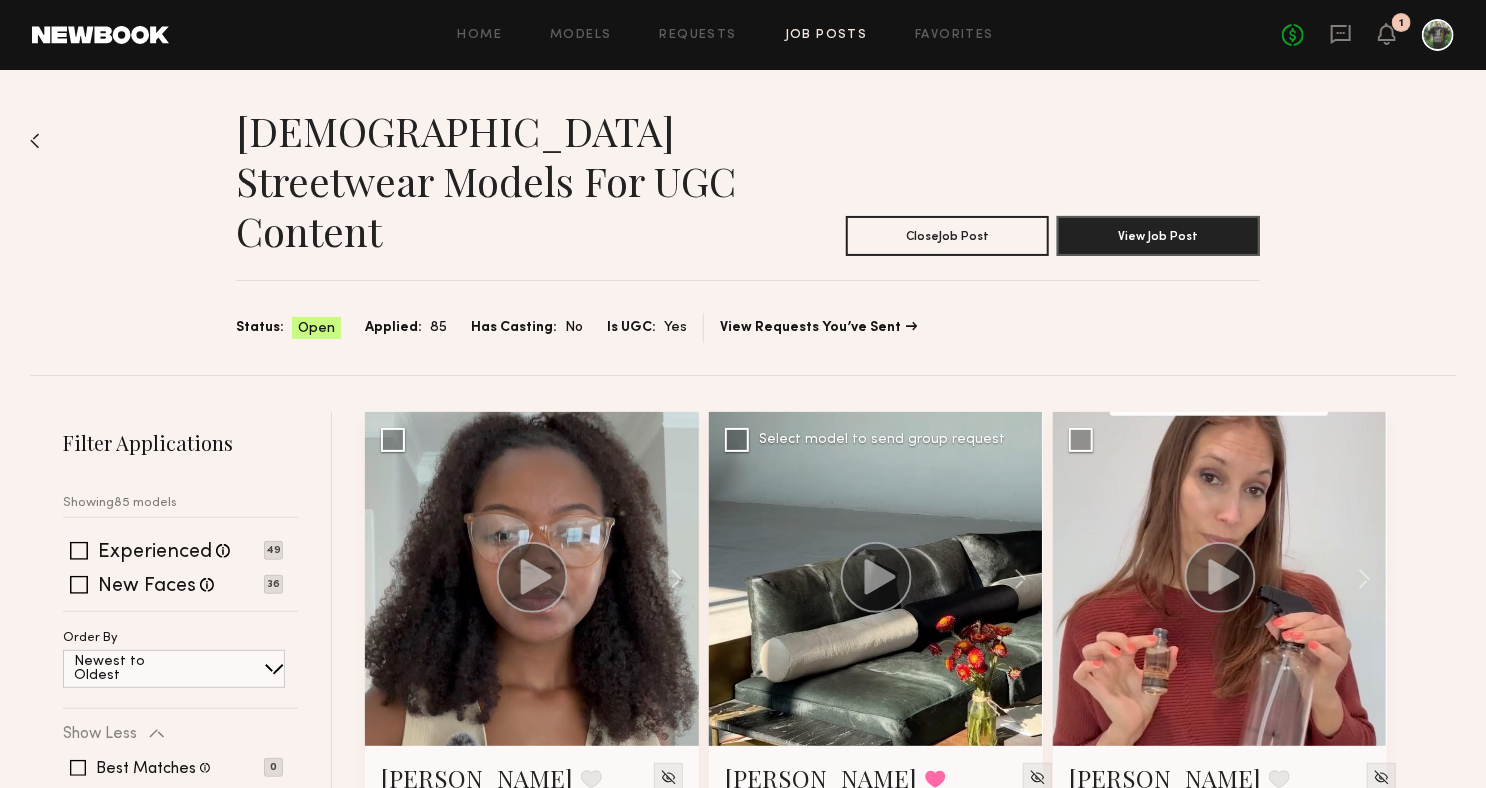 click 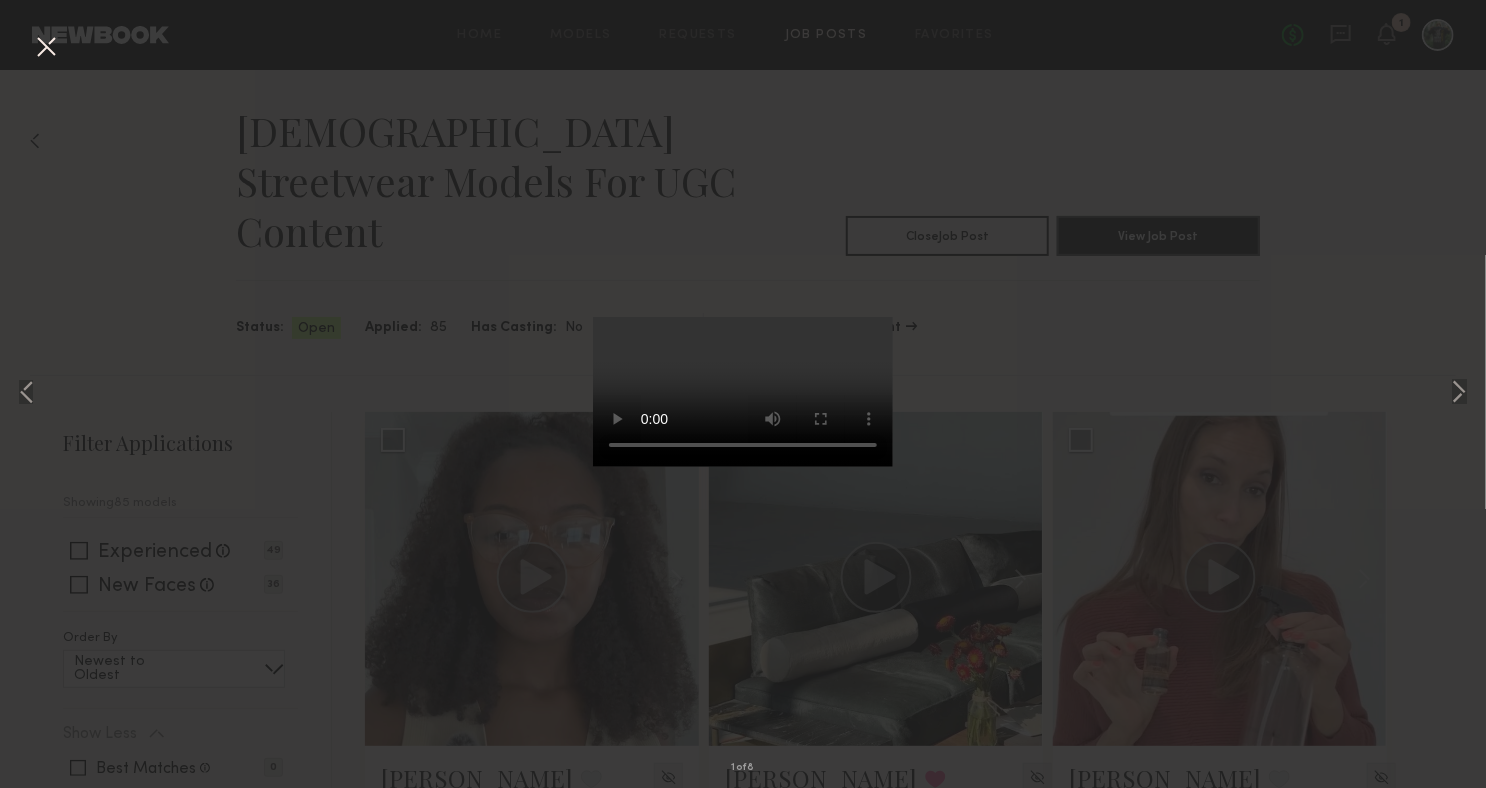 type 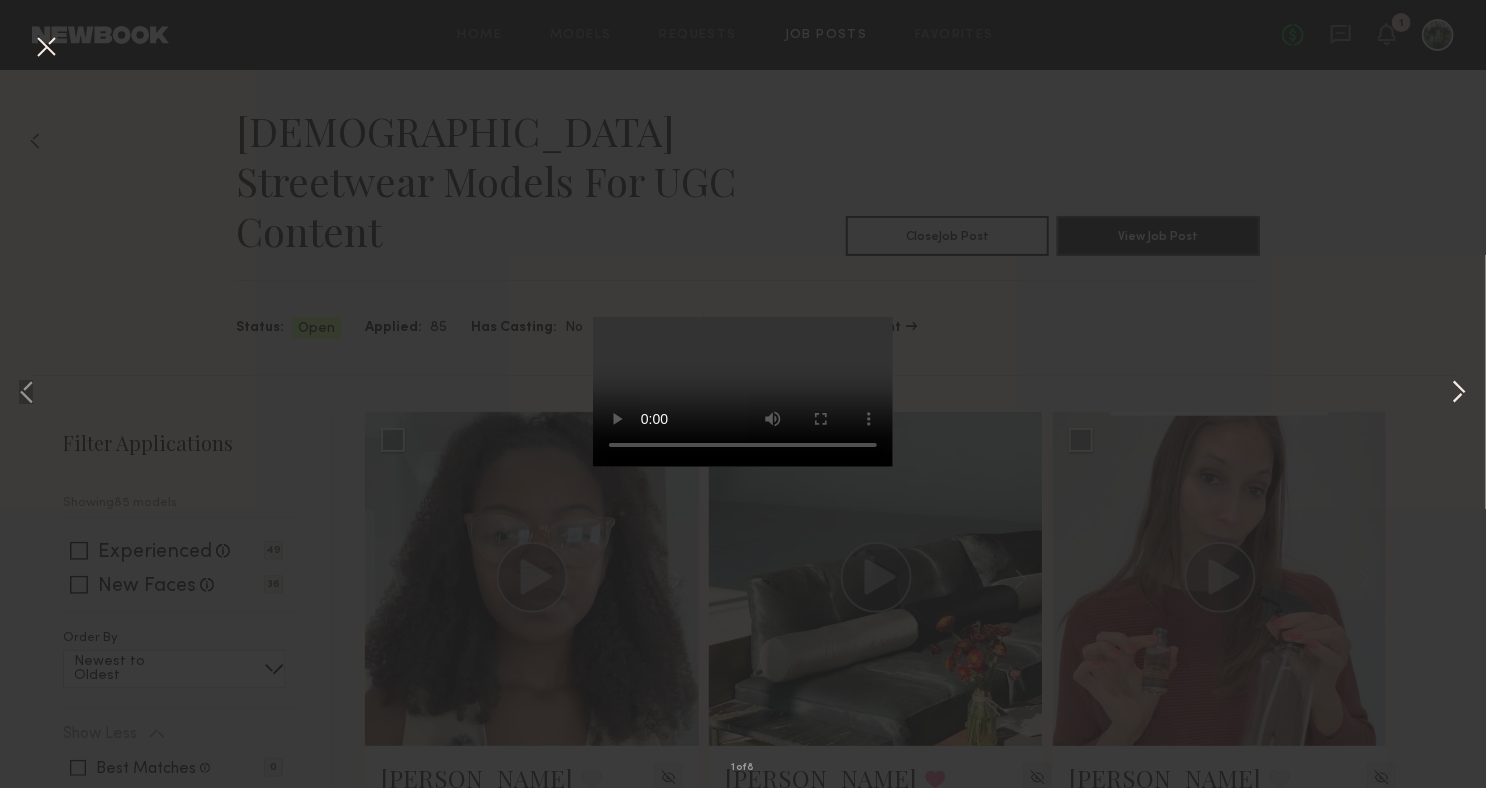 click at bounding box center [1459, 394] 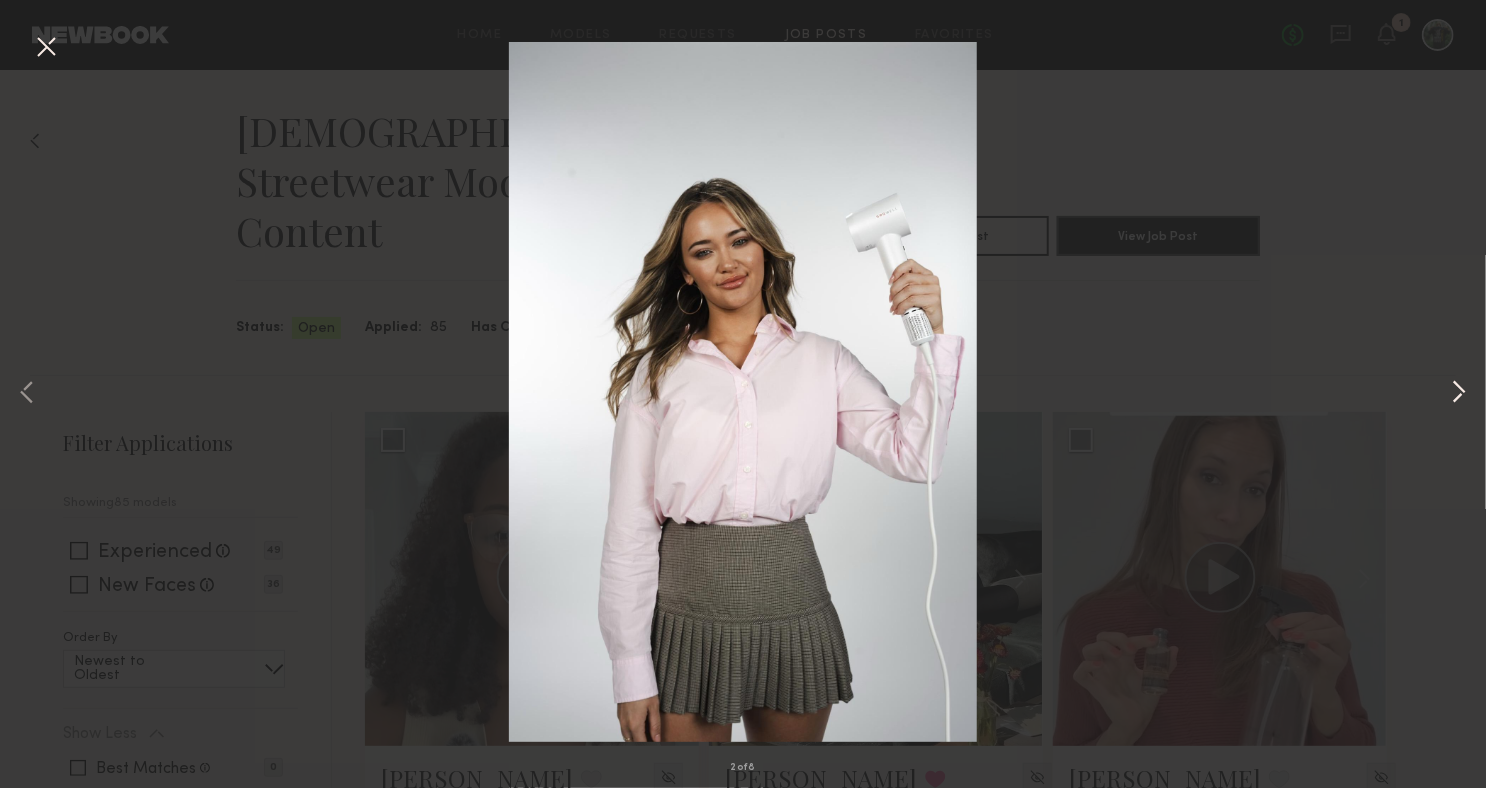 click at bounding box center (1459, 394) 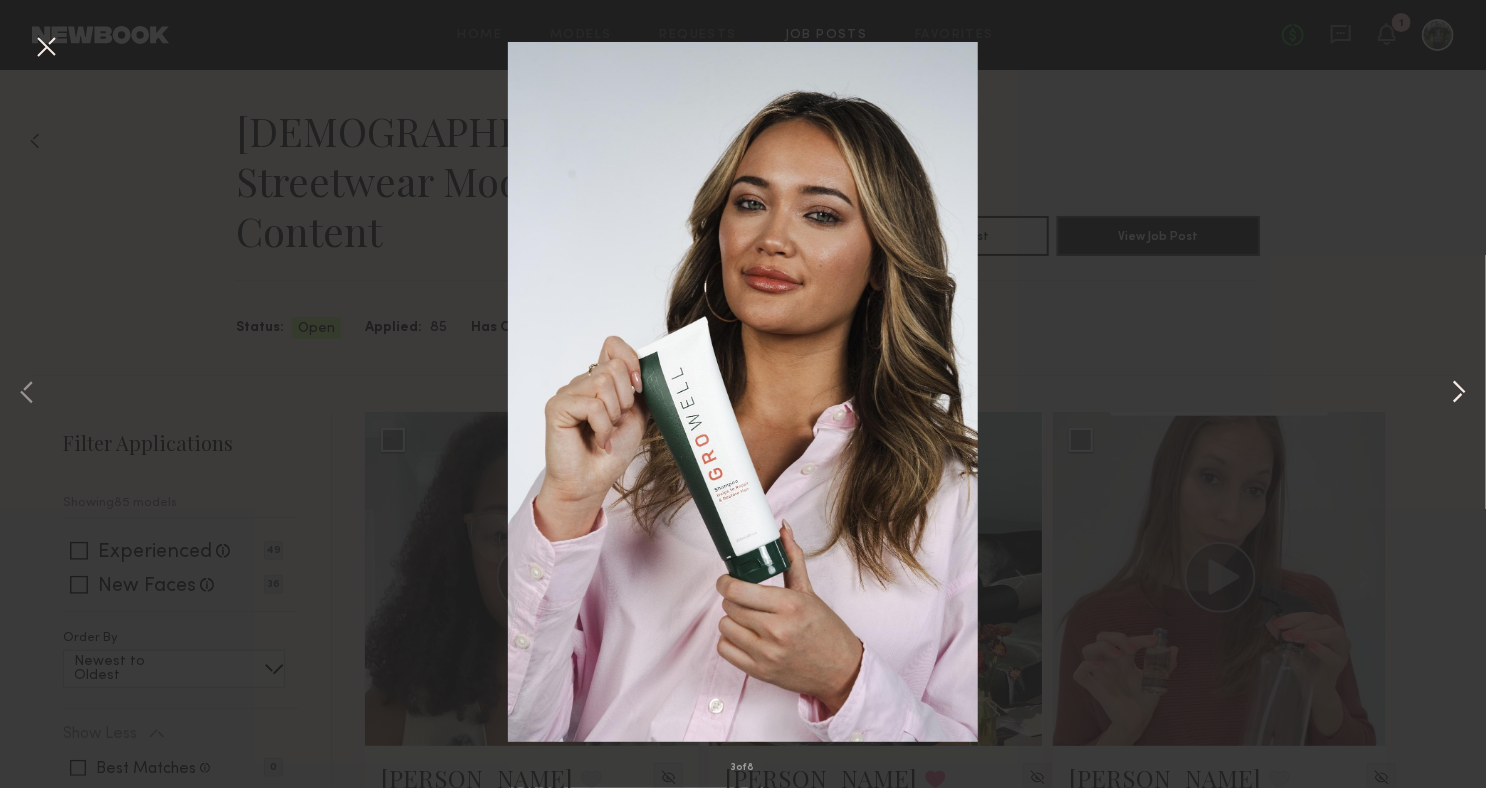 click at bounding box center (1459, 394) 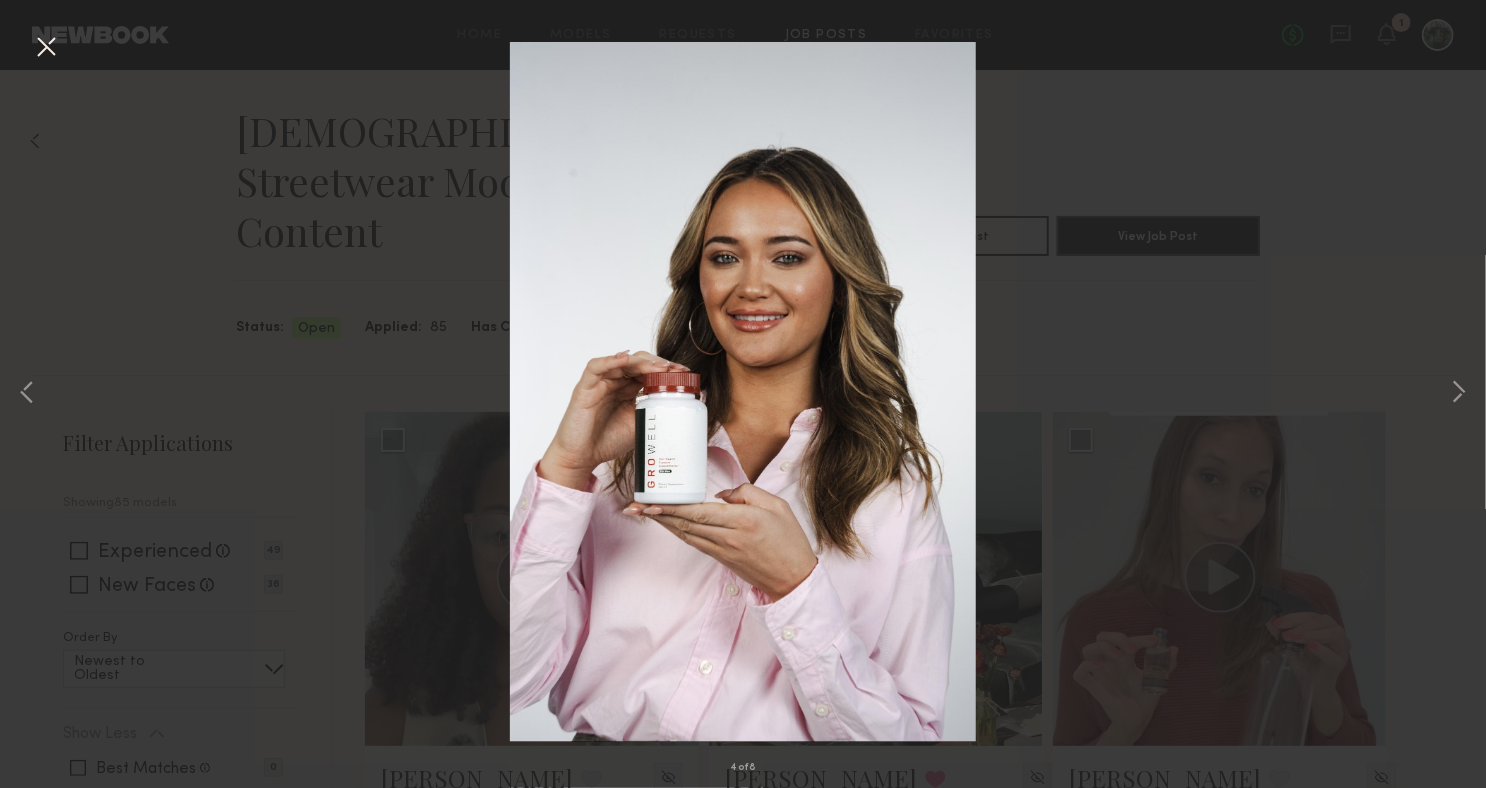 click on "4  of  8" at bounding box center [743, 394] 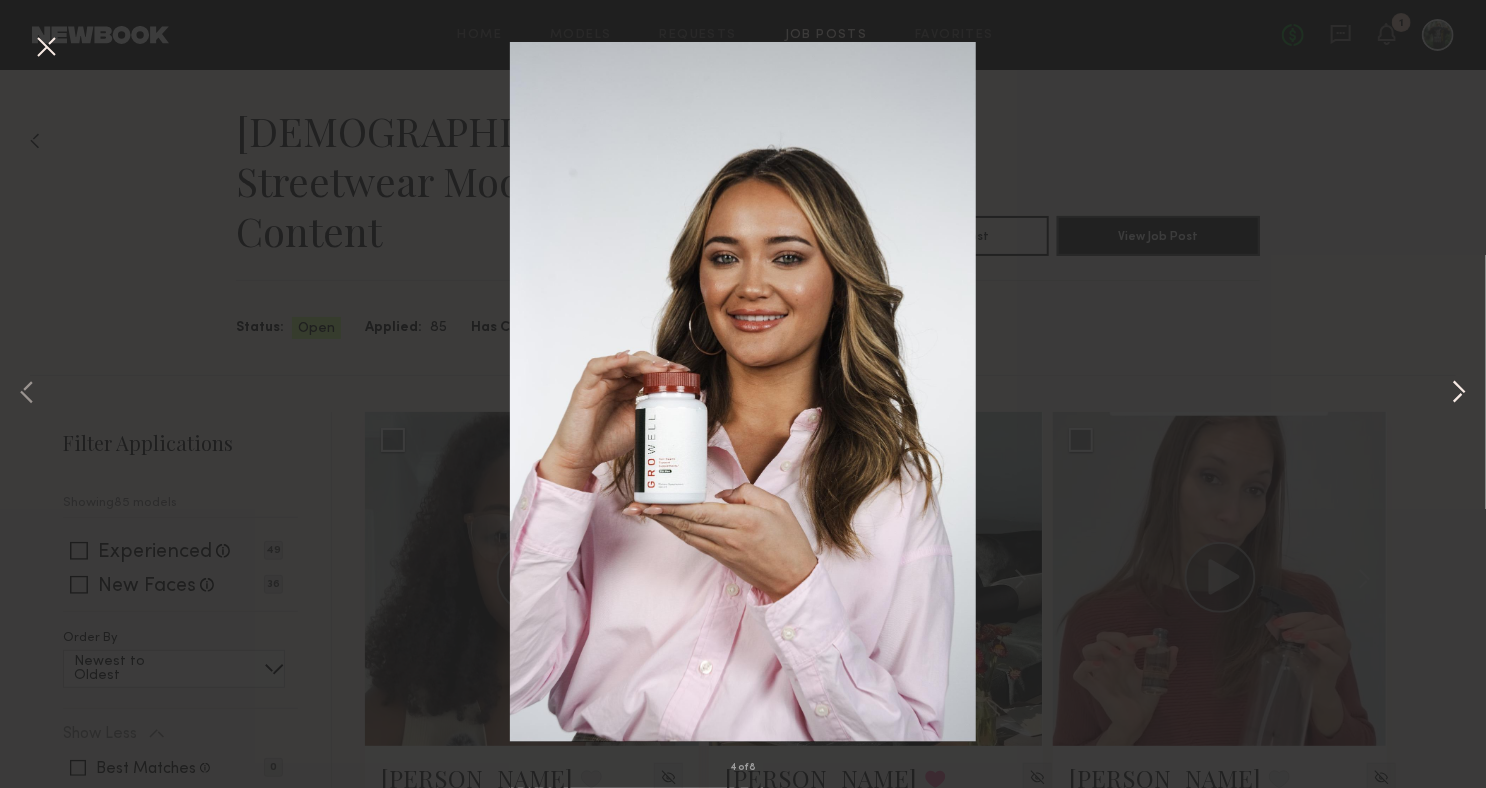 click at bounding box center [1459, 394] 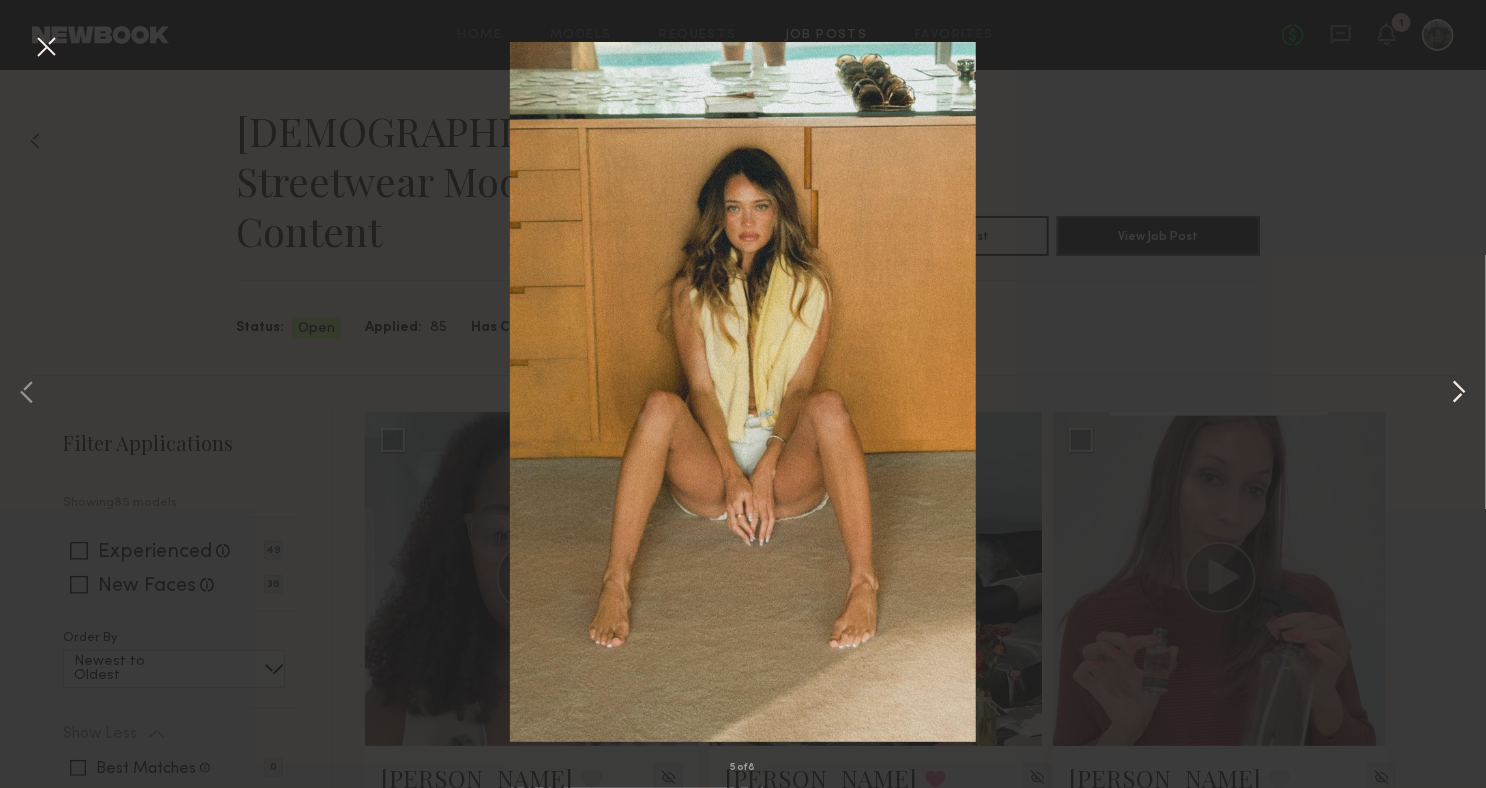 click at bounding box center [1459, 394] 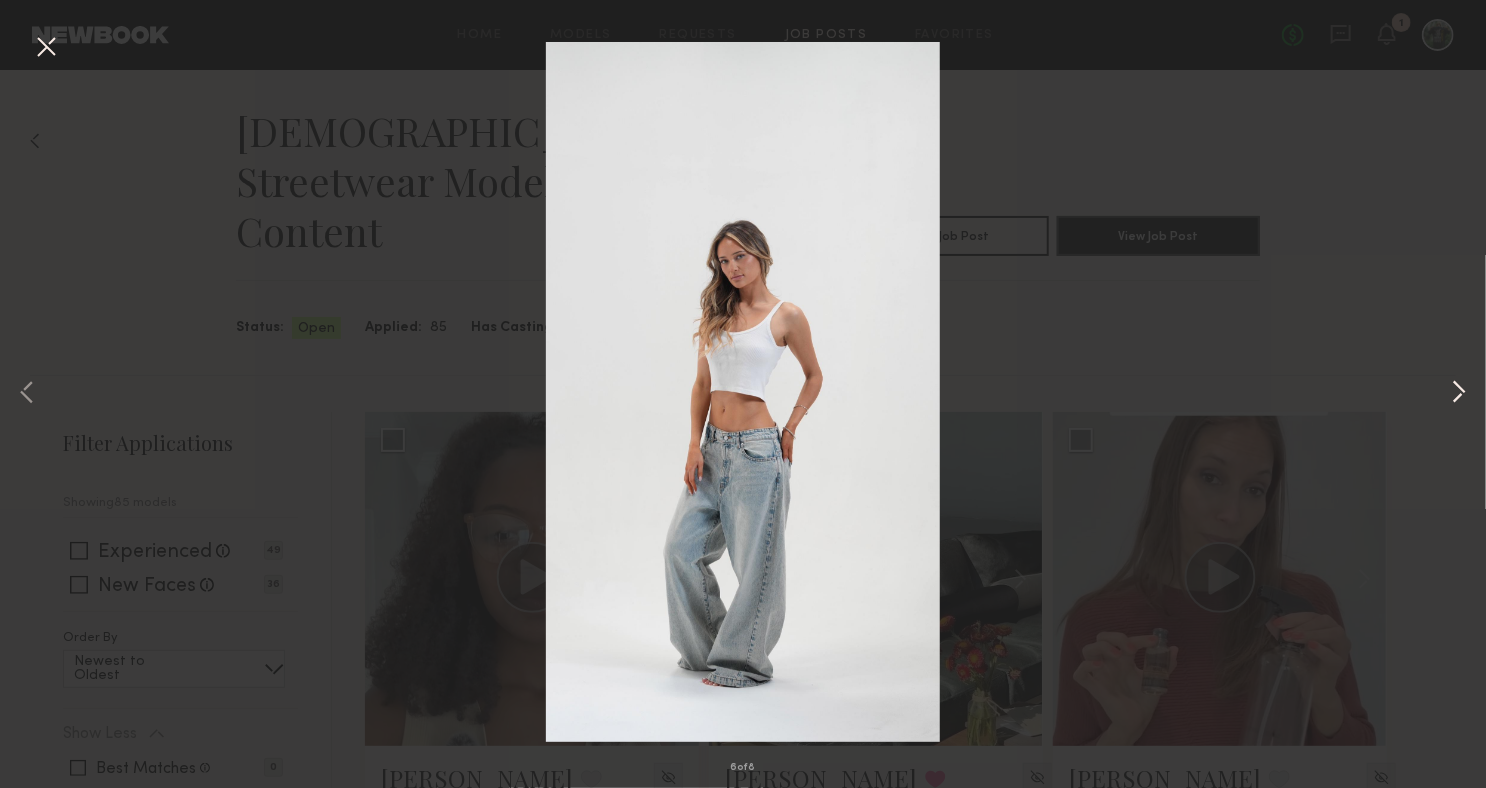 click at bounding box center (1459, 394) 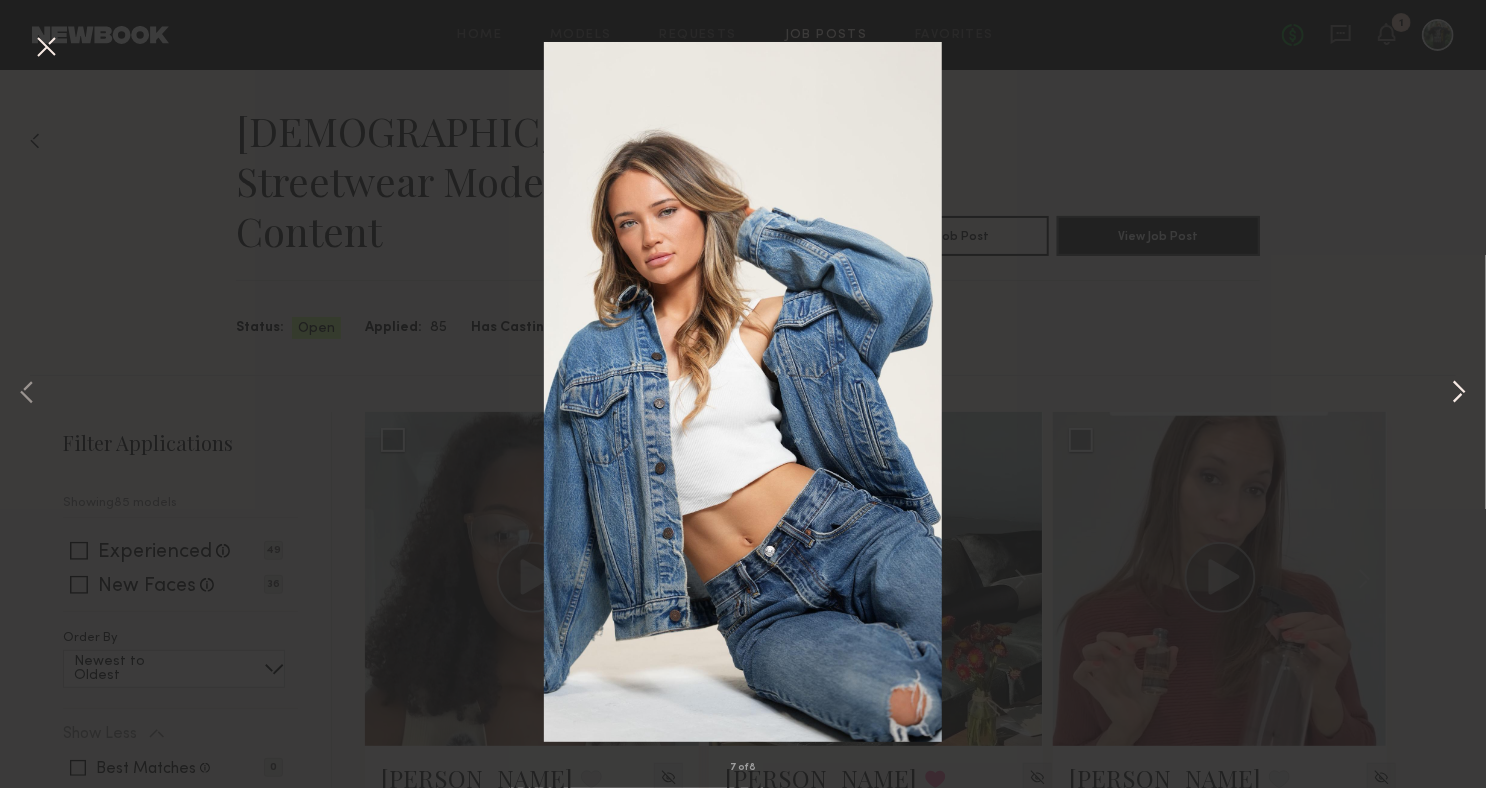 click at bounding box center (1459, 394) 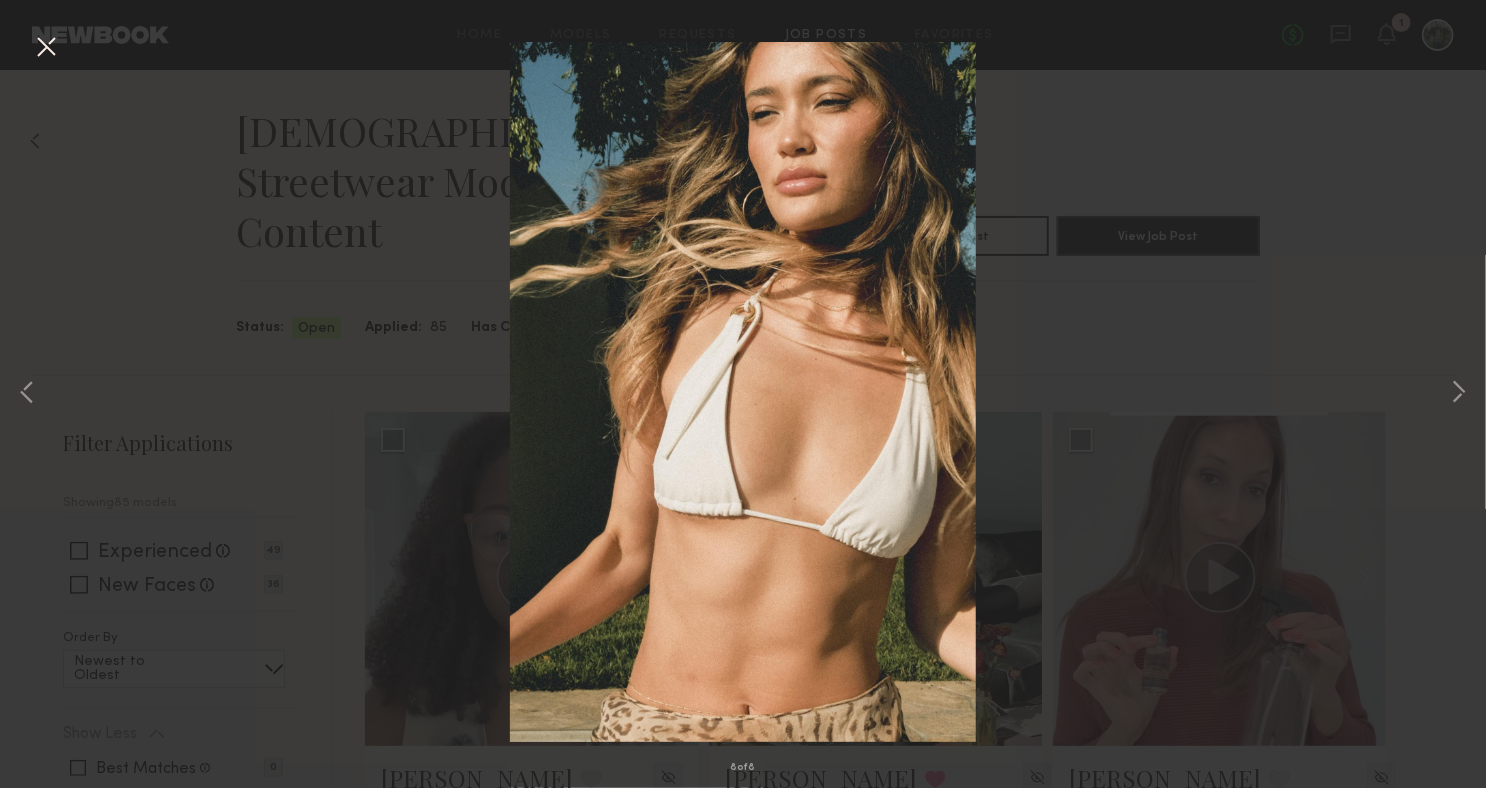 click at bounding box center [46, 48] 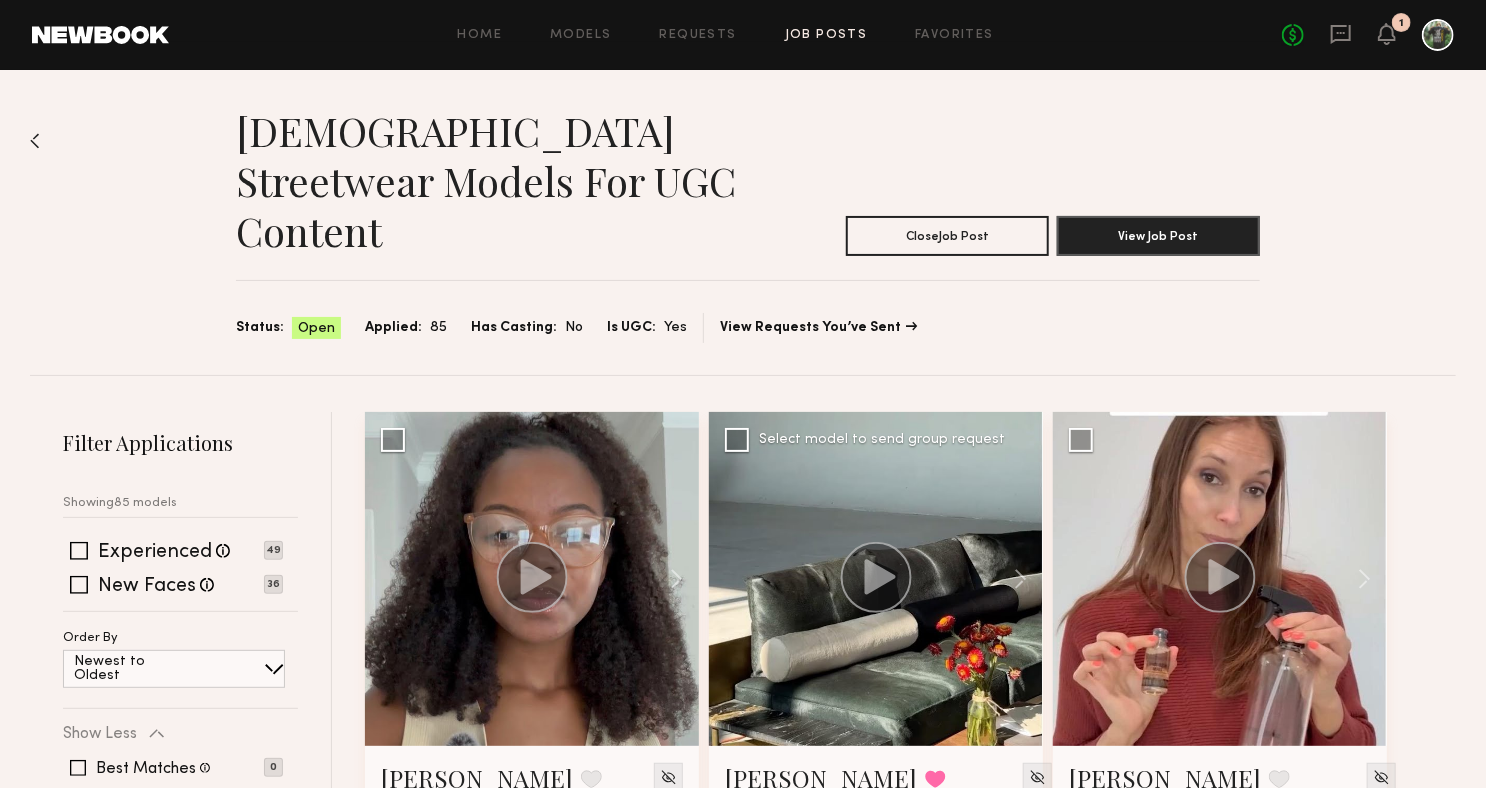 click on "Select model to send group request" 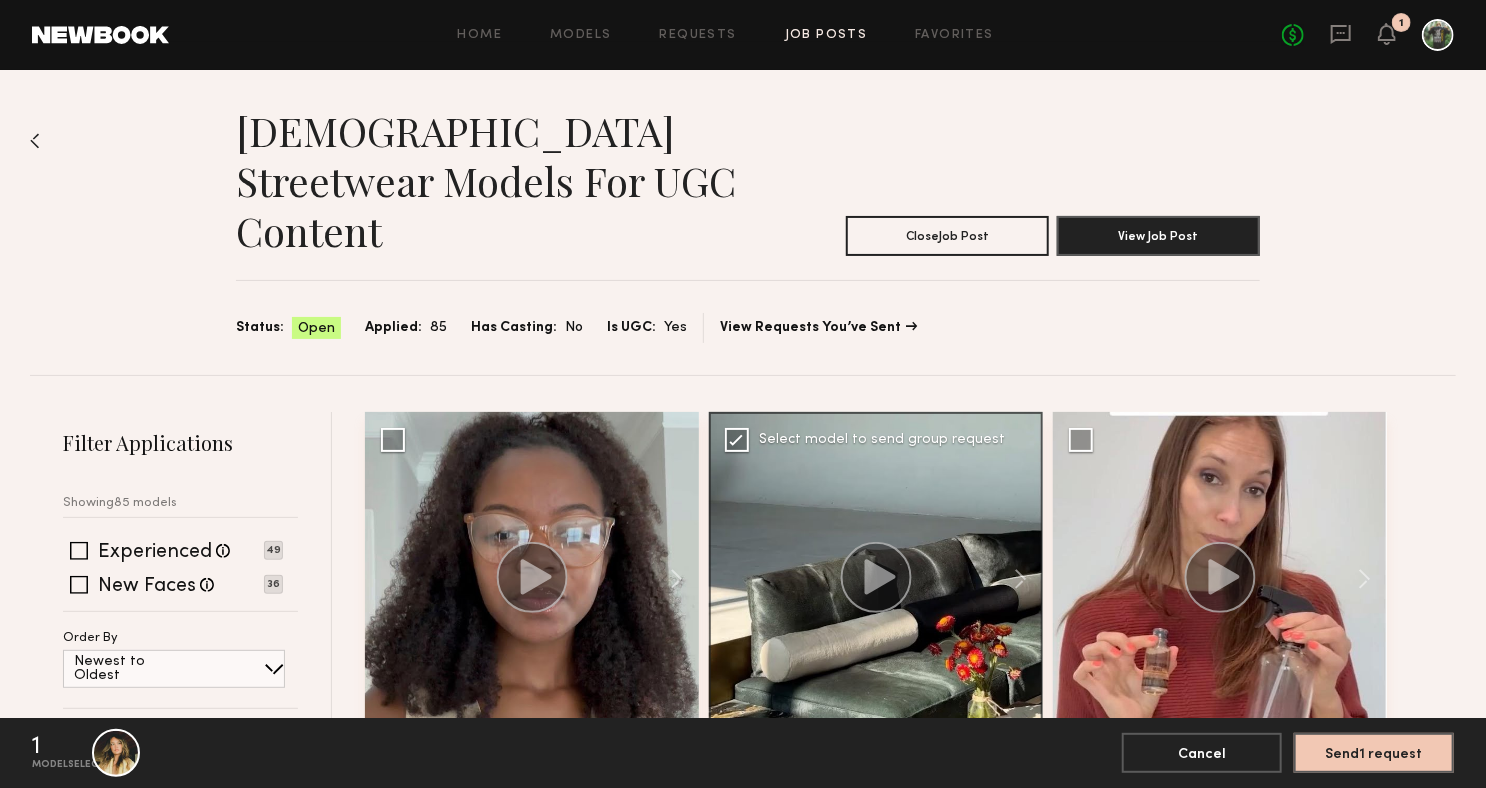 click 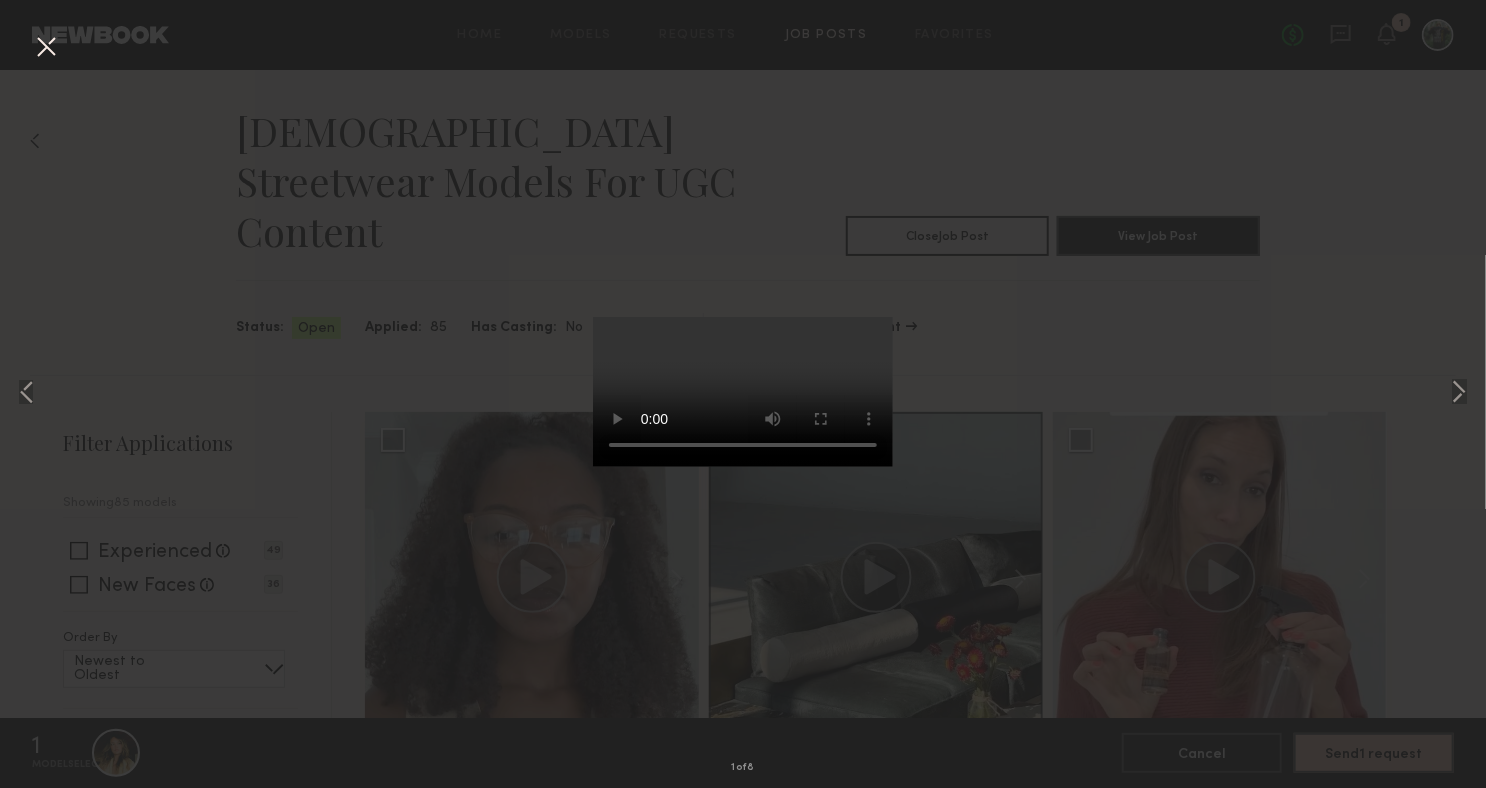 click at bounding box center [46, 48] 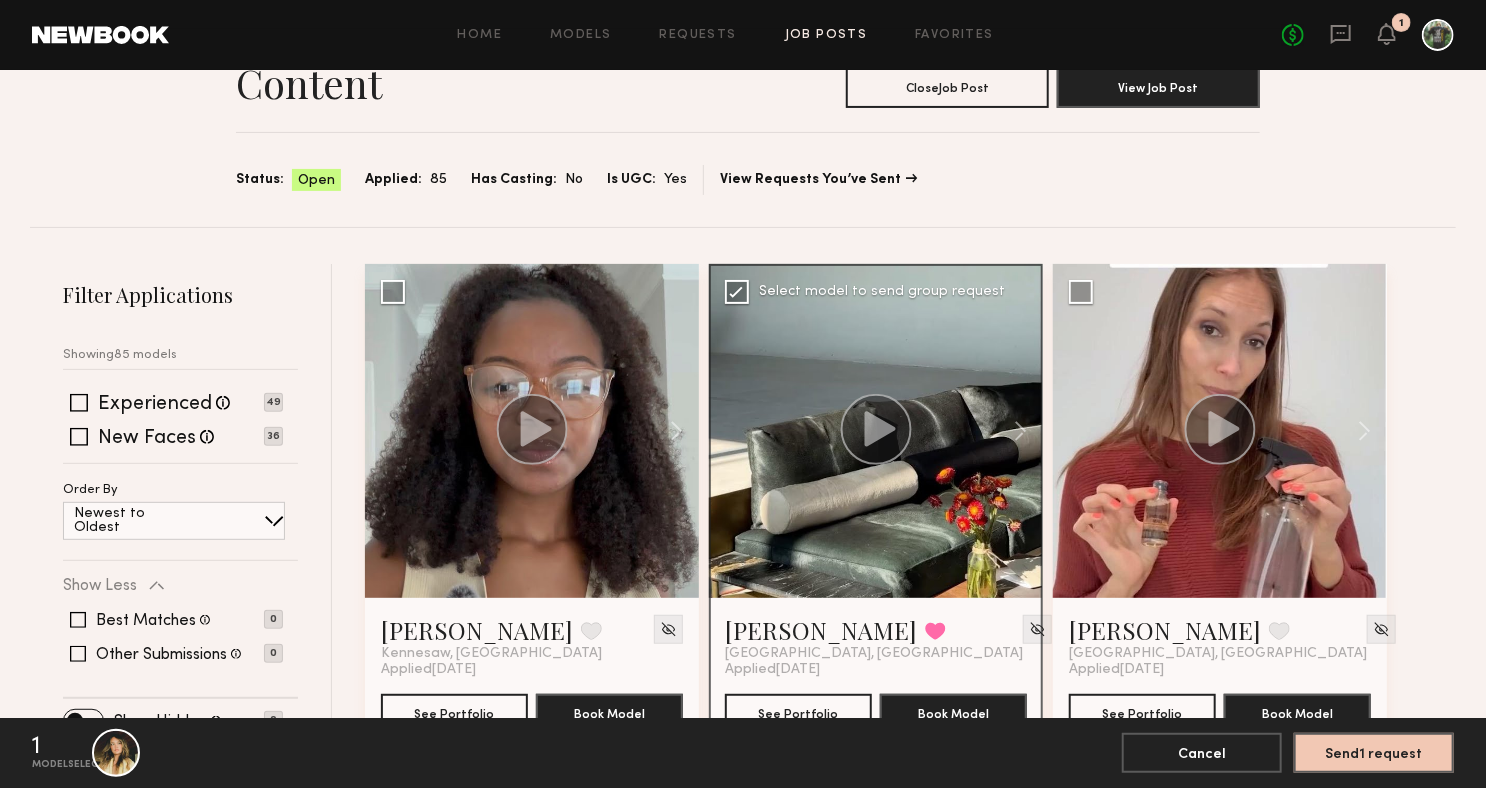 scroll, scrollTop: 315, scrollLeft: 0, axis: vertical 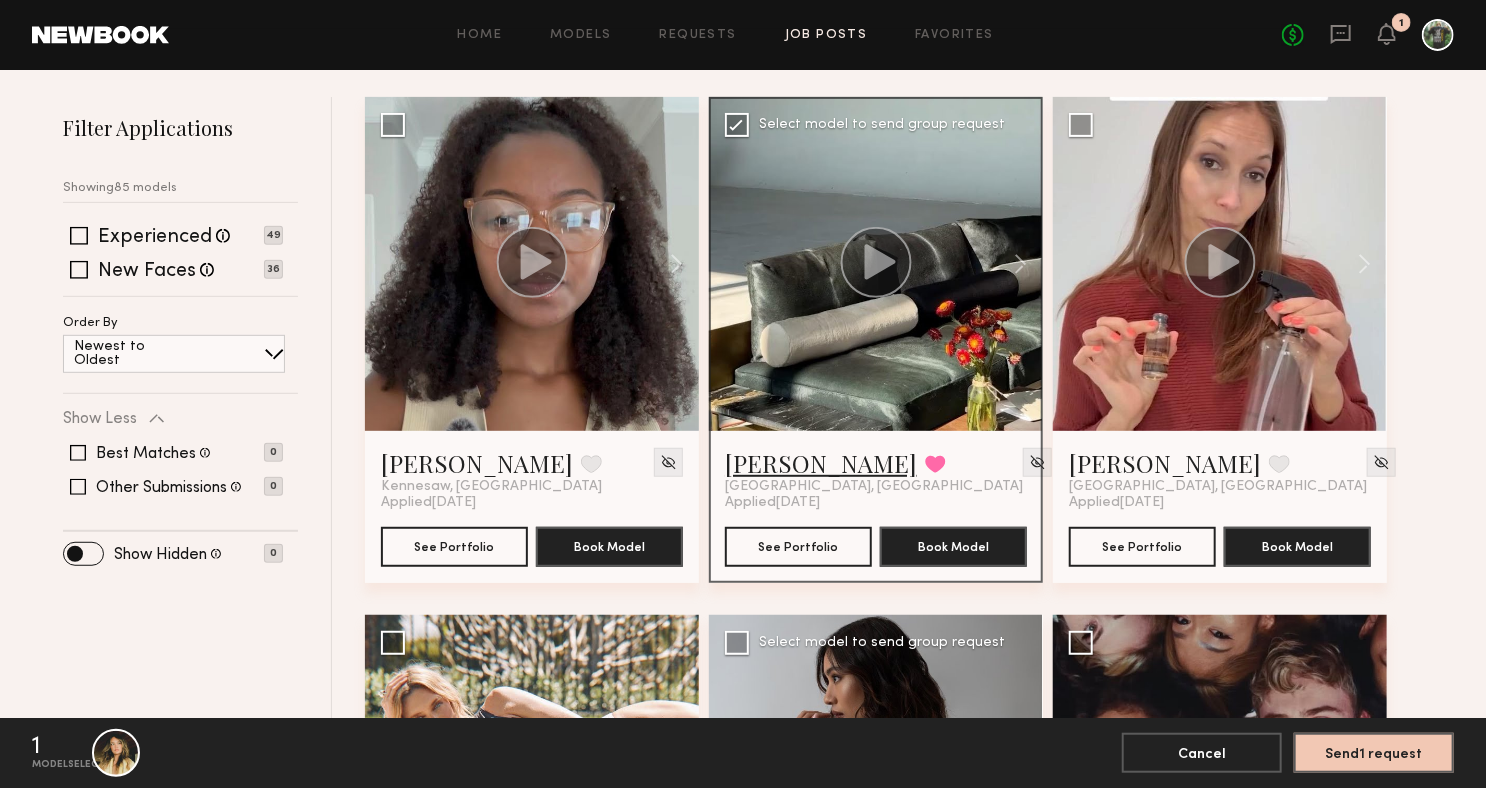 click on "[PERSON_NAME]" 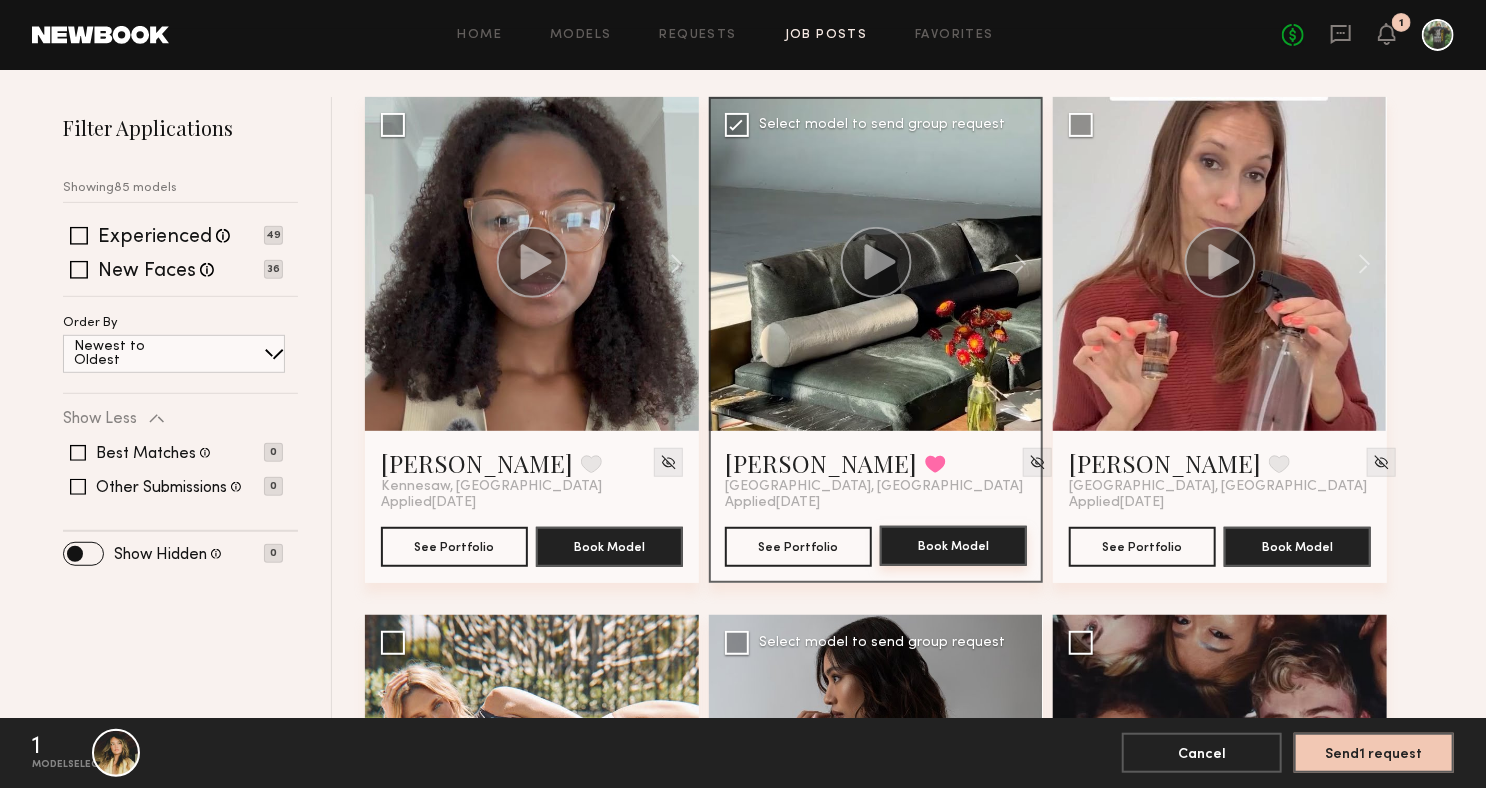 click on "Book Model" 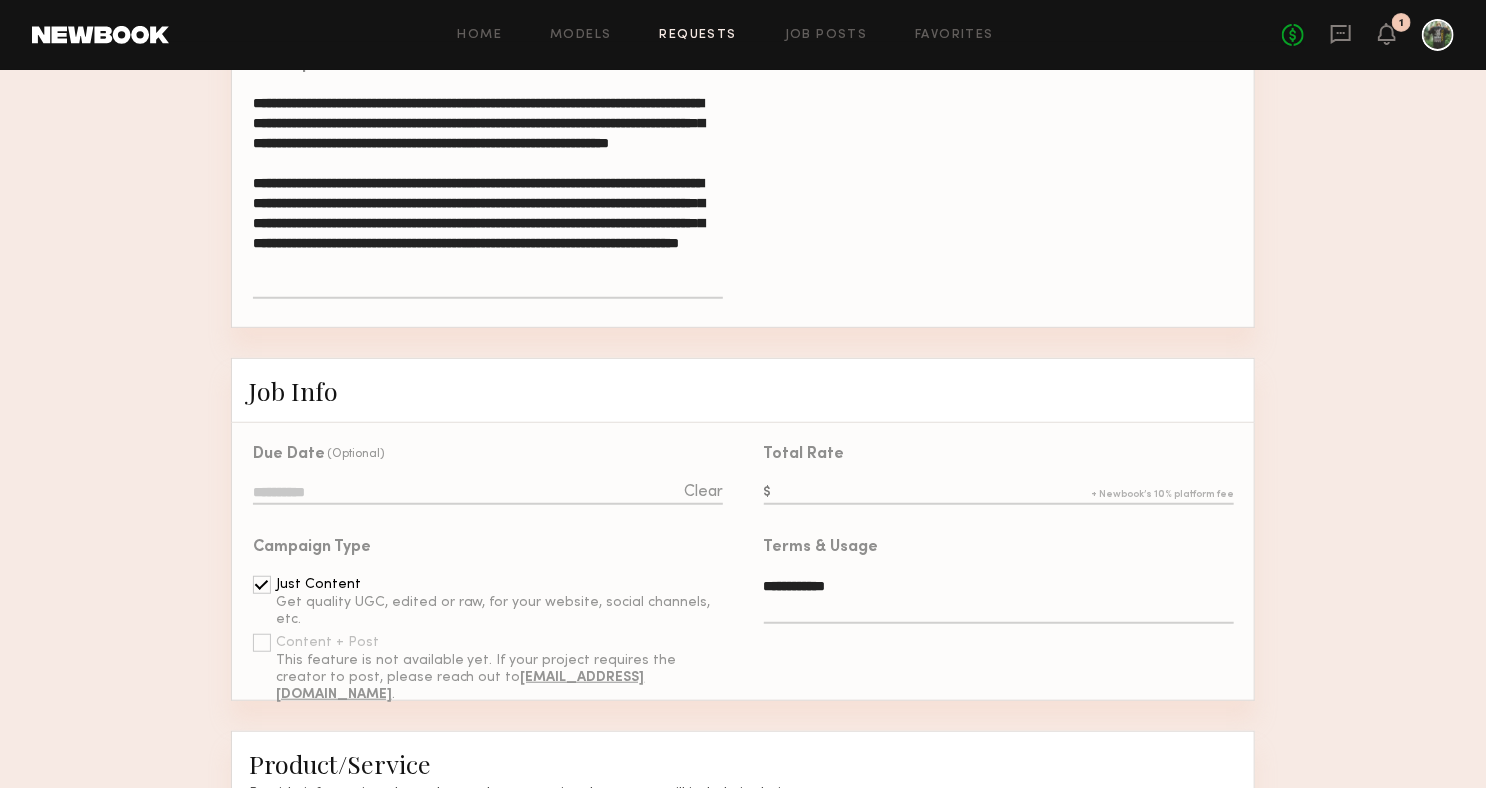 scroll, scrollTop: 412, scrollLeft: 0, axis: vertical 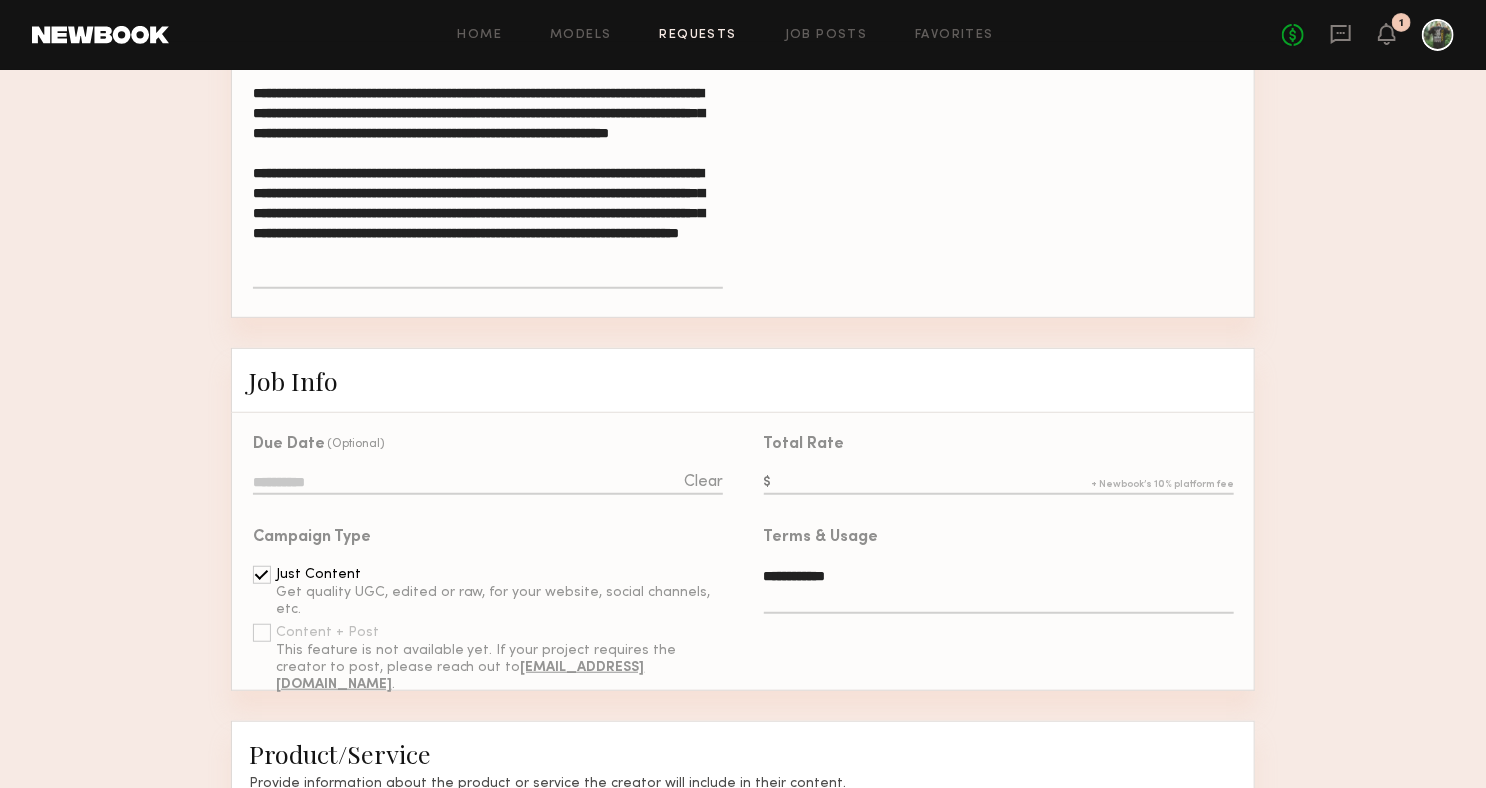 click on "Total Rate" 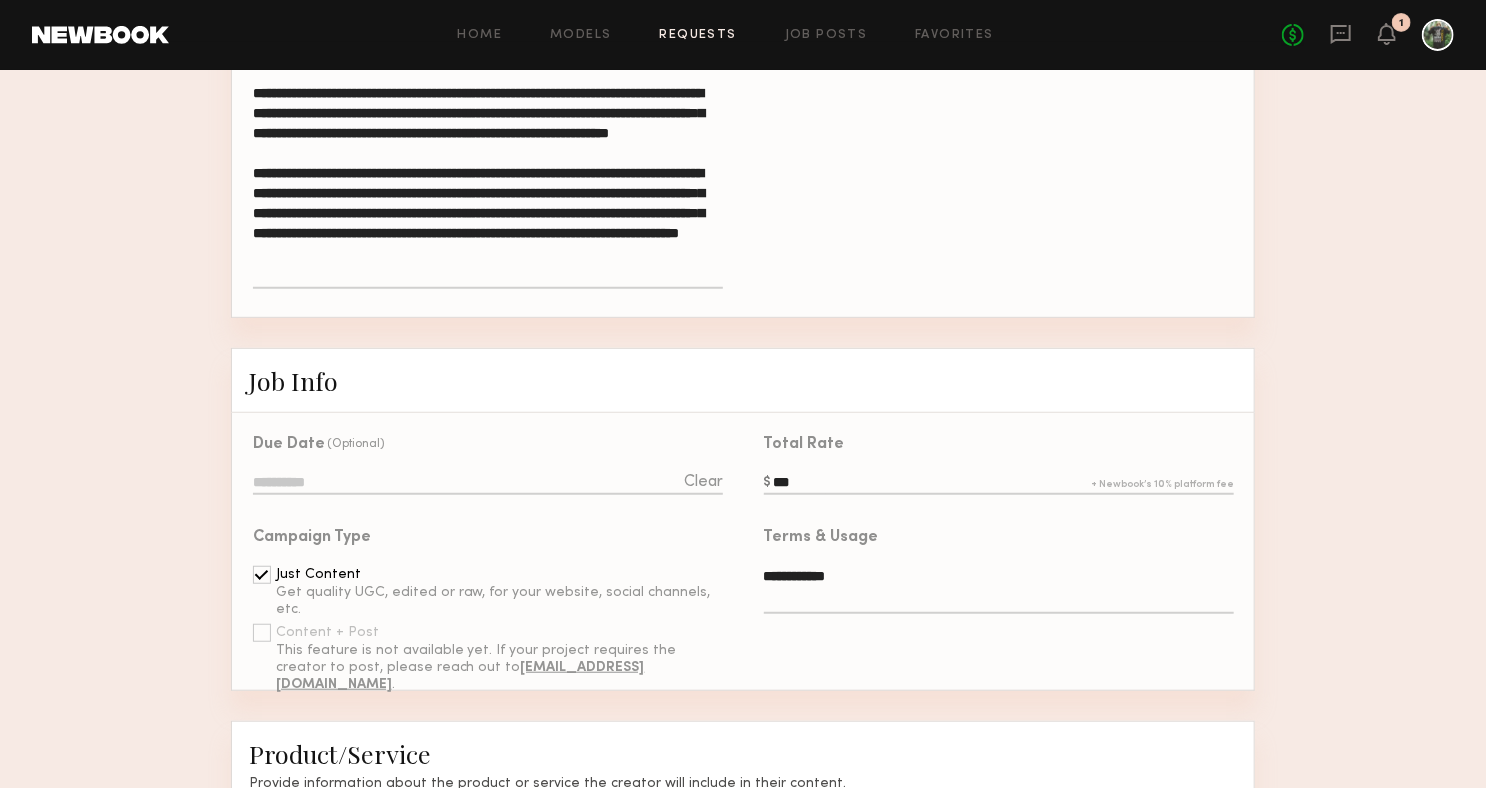 type on "***" 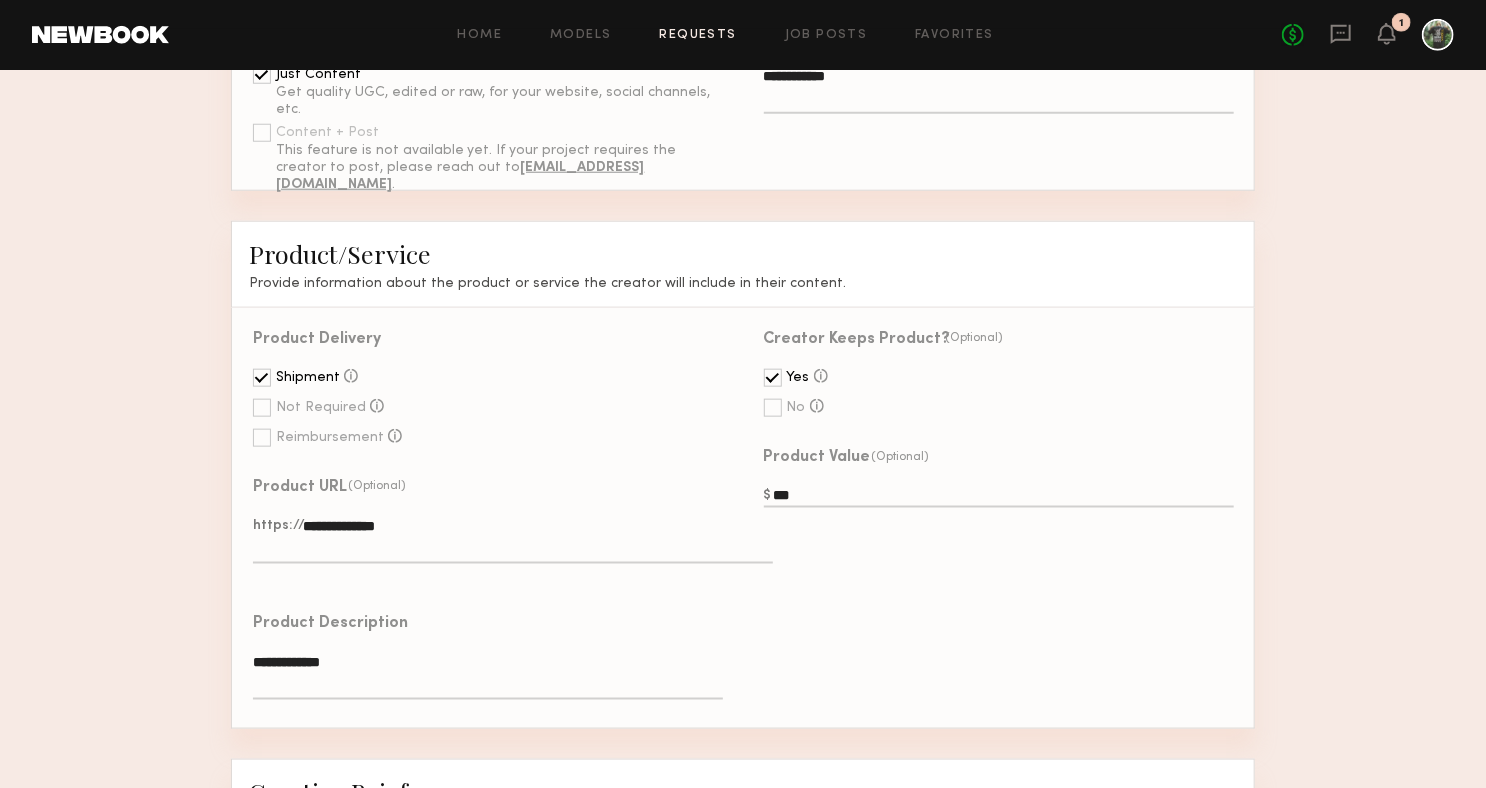 scroll, scrollTop: 914, scrollLeft: 0, axis: vertical 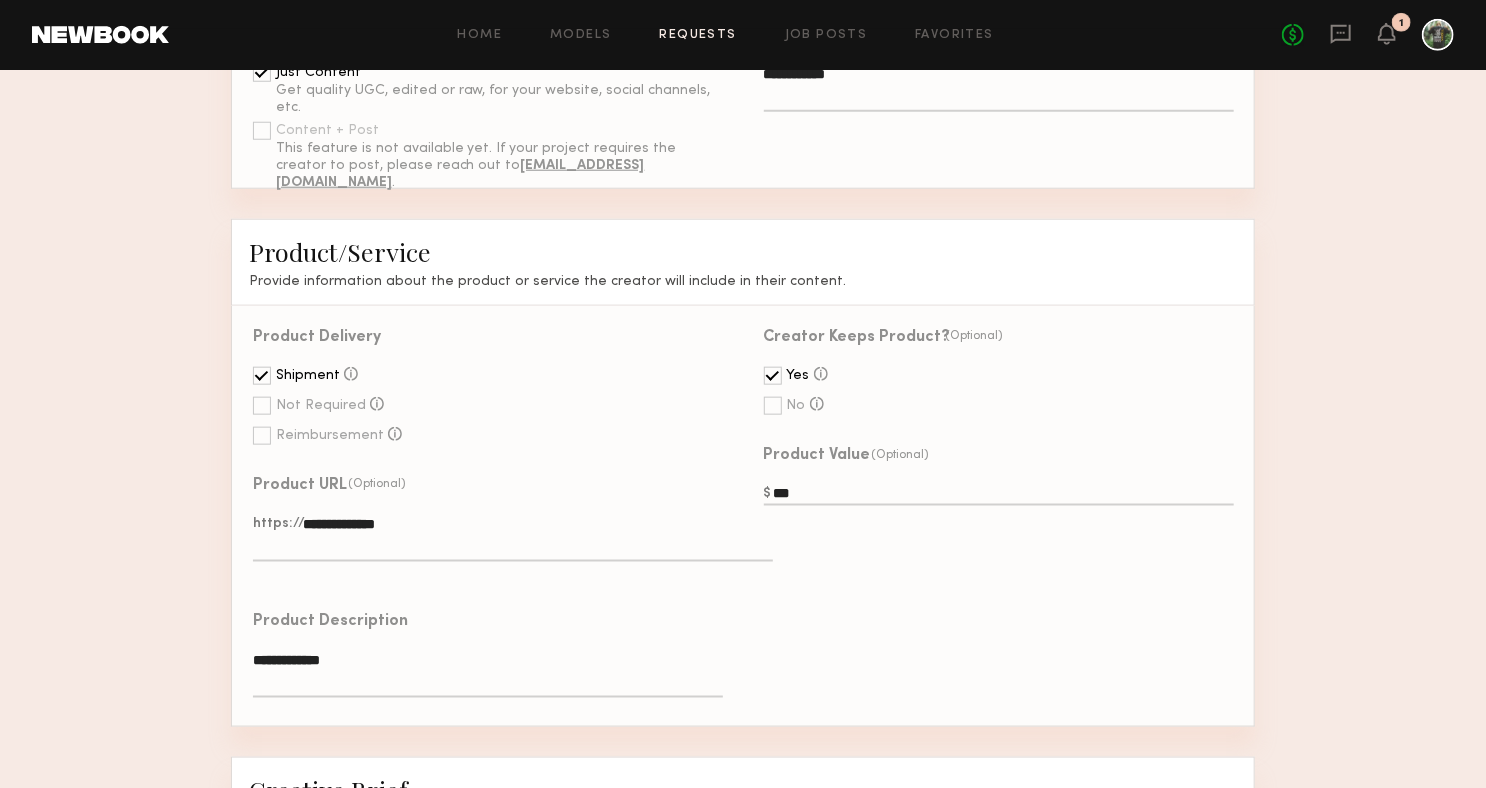 click on "**********" 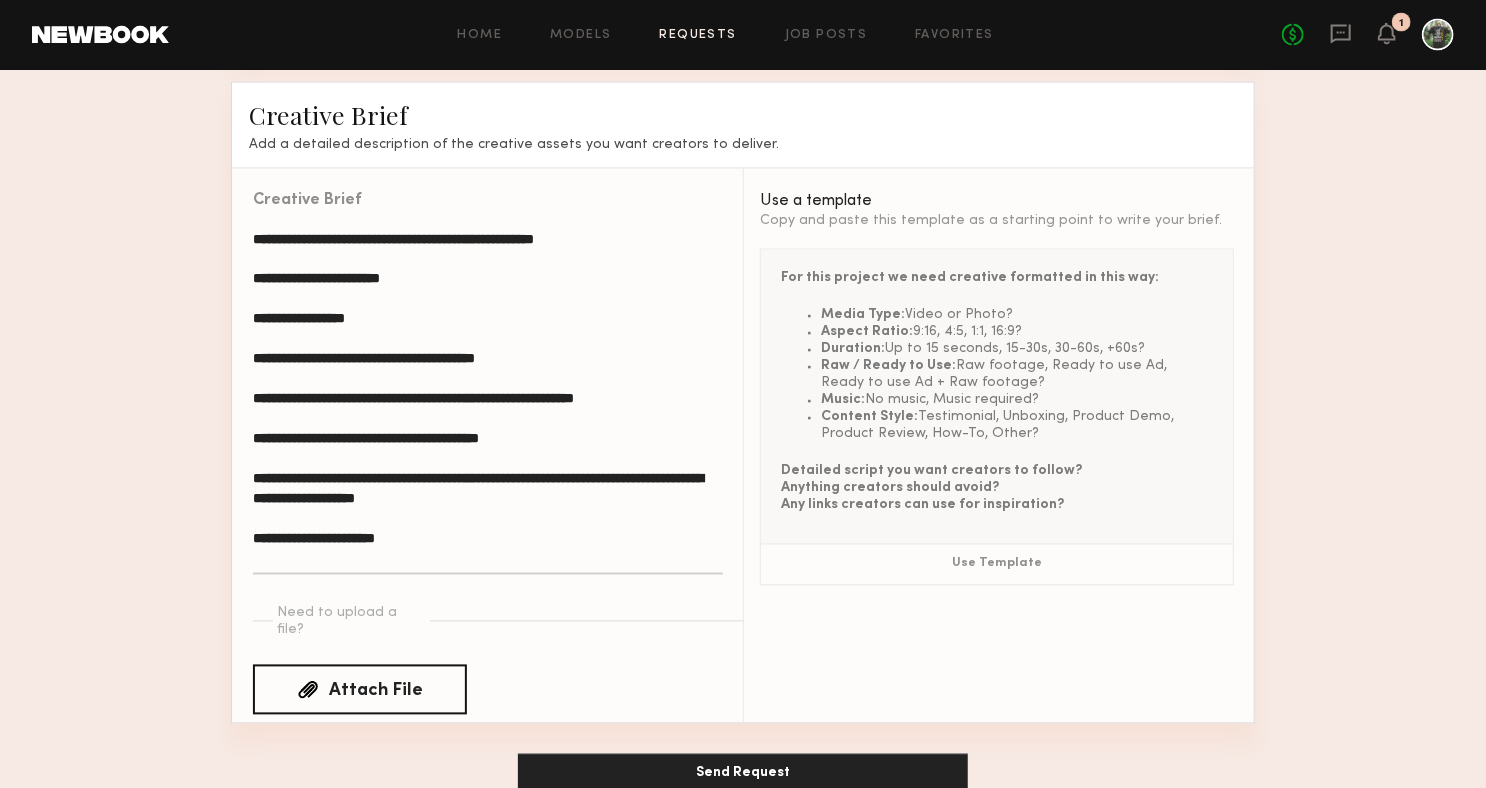 scroll, scrollTop: 1603, scrollLeft: 0, axis: vertical 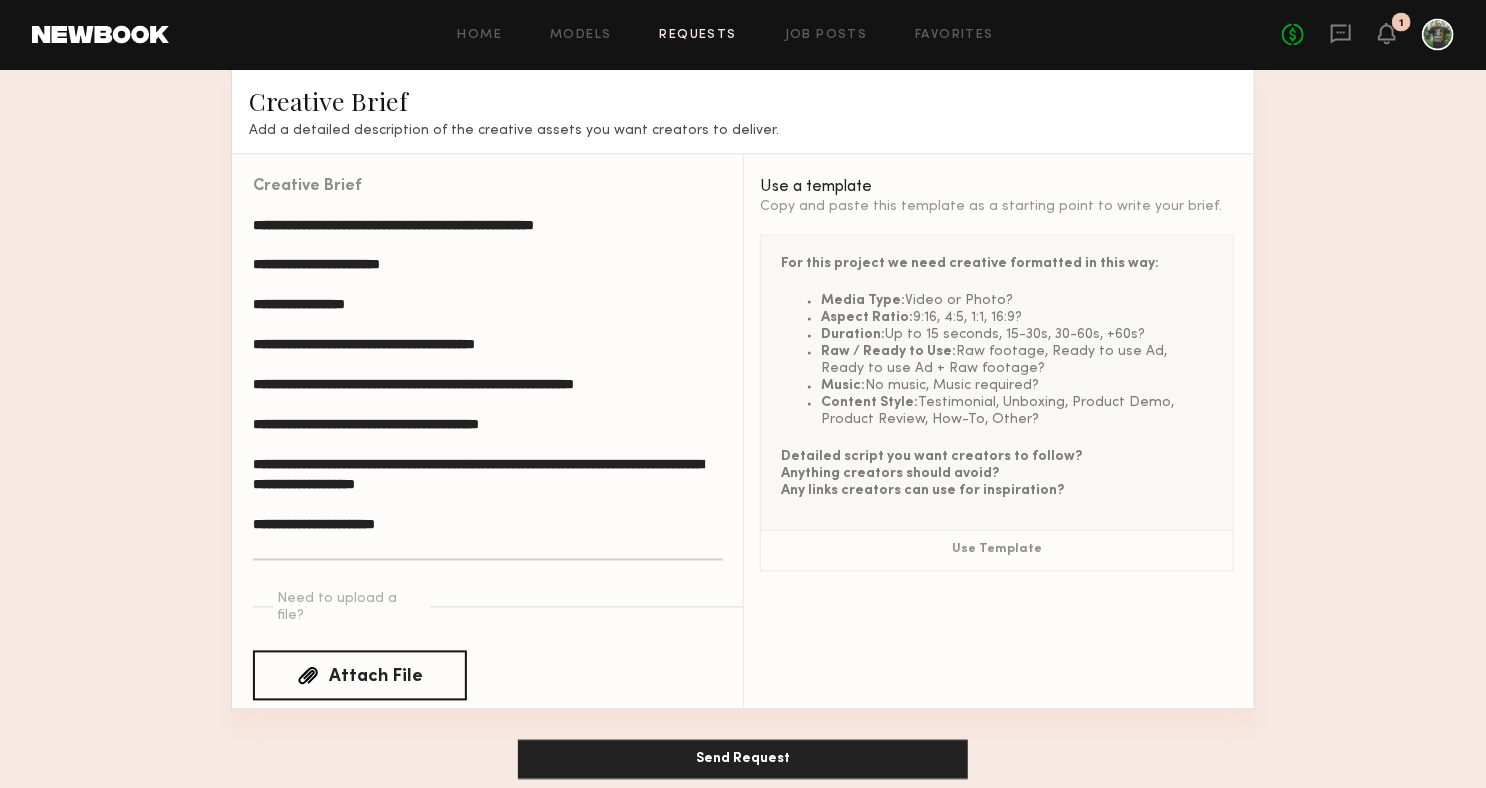 type on "**********" 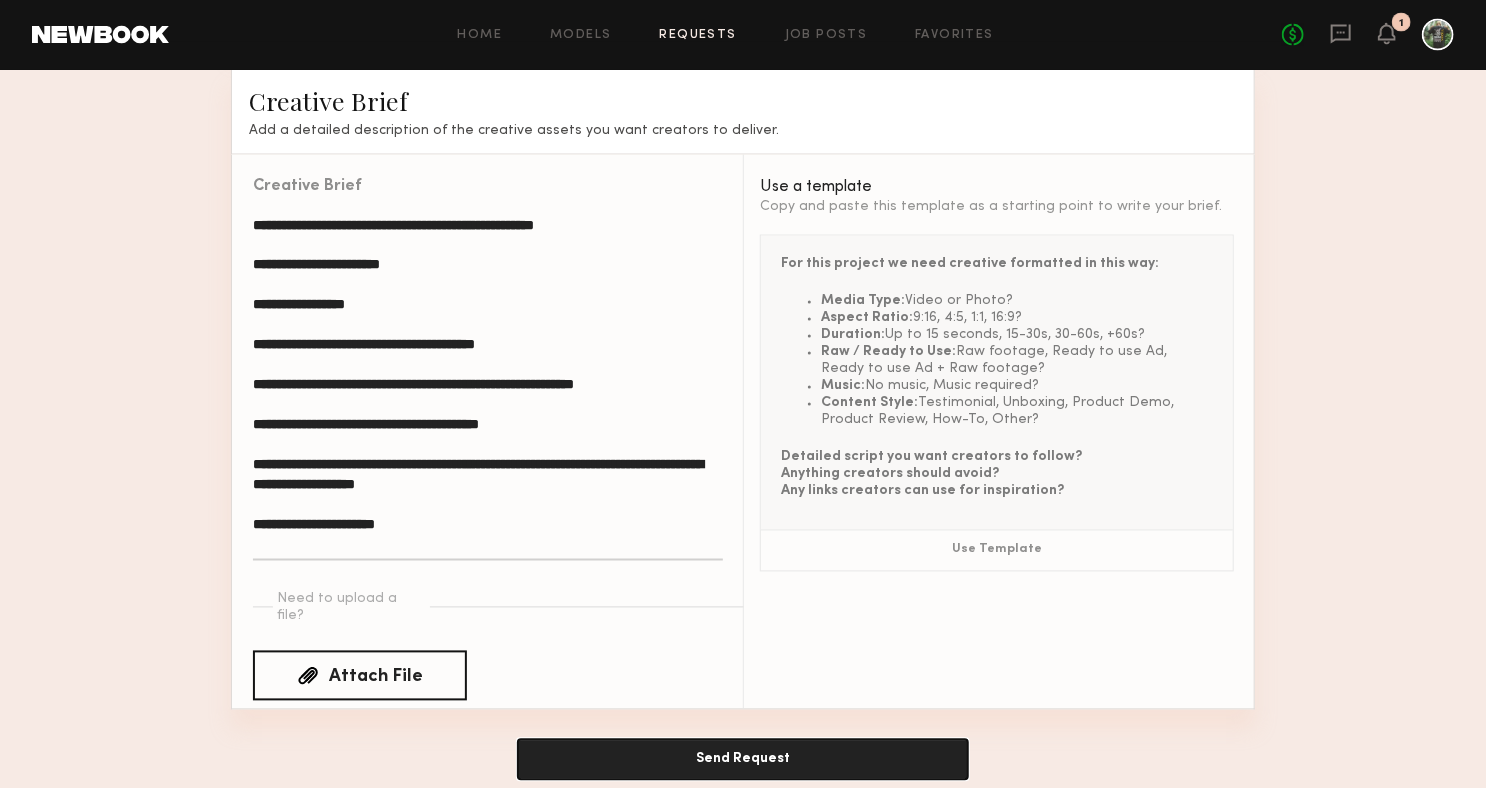 click on "Send Request" 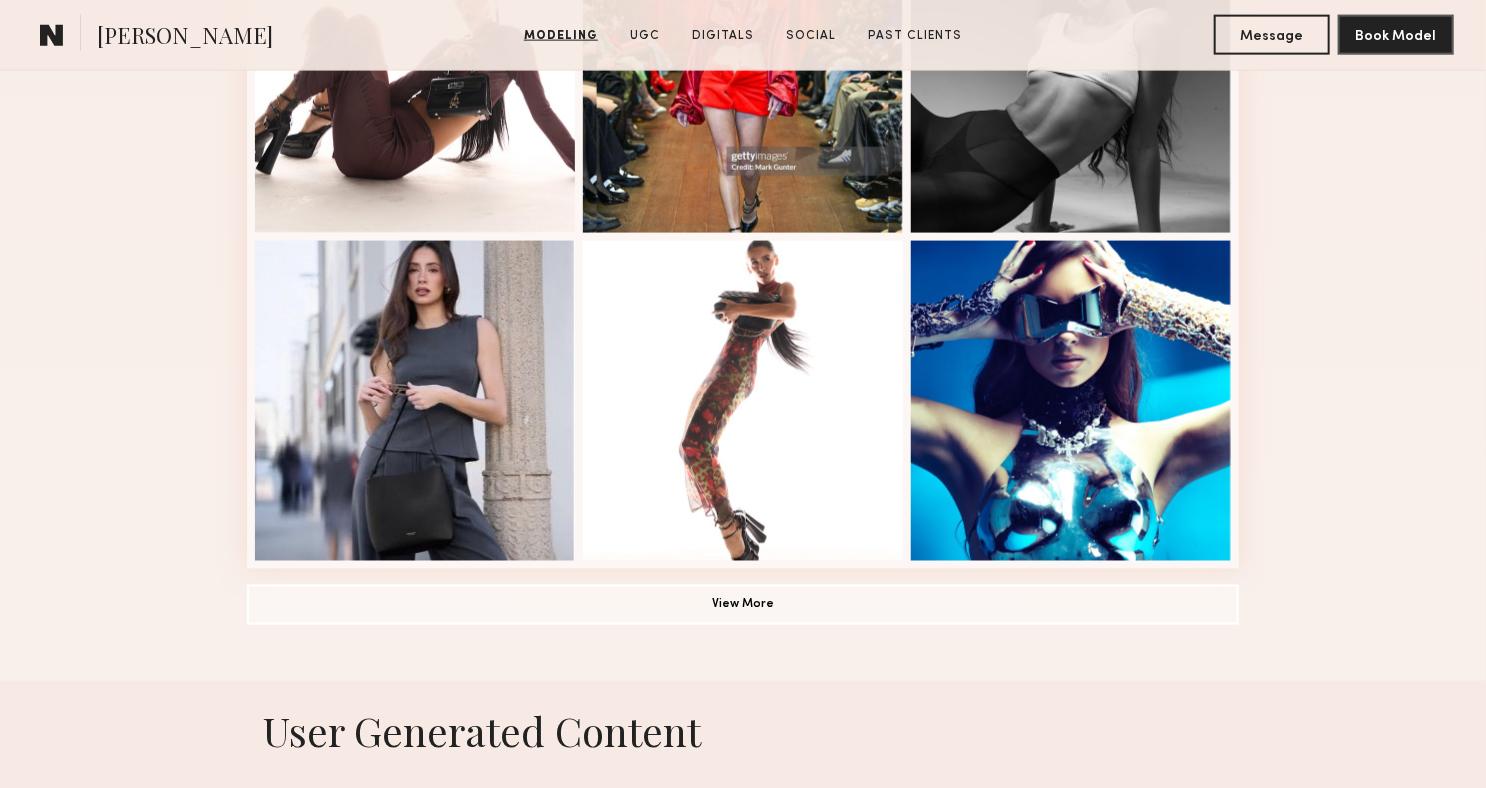 scroll, scrollTop: 1434, scrollLeft: 0, axis: vertical 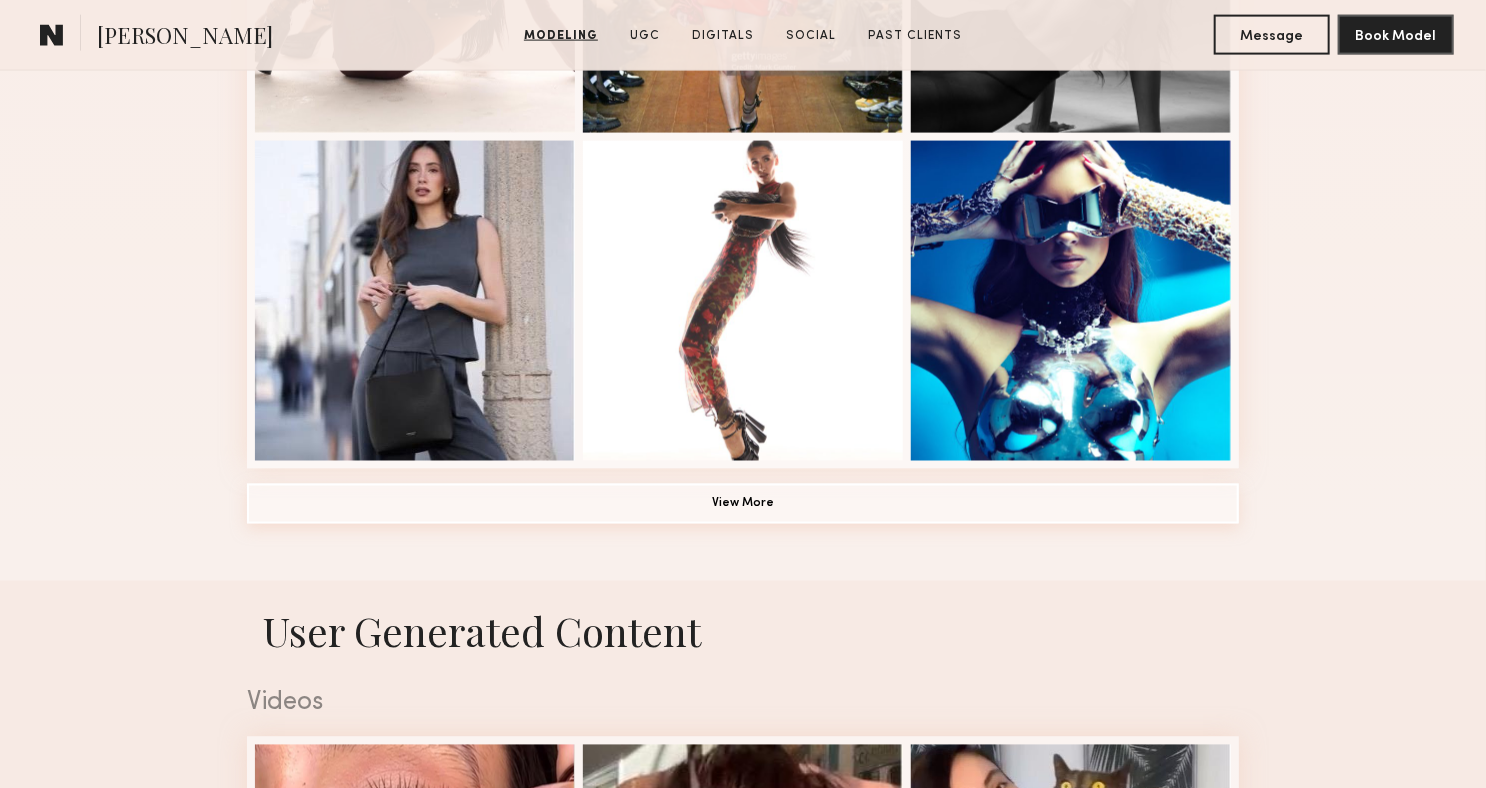 click on "View More" 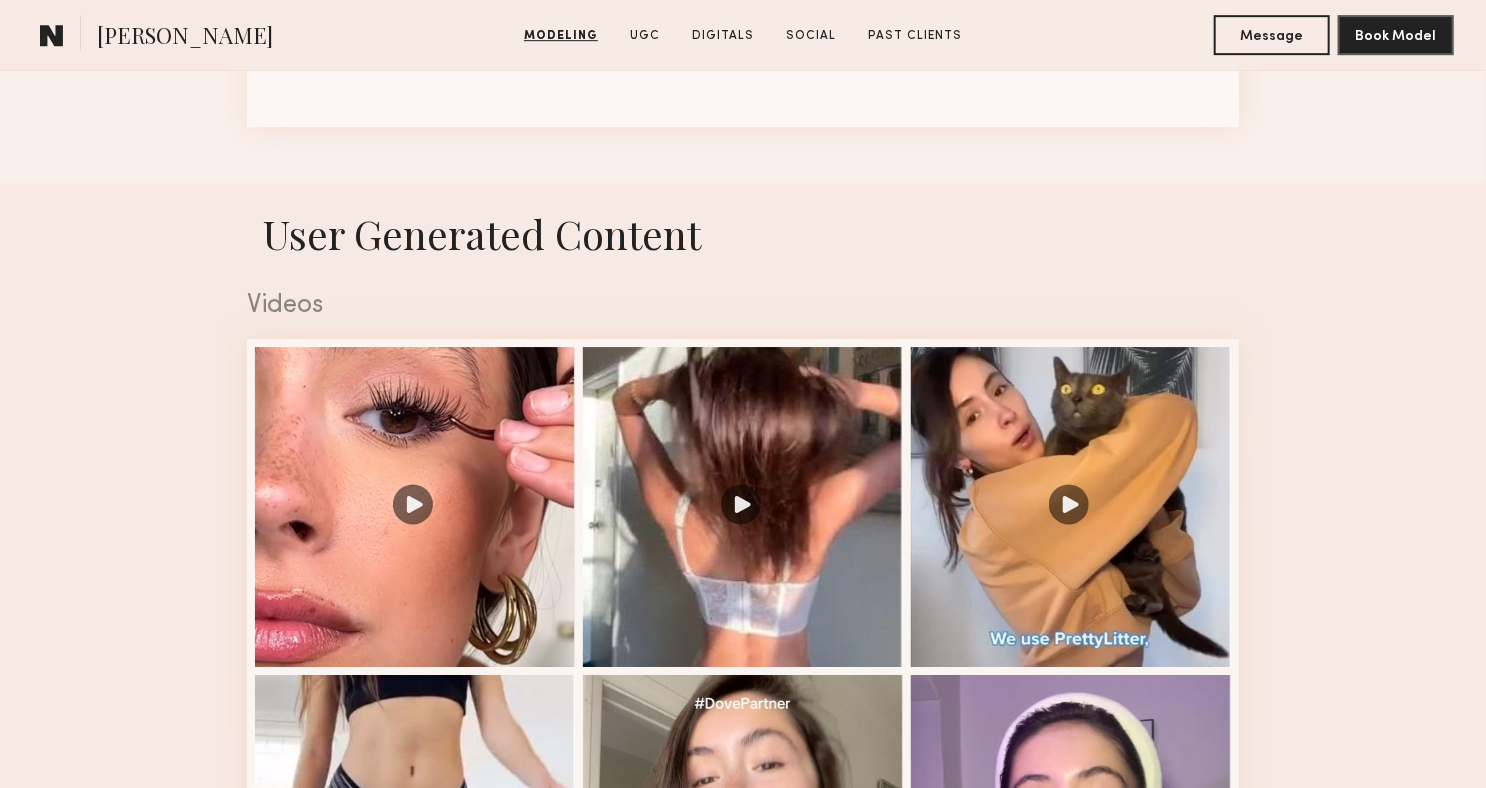 scroll, scrollTop: 3316, scrollLeft: 0, axis: vertical 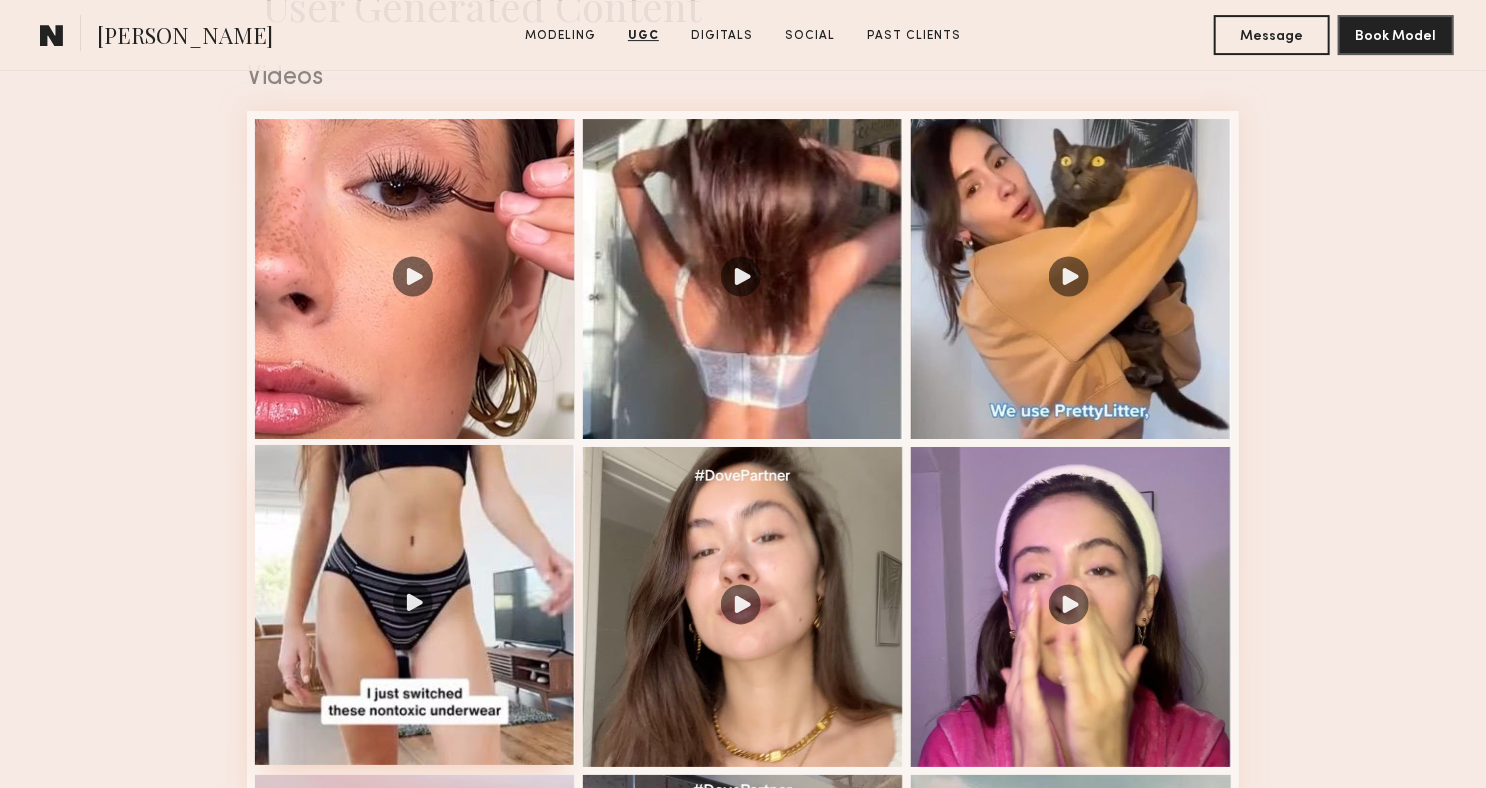click at bounding box center [415, 605] 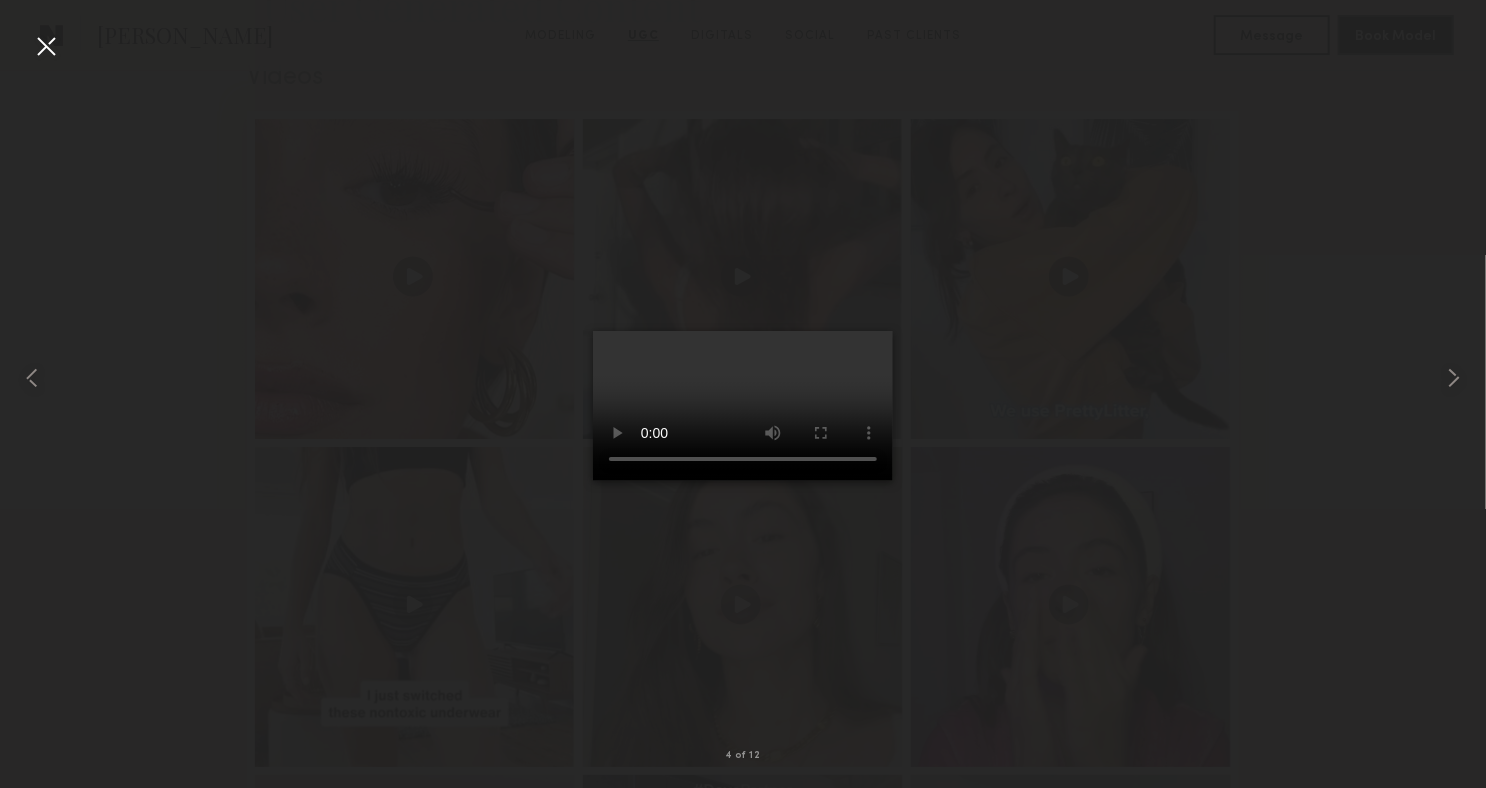 click at bounding box center (743, 378) 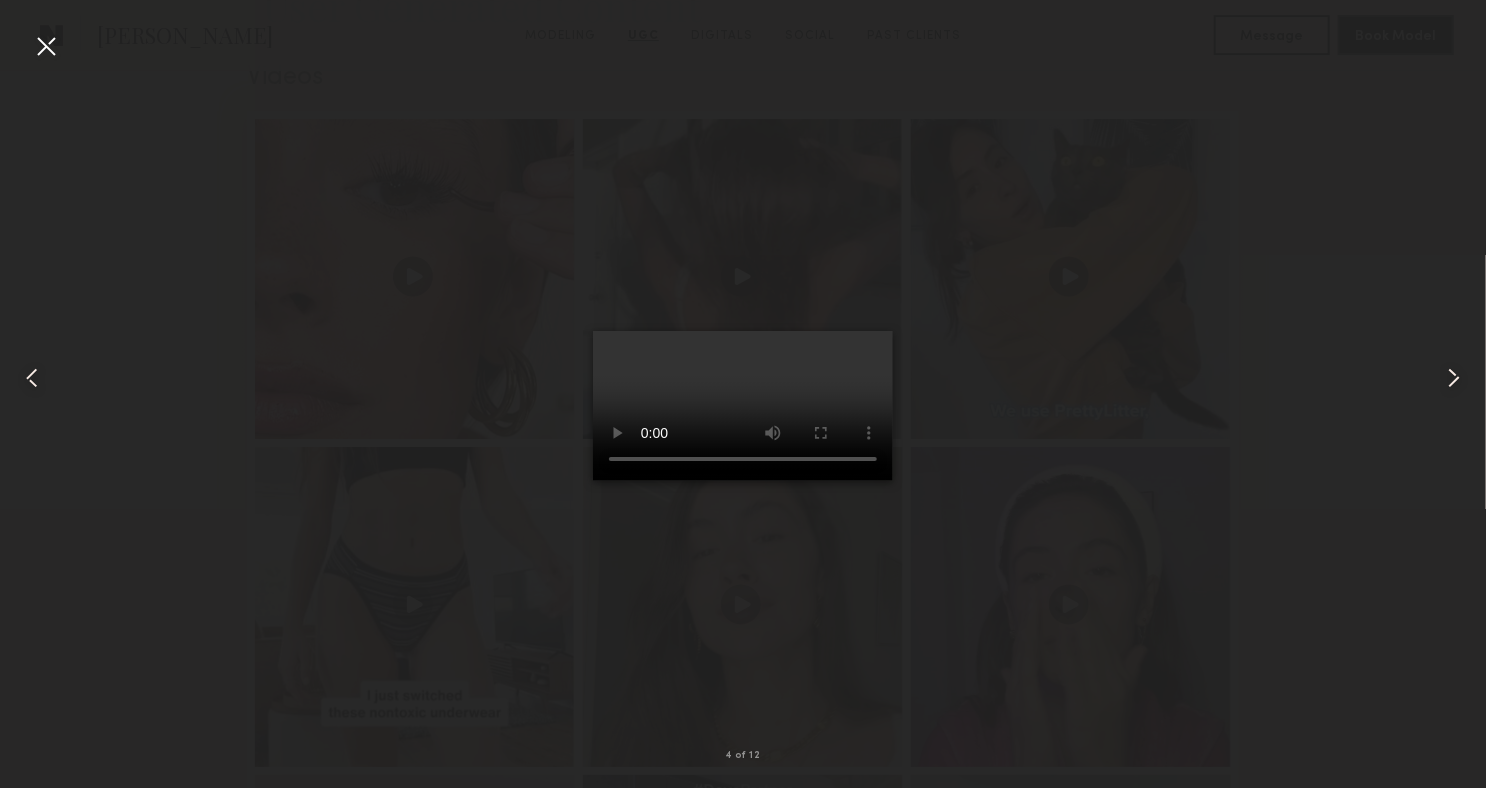 click at bounding box center [46, 46] 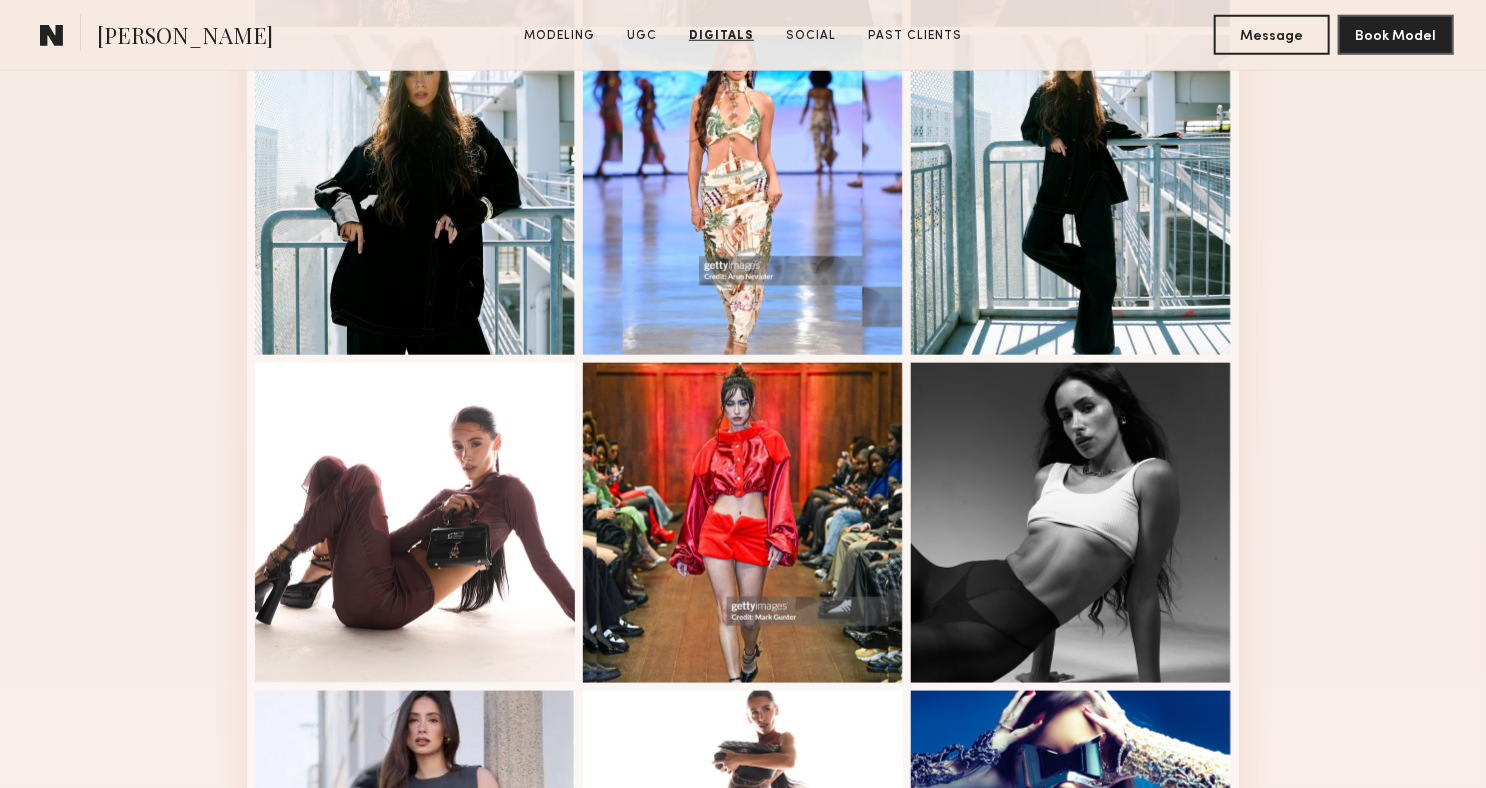 scroll, scrollTop: 0, scrollLeft: 0, axis: both 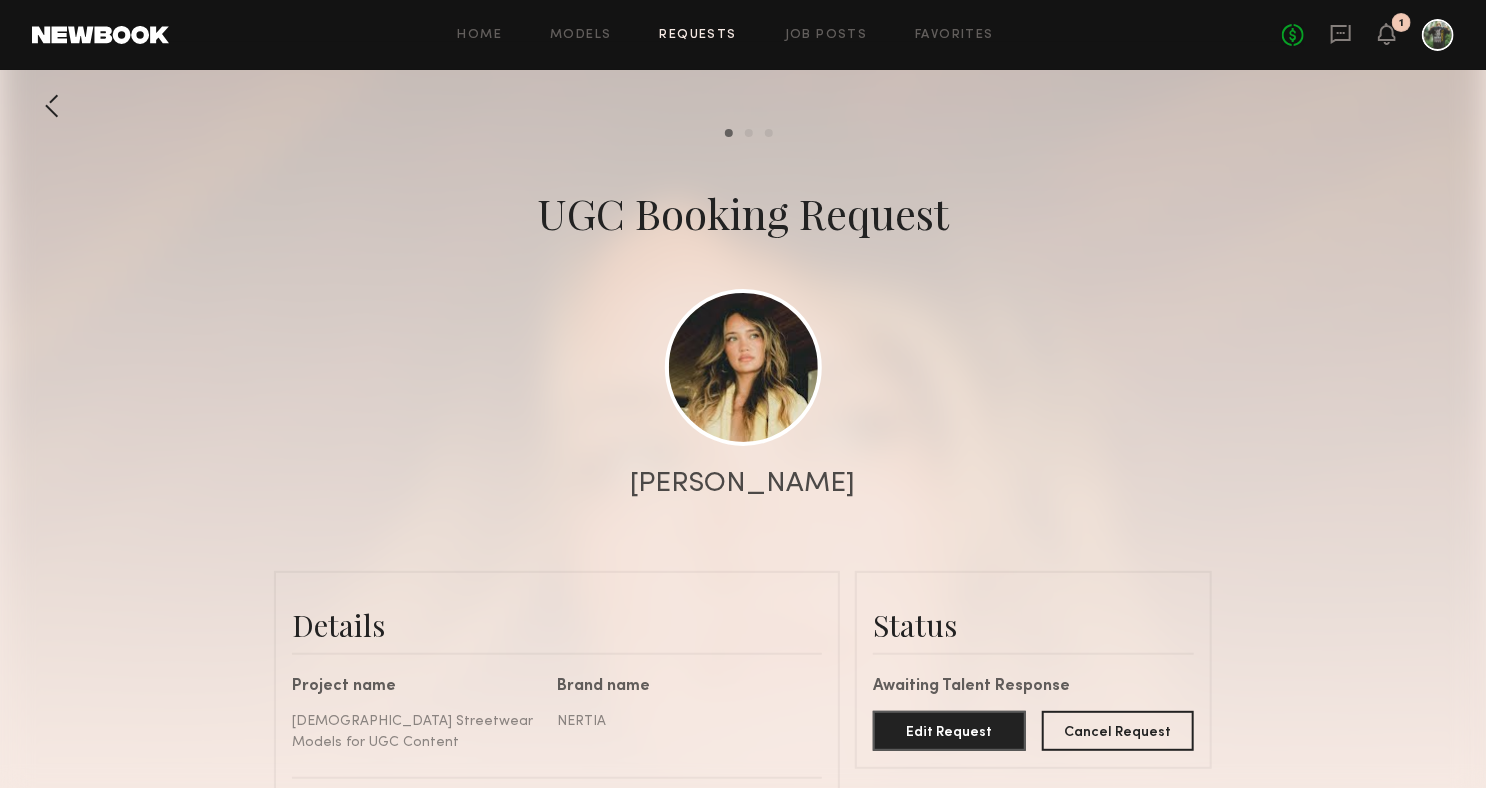 click on "Requests" 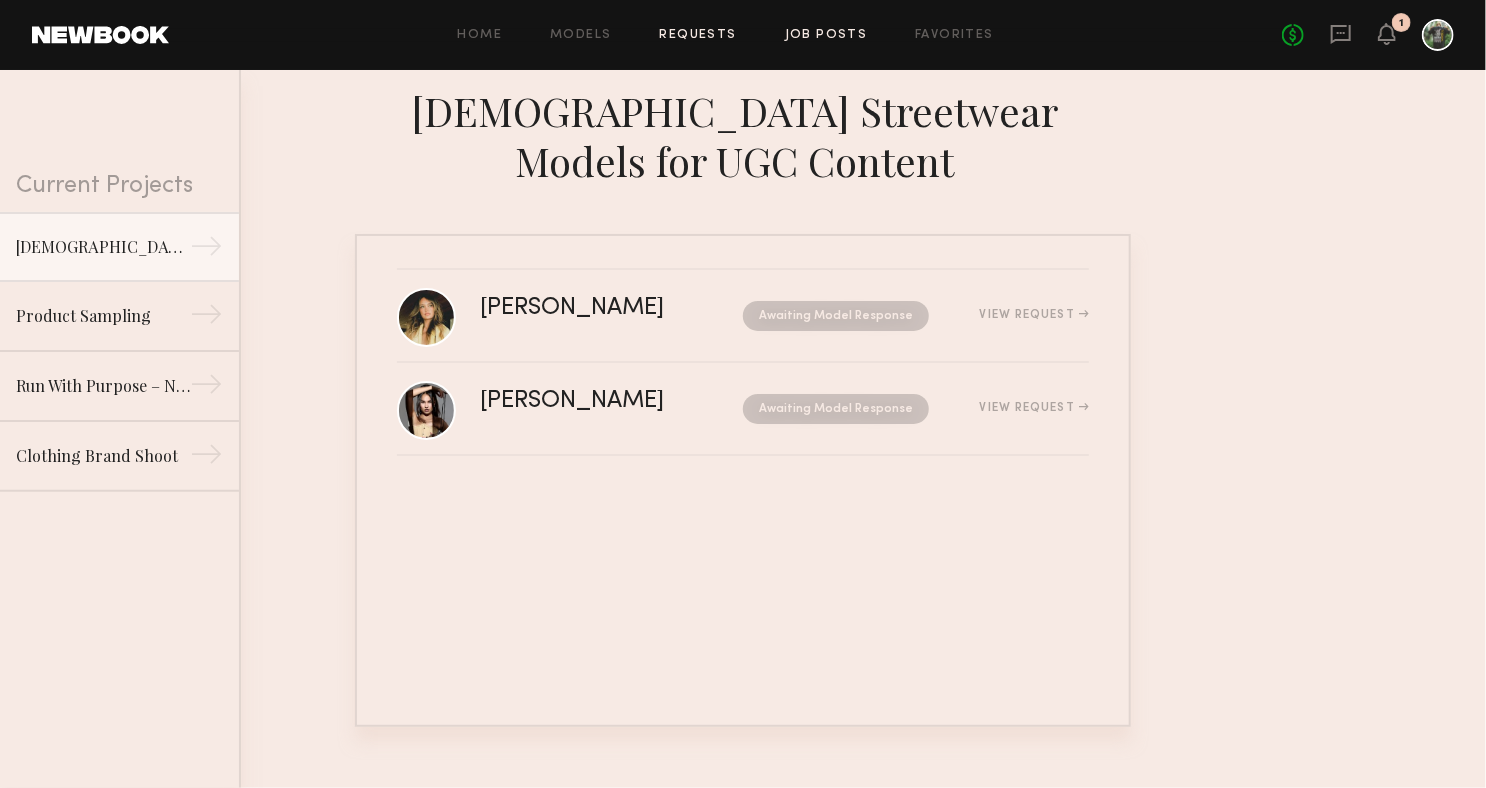click on "Job Posts" 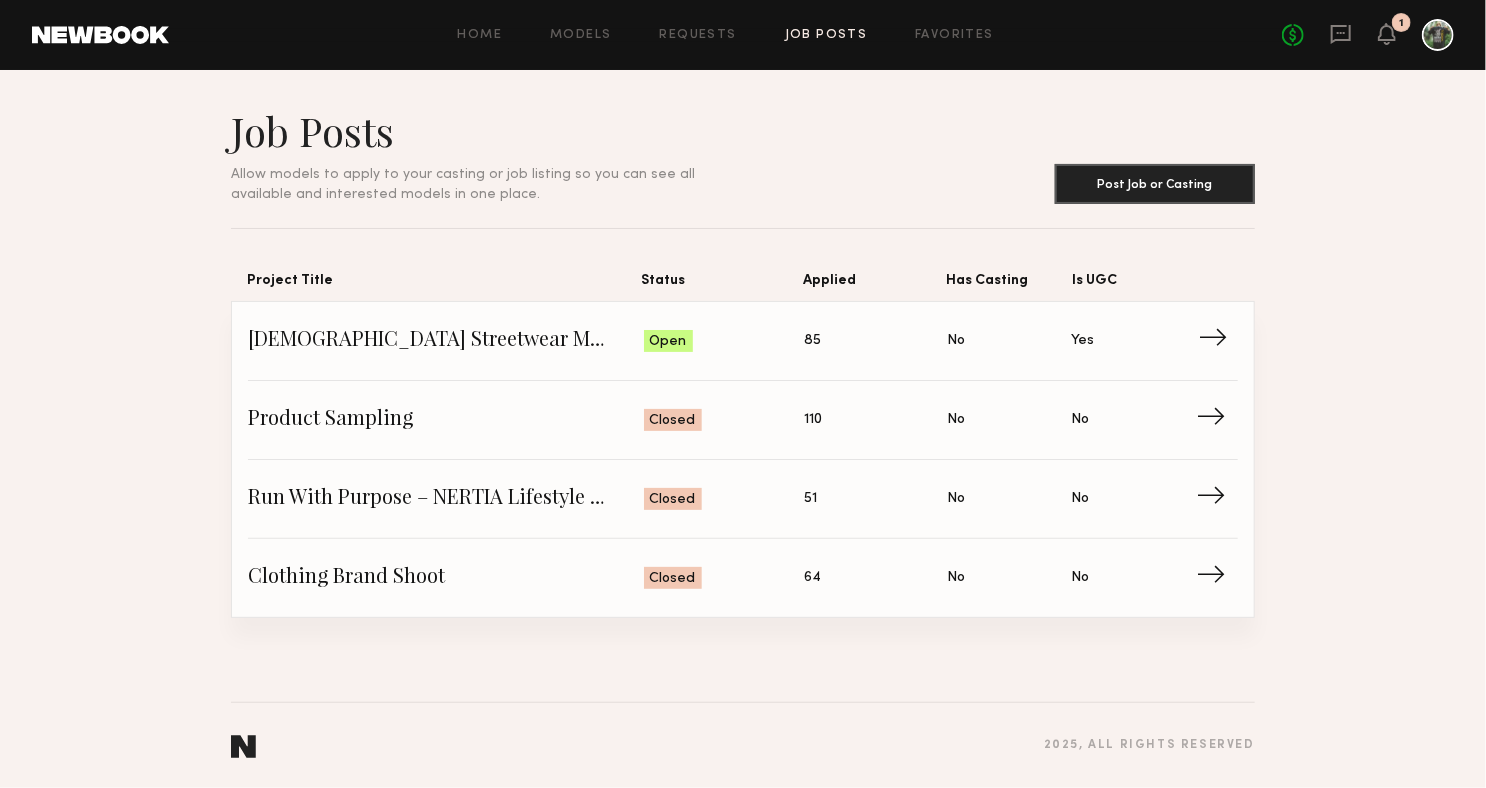 click on "[DEMOGRAPHIC_DATA] Streetwear Models for UGC Content" 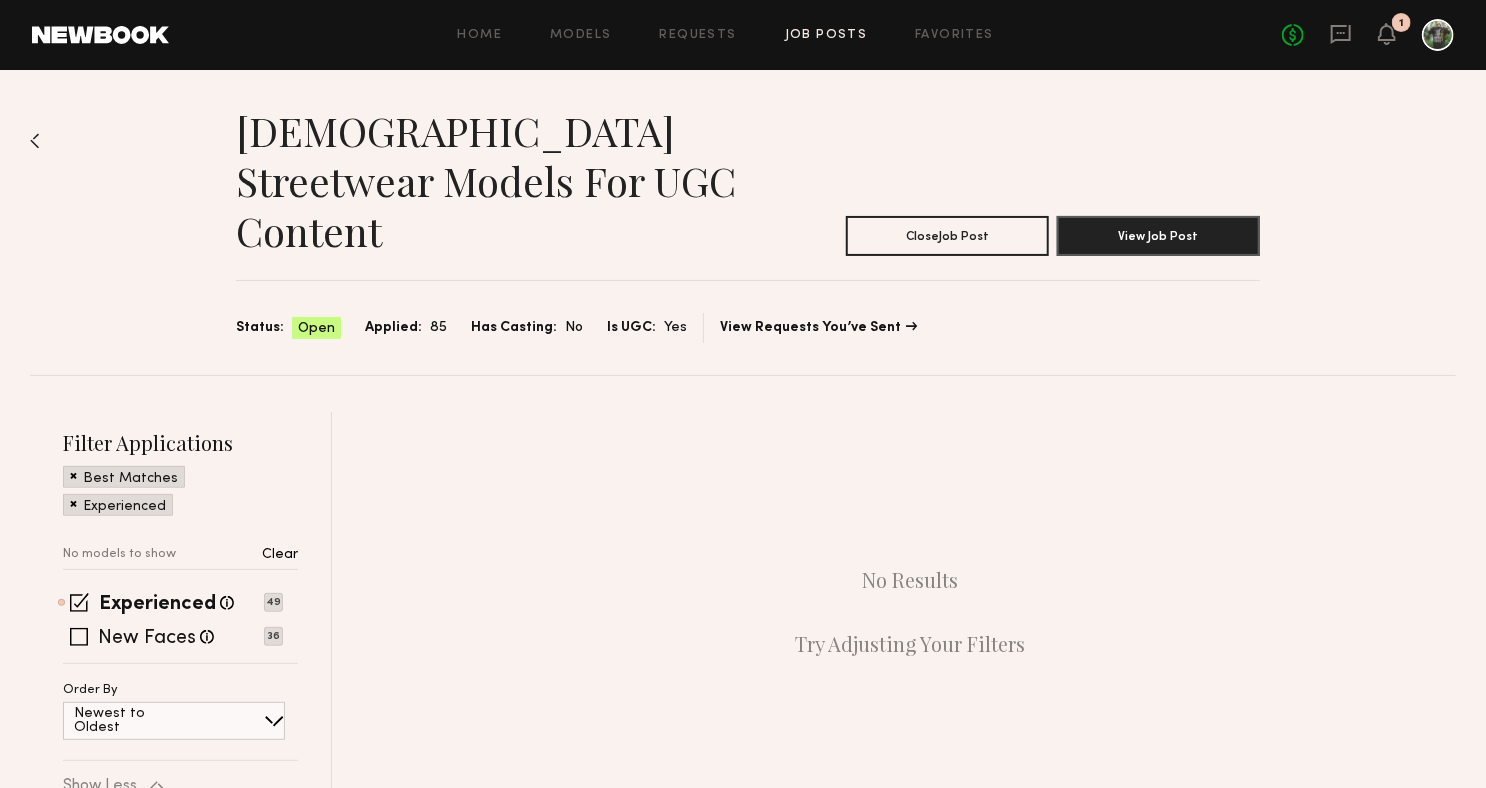 click 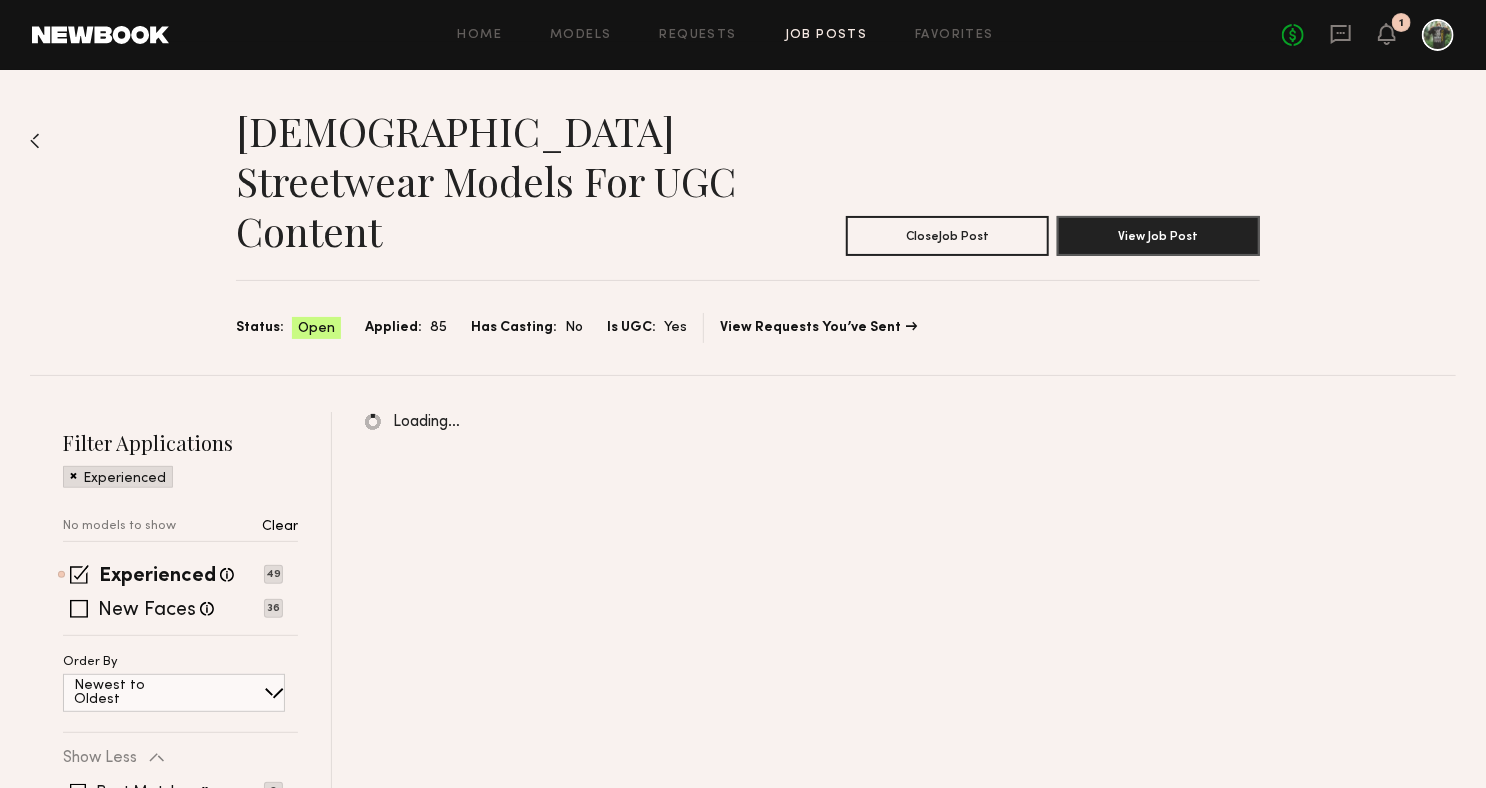 click 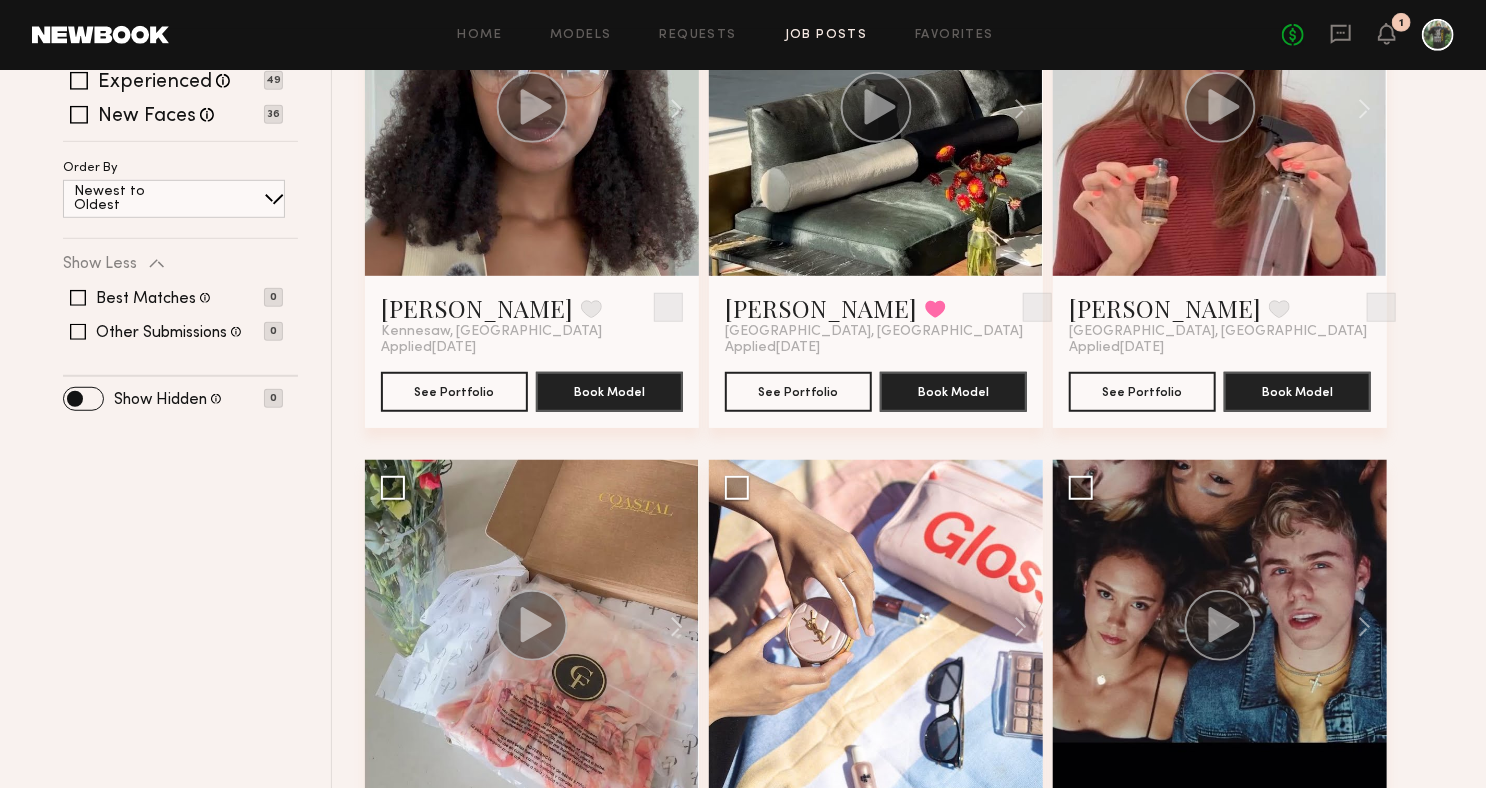 scroll, scrollTop: 0, scrollLeft: 0, axis: both 